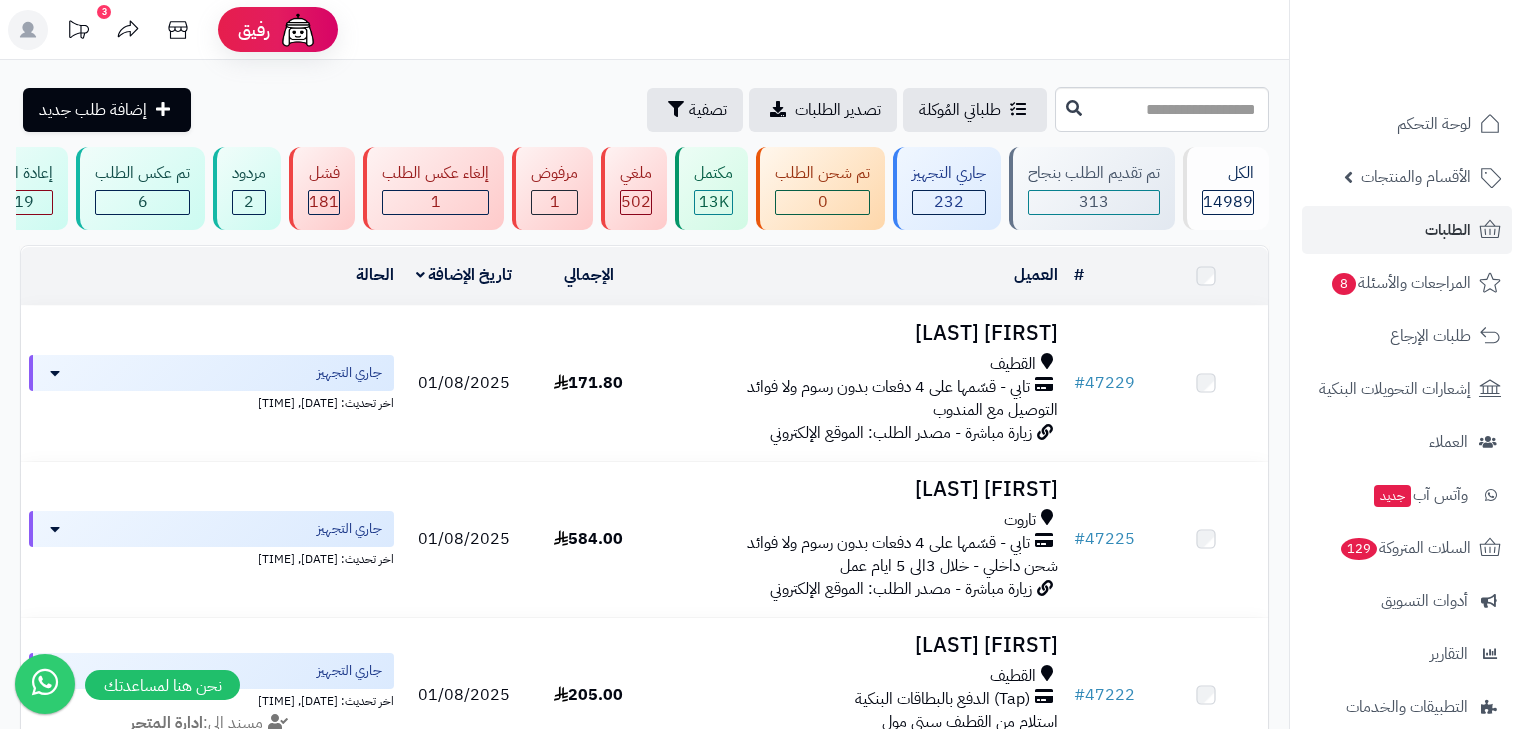 scroll, scrollTop: 3004, scrollLeft: 0, axis: vertical 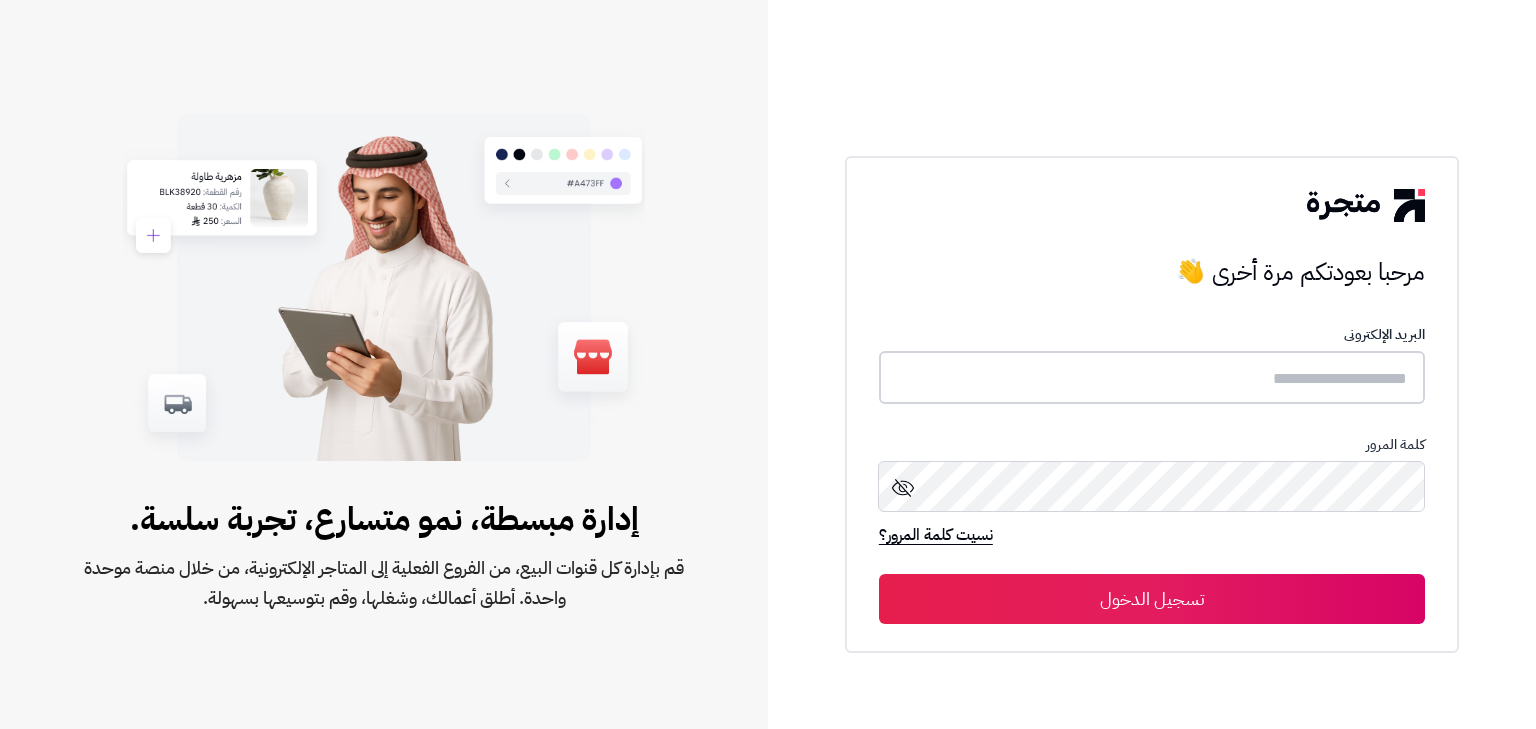 type on "*****" 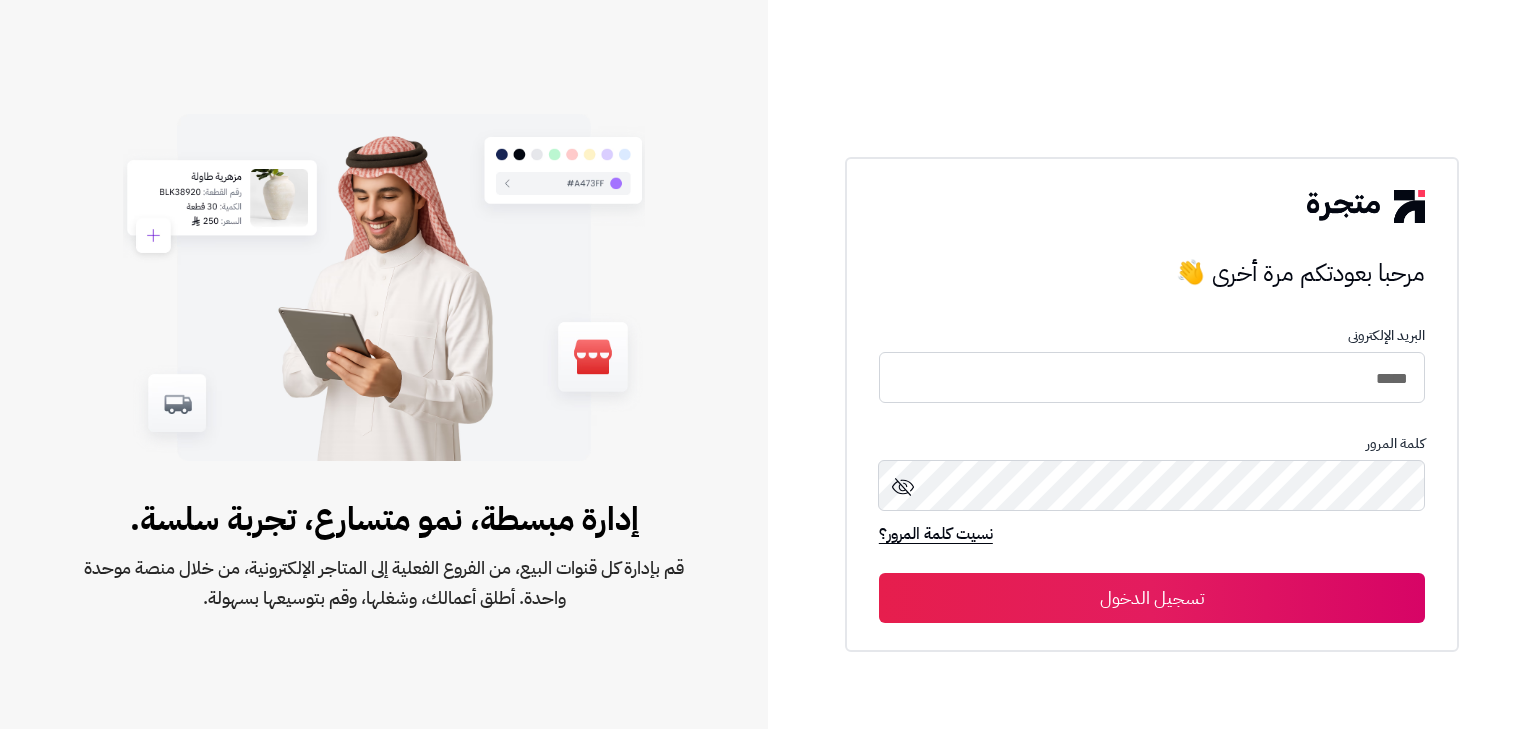 click on "تسجيل الدخول" at bounding box center (1152, 598) 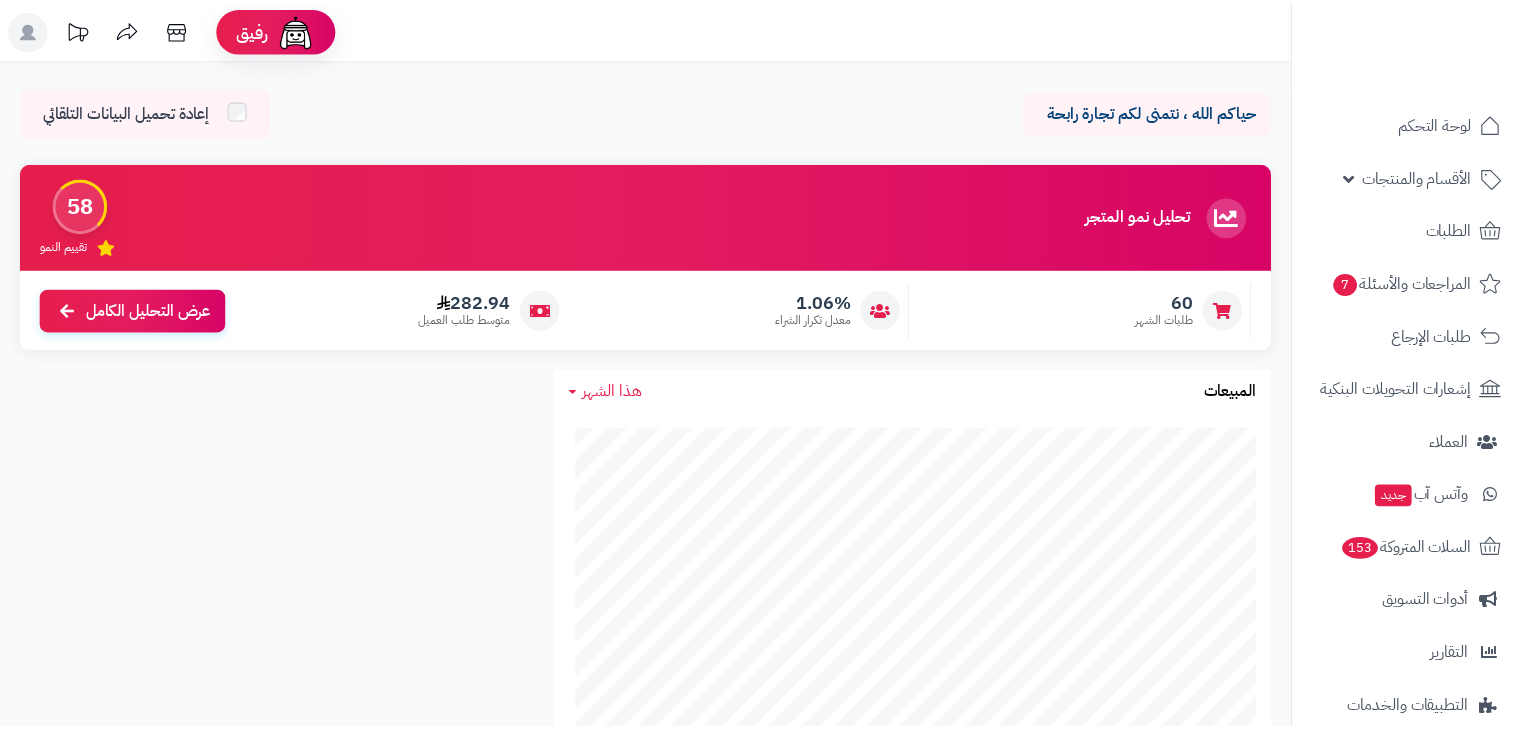 scroll, scrollTop: 0, scrollLeft: 0, axis: both 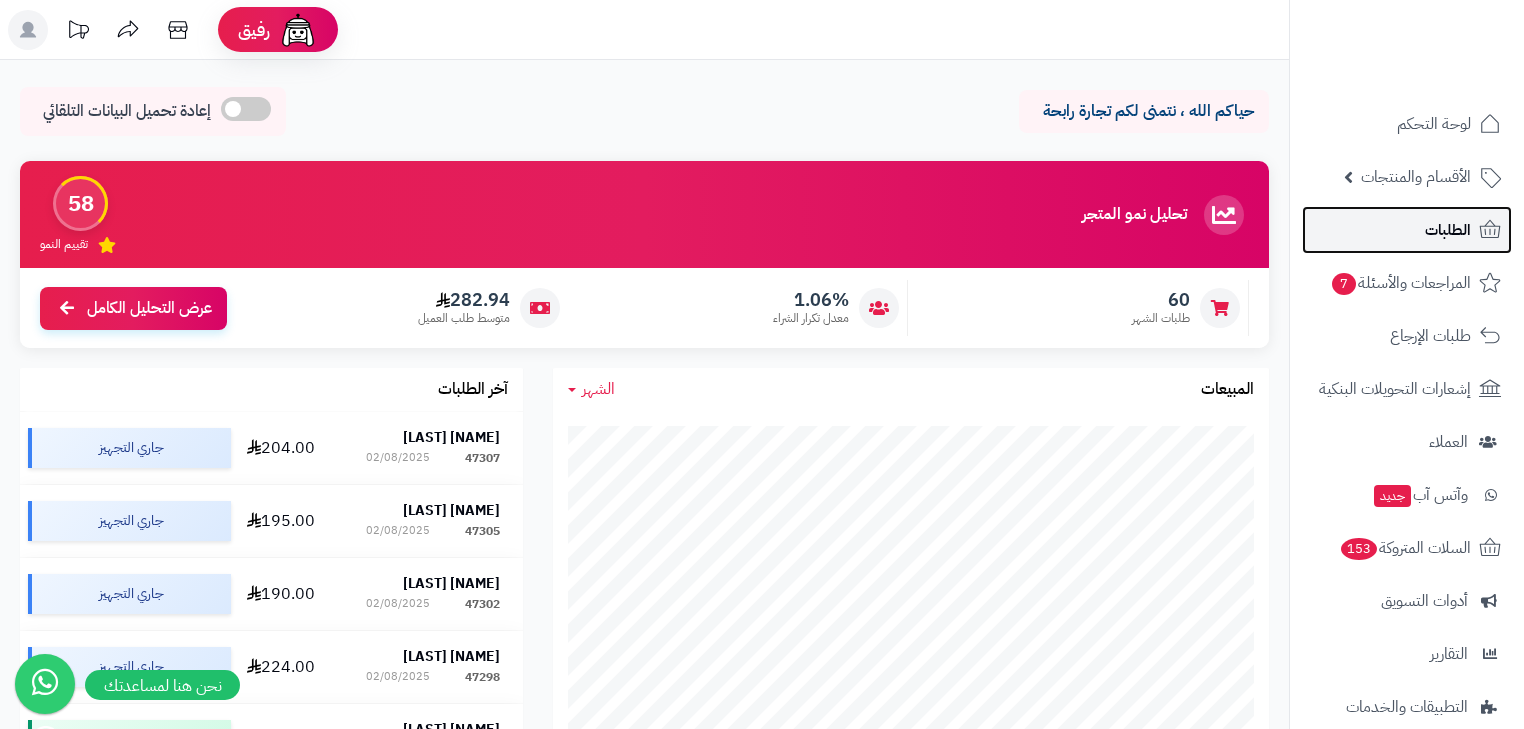 click on "الطلبات" at bounding box center (1407, 230) 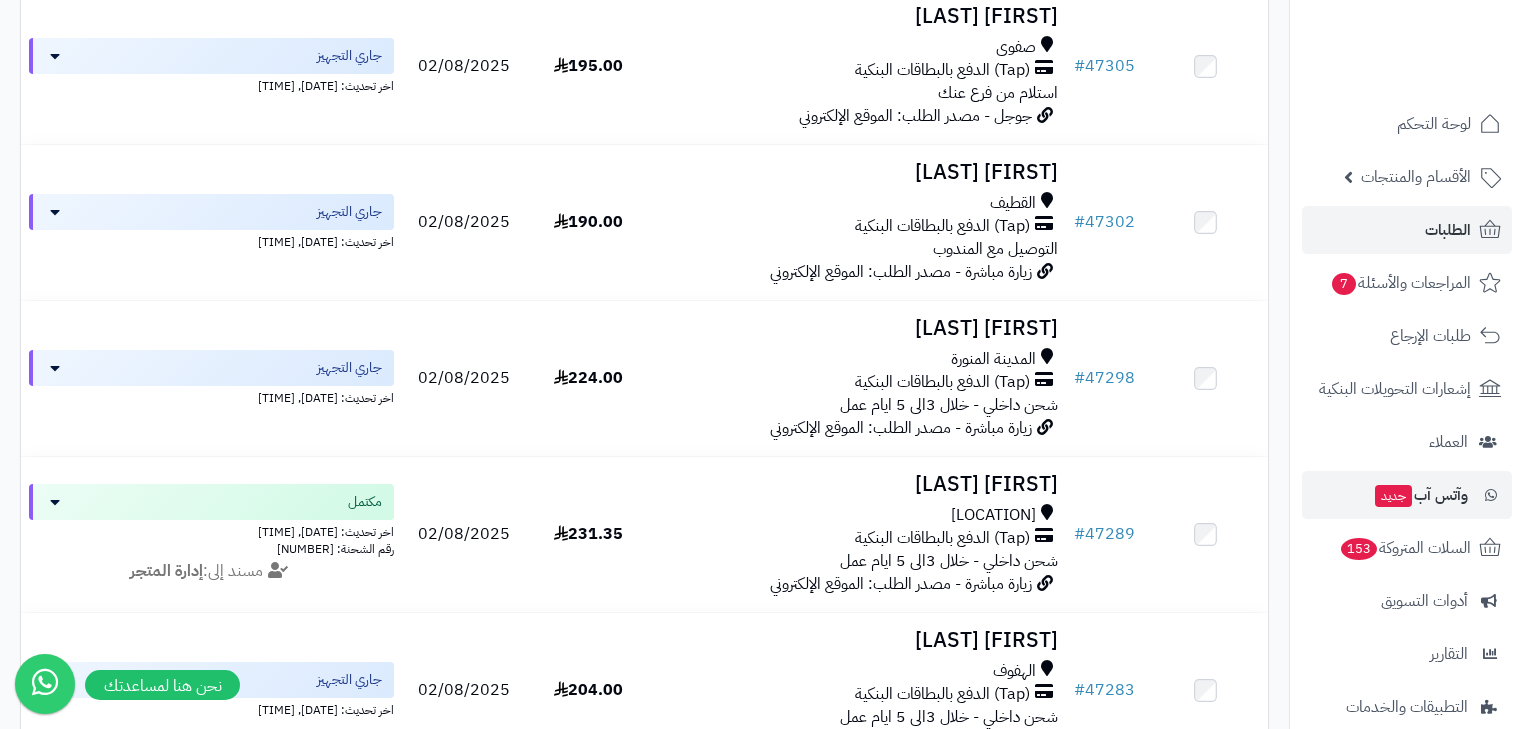 scroll, scrollTop: 560, scrollLeft: 0, axis: vertical 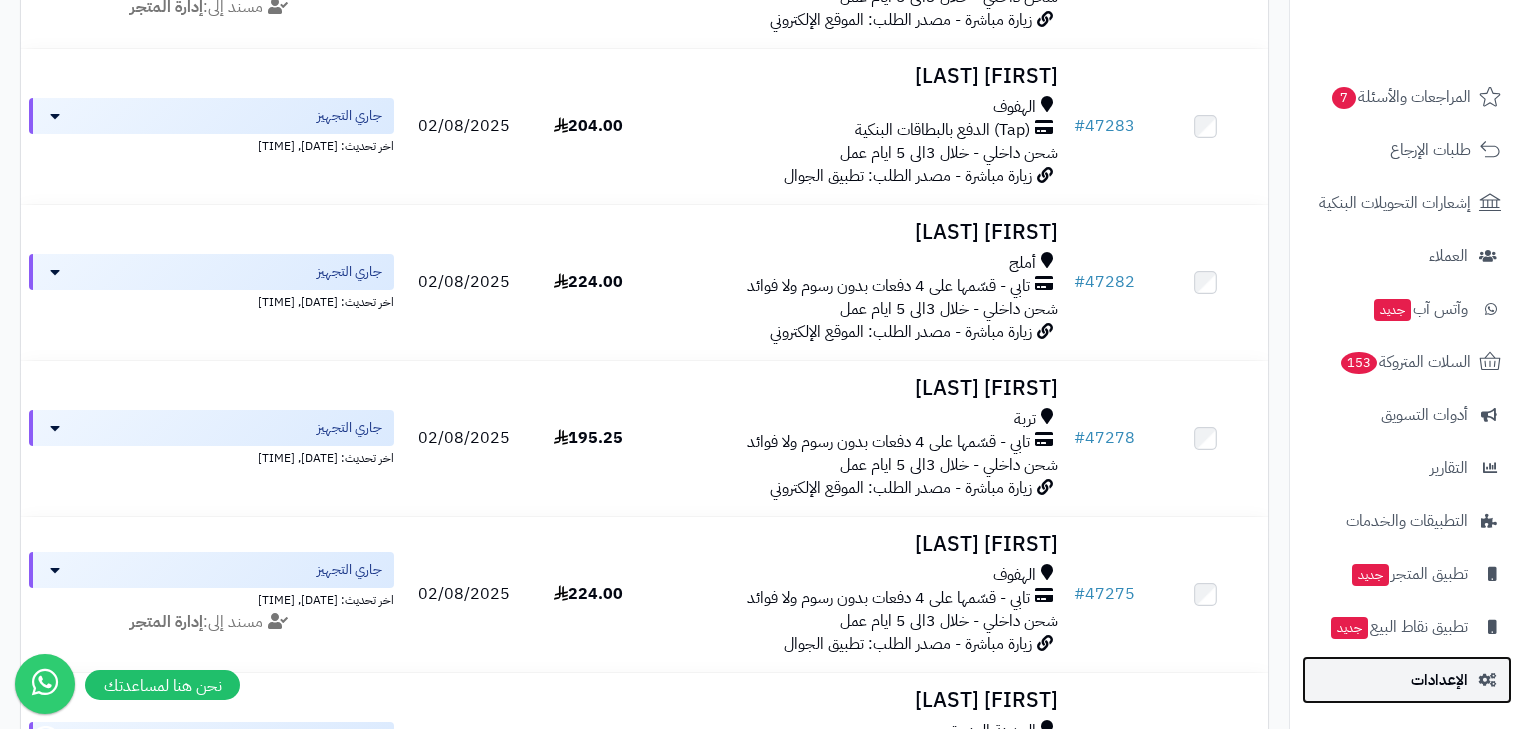 click on "الإعدادات" at bounding box center [1439, 680] 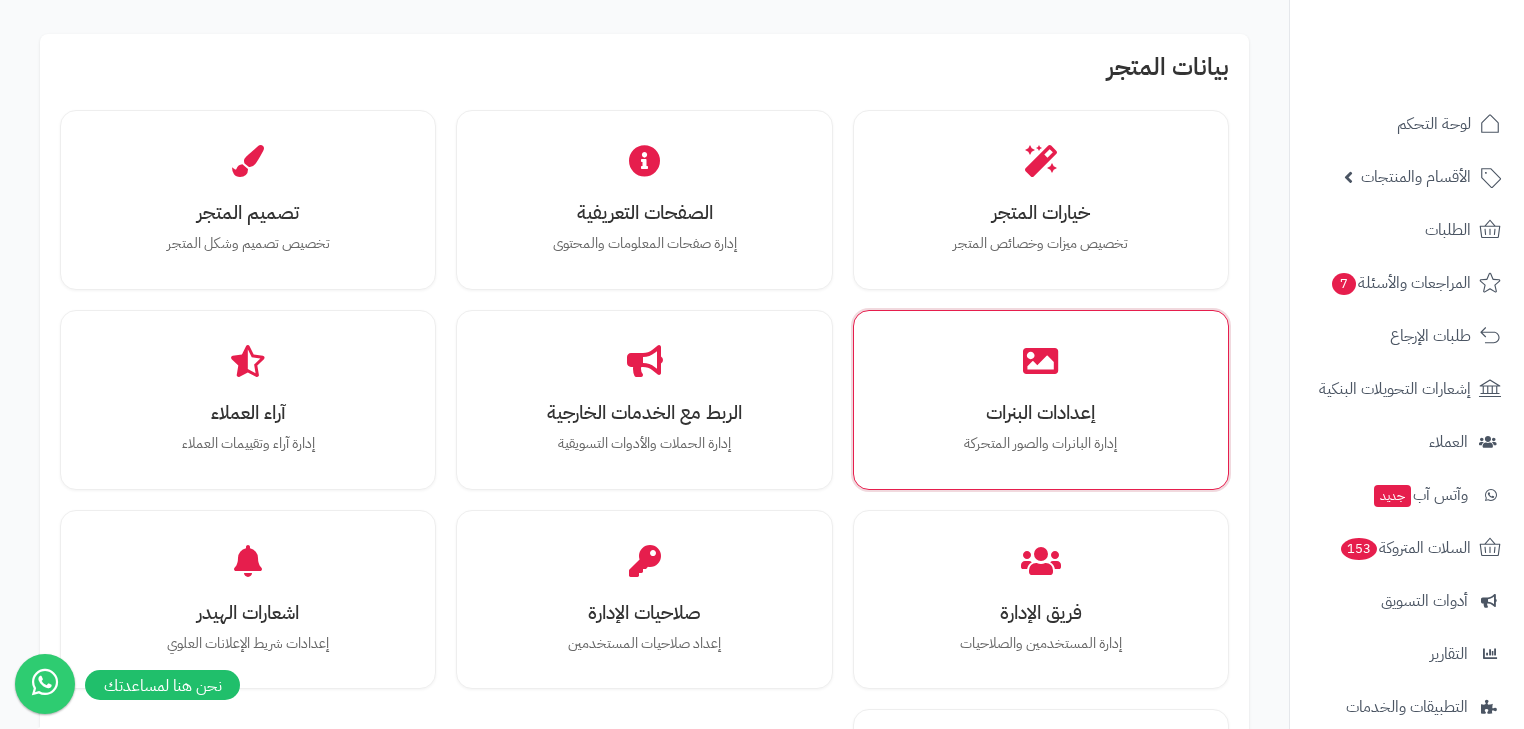 scroll, scrollTop: 640, scrollLeft: 0, axis: vertical 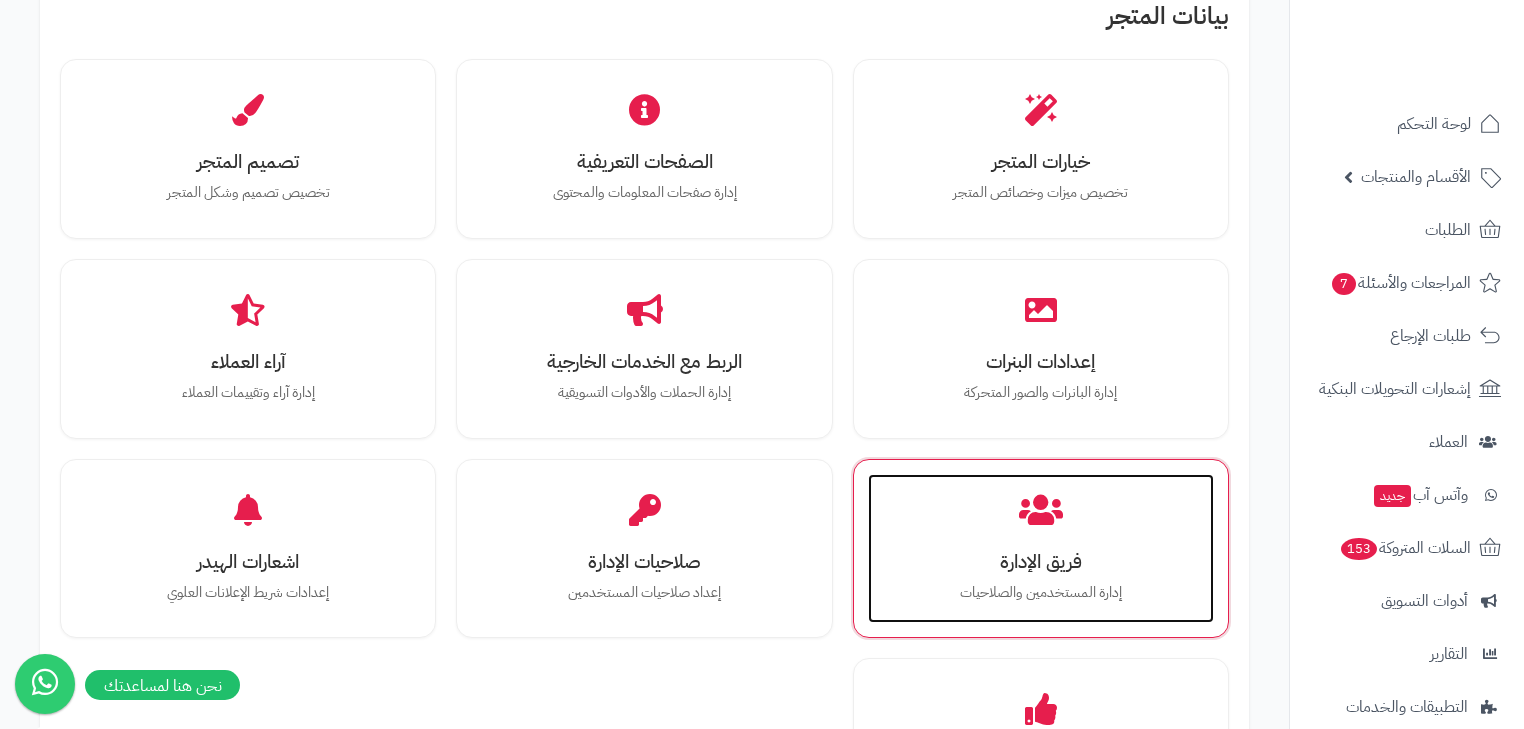 click on "فريق الإدارة إدارة المستخدمين والصلاحيات" at bounding box center [1041, 549] 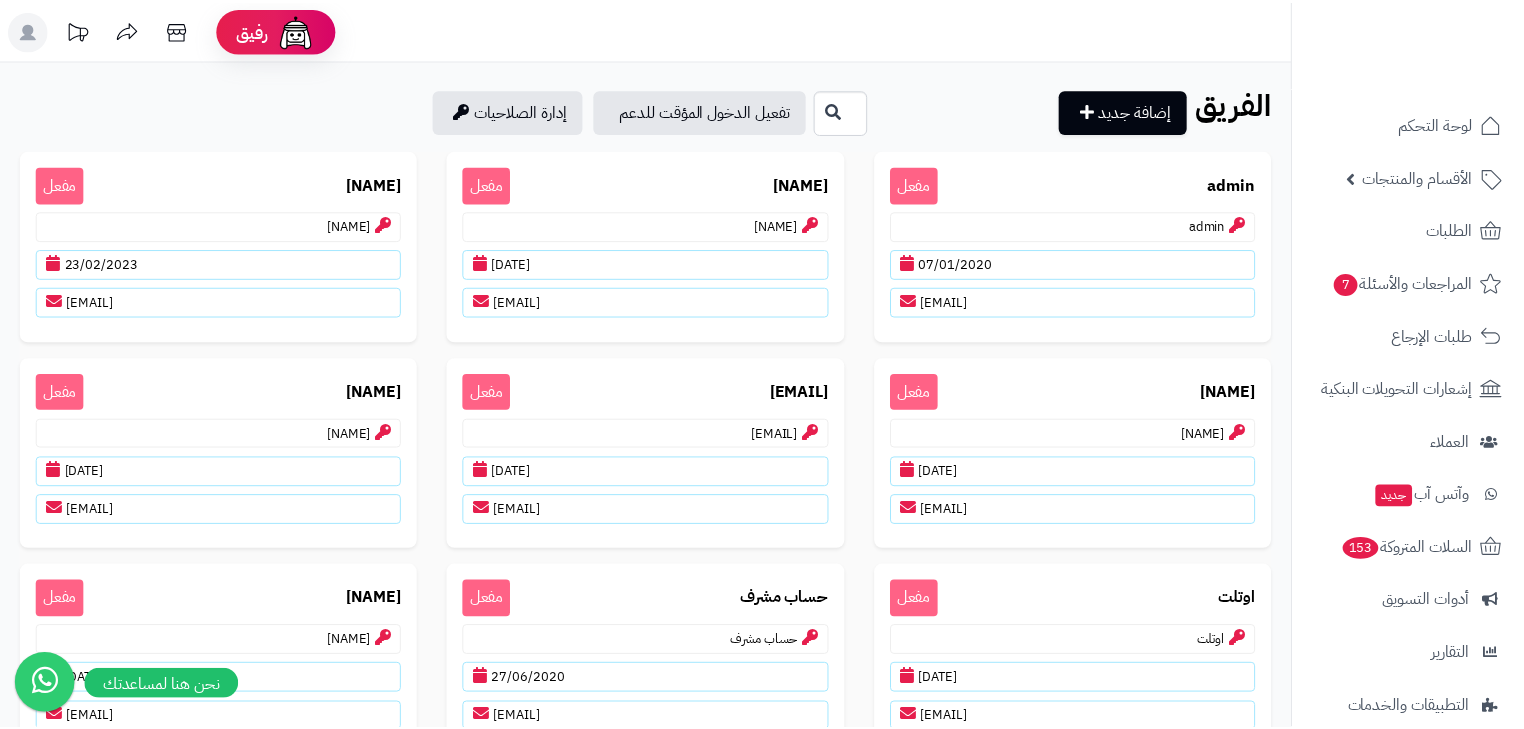 scroll, scrollTop: 0, scrollLeft: 0, axis: both 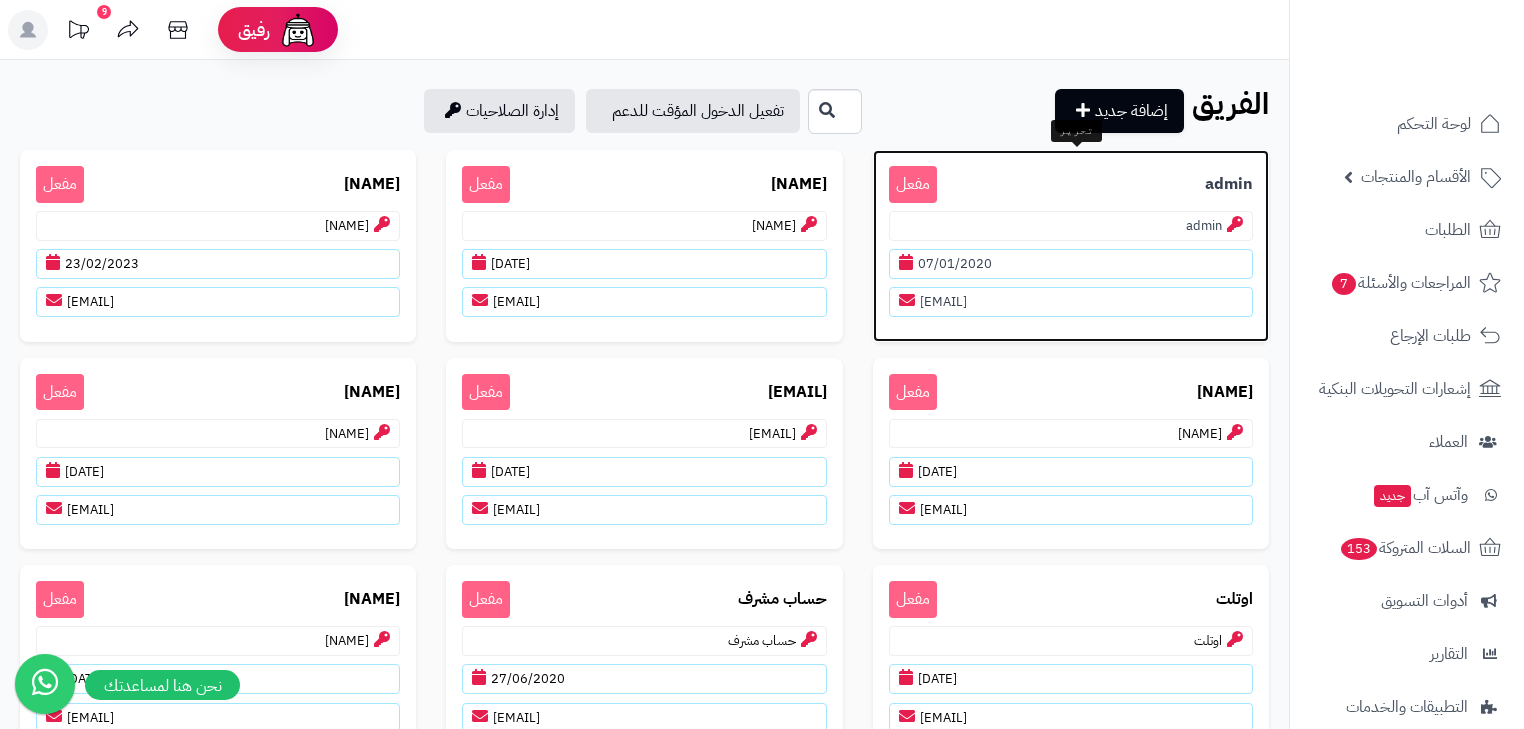 click on "admin
مفعل" at bounding box center (1071, 184) 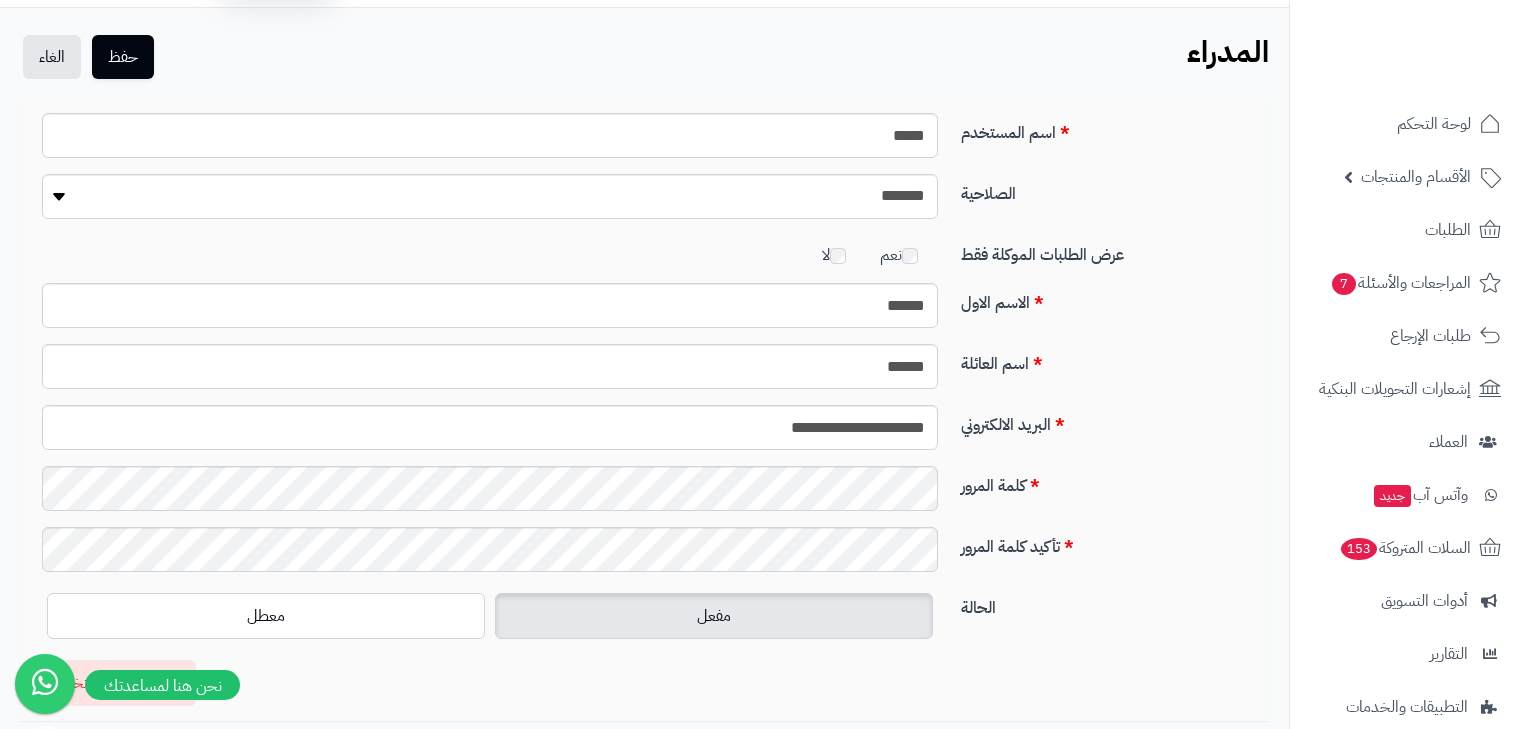 scroll, scrollTop: 80, scrollLeft: 0, axis: vertical 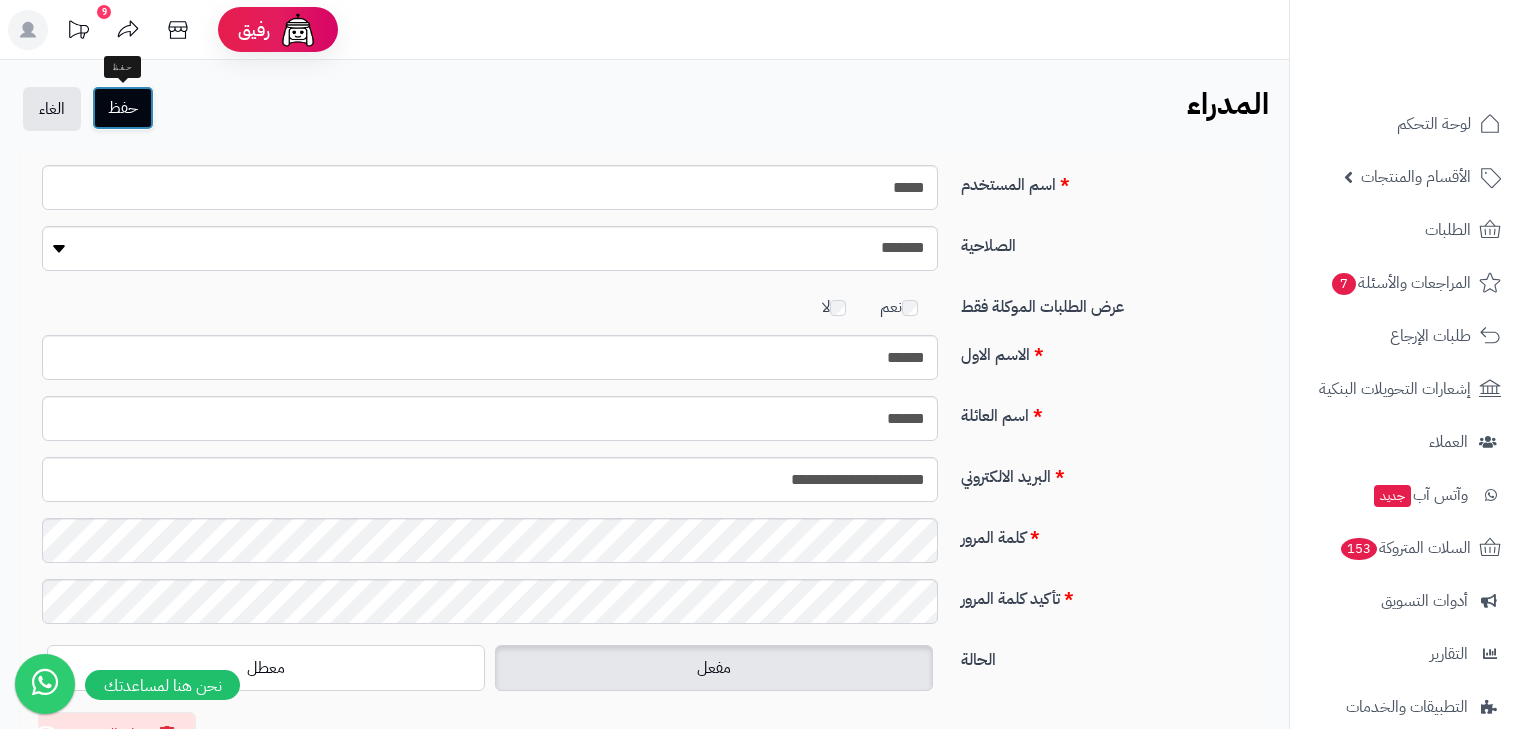 click on "حفظ" at bounding box center [123, 108] 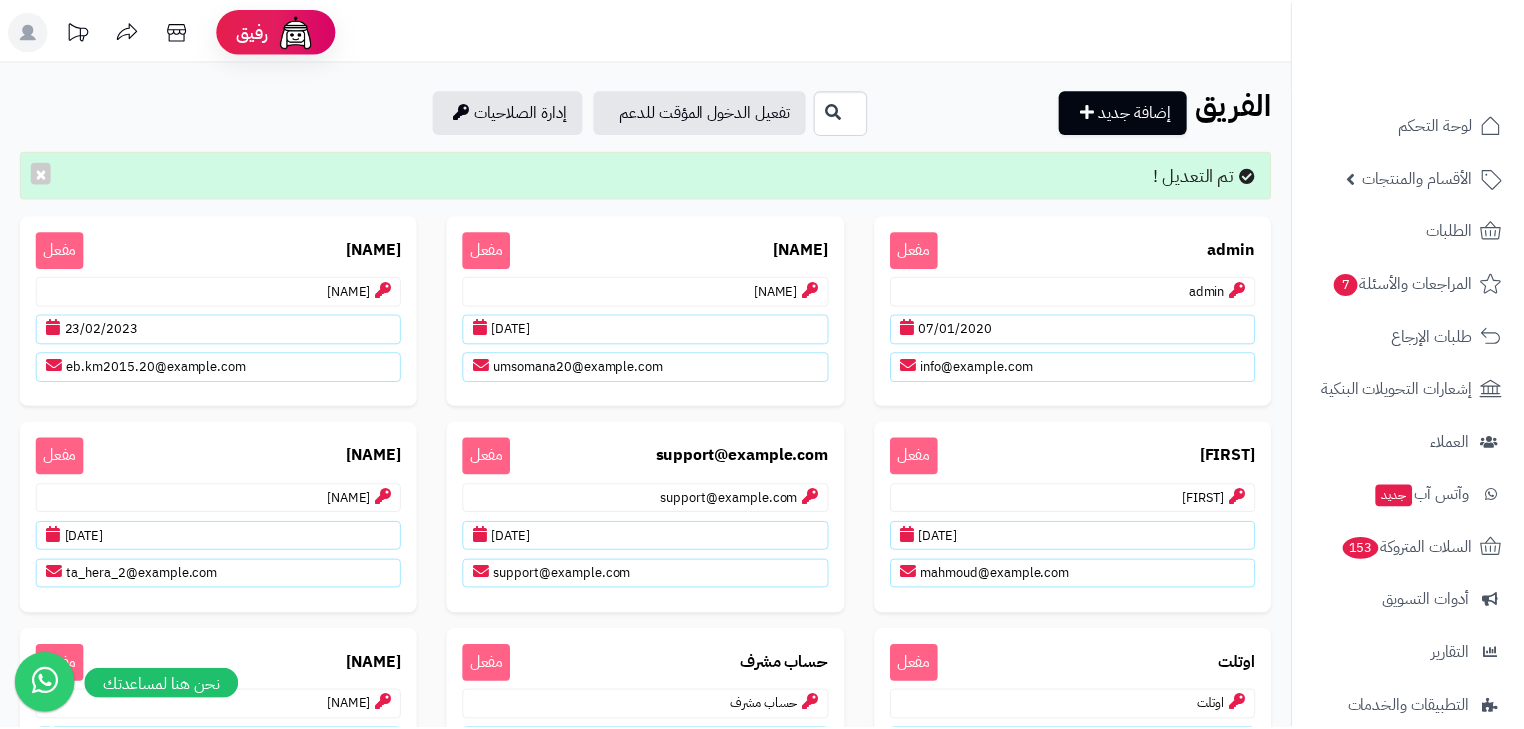 scroll, scrollTop: 0, scrollLeft: 0, axis: both 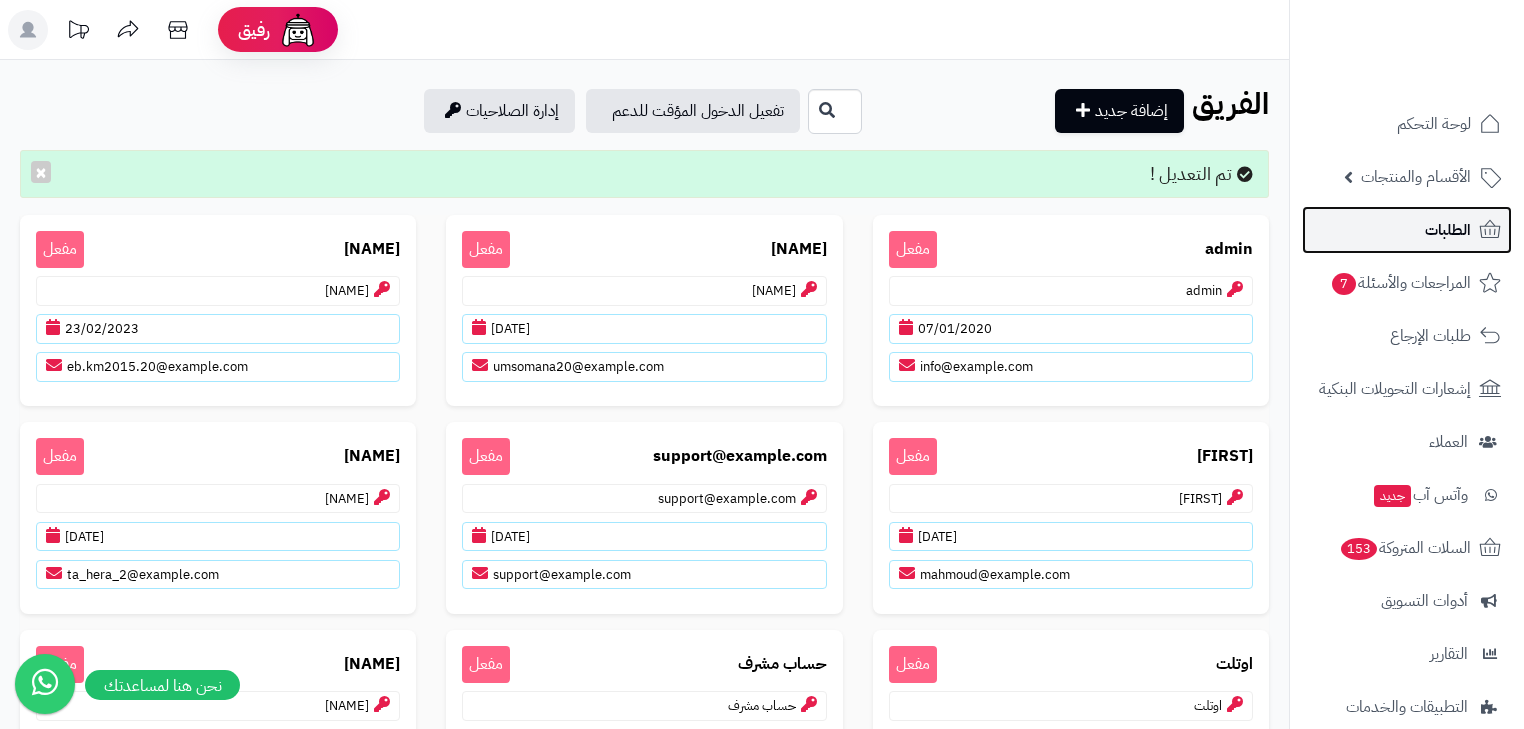 click on "الطلبات" at bounding box center (1407, 230) 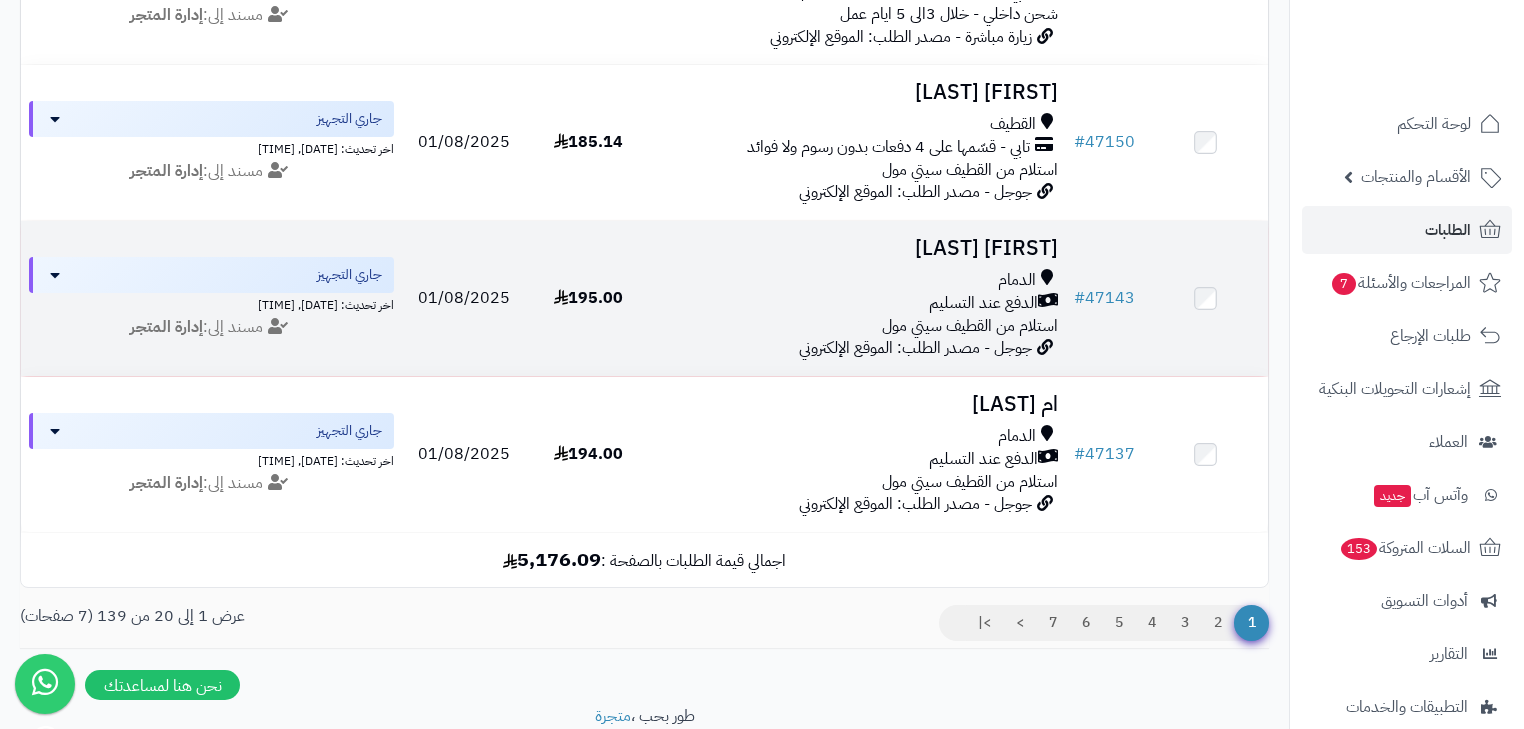 scroll, scrollTop: 3004, scrollLeft: 0, axis: vertical 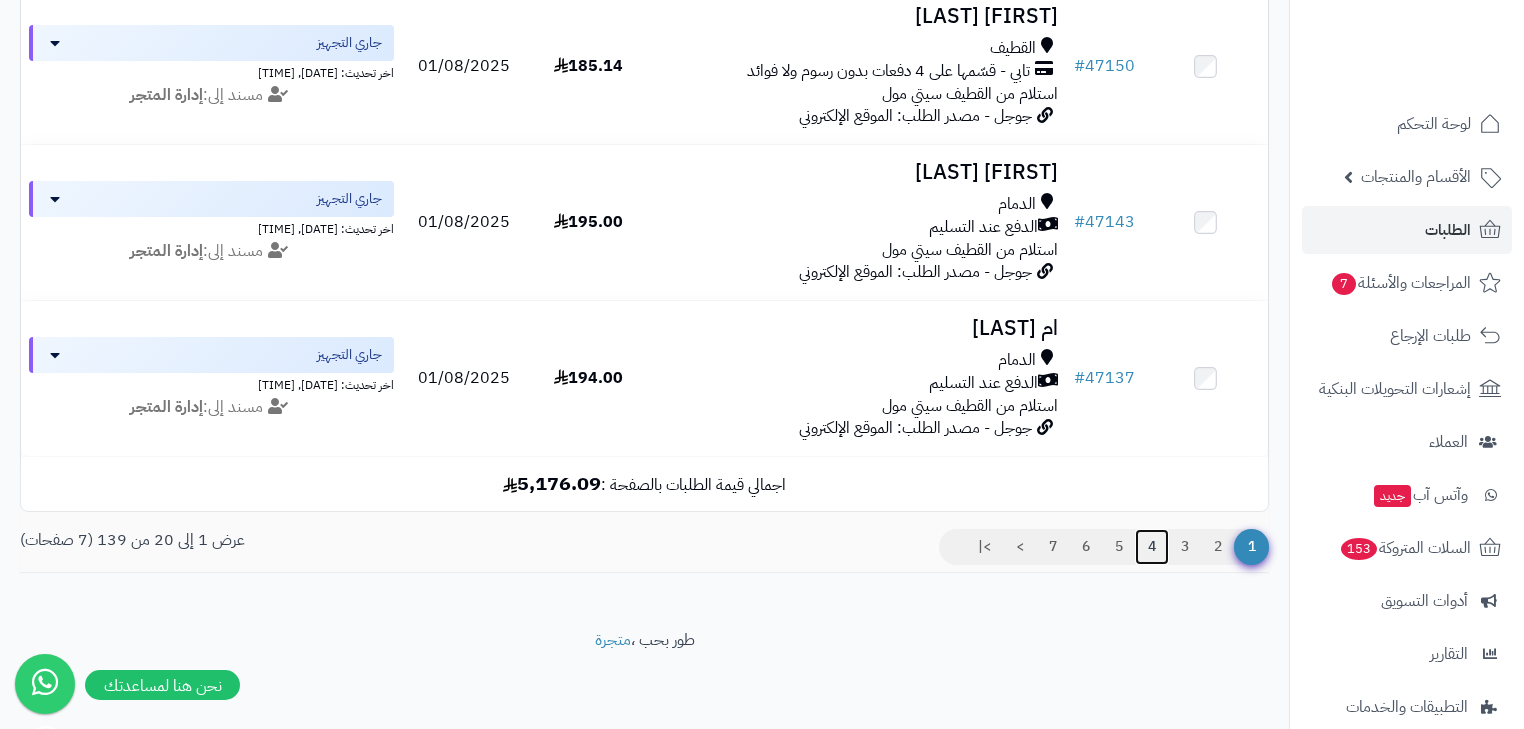 click on "4" at bounding box center (1152, 547) 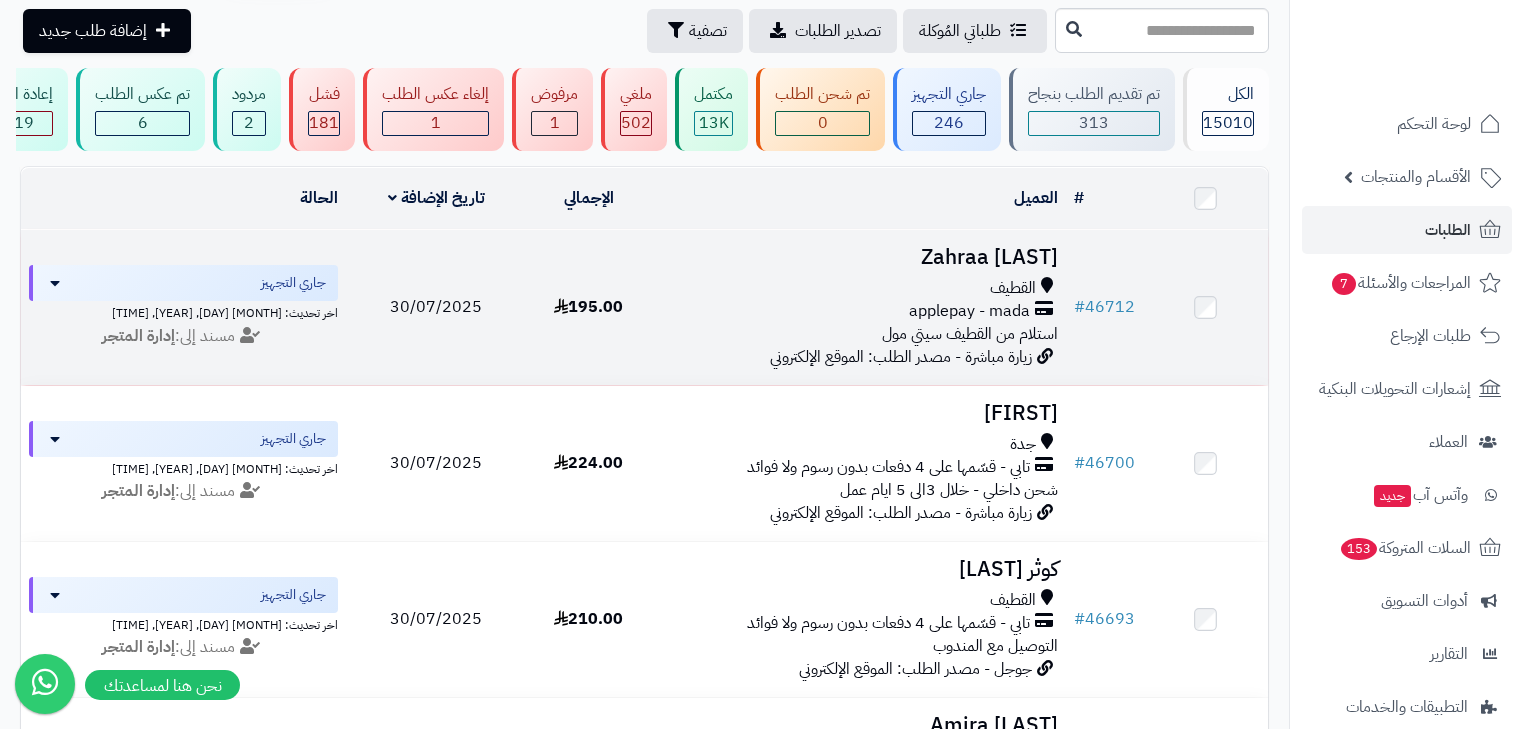 scroll, scrollTop: 80, scrollLeft: 0, axis: vertical 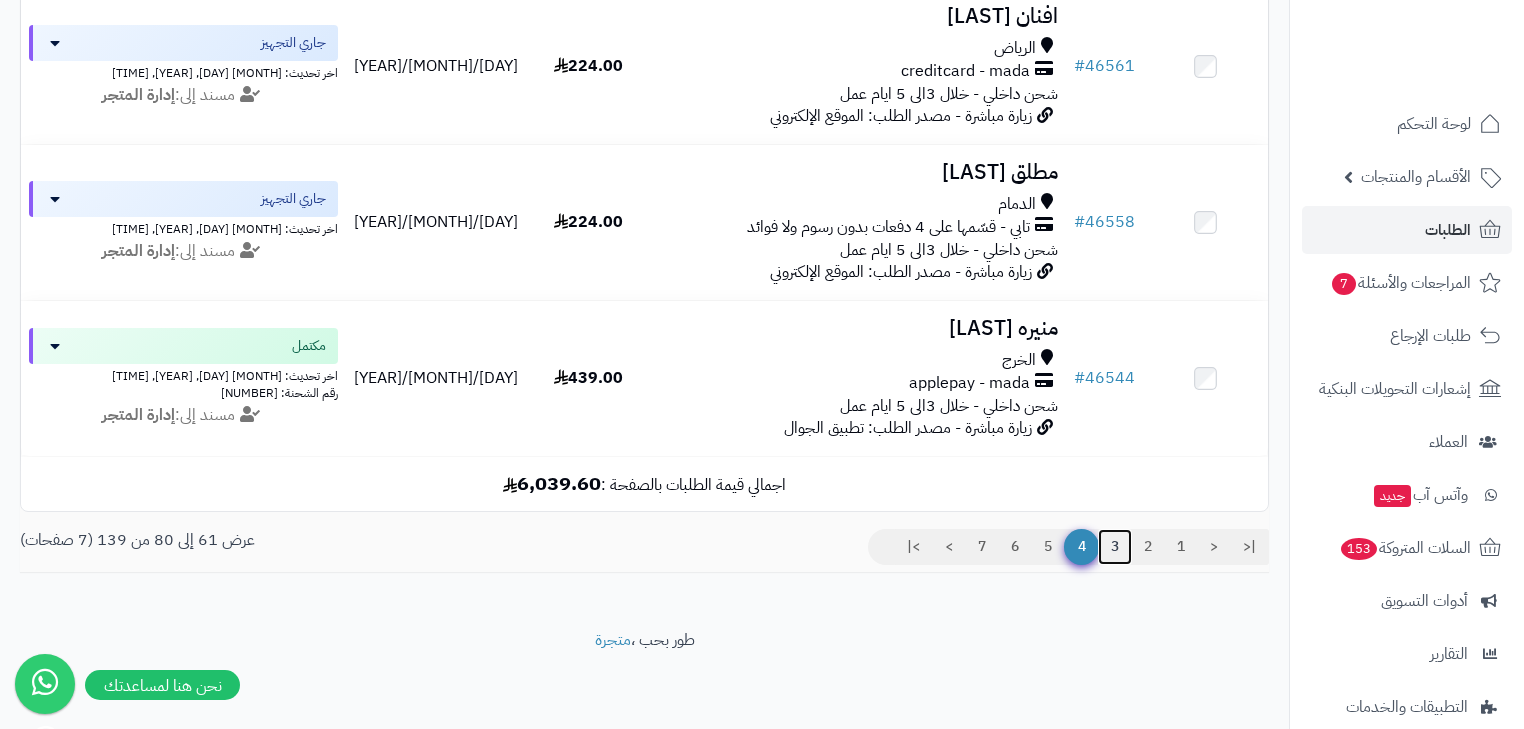 click on "3" at bounding box center (1115, 547) 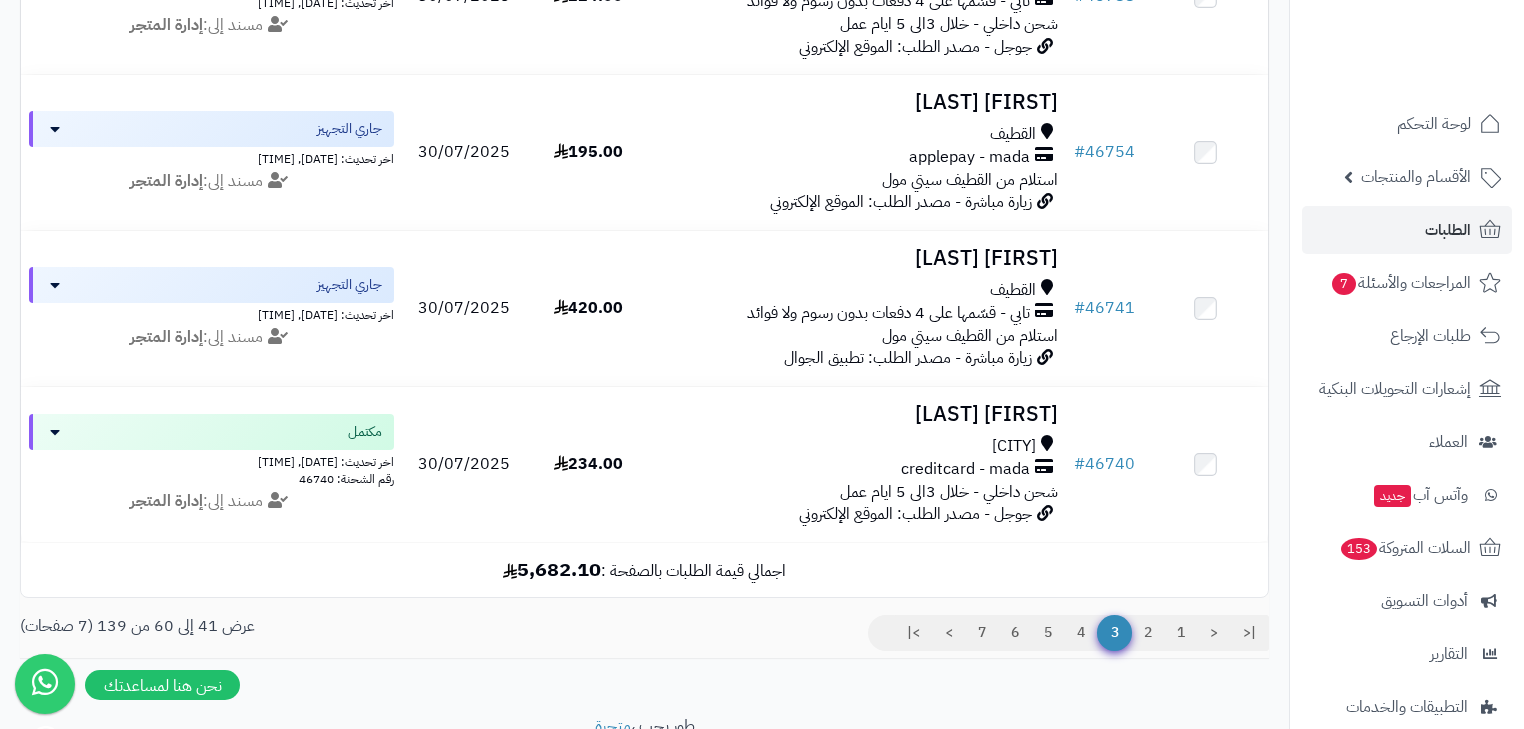 scroll, scrollTop: 3004, scrollLeft: 0, axis: vertical 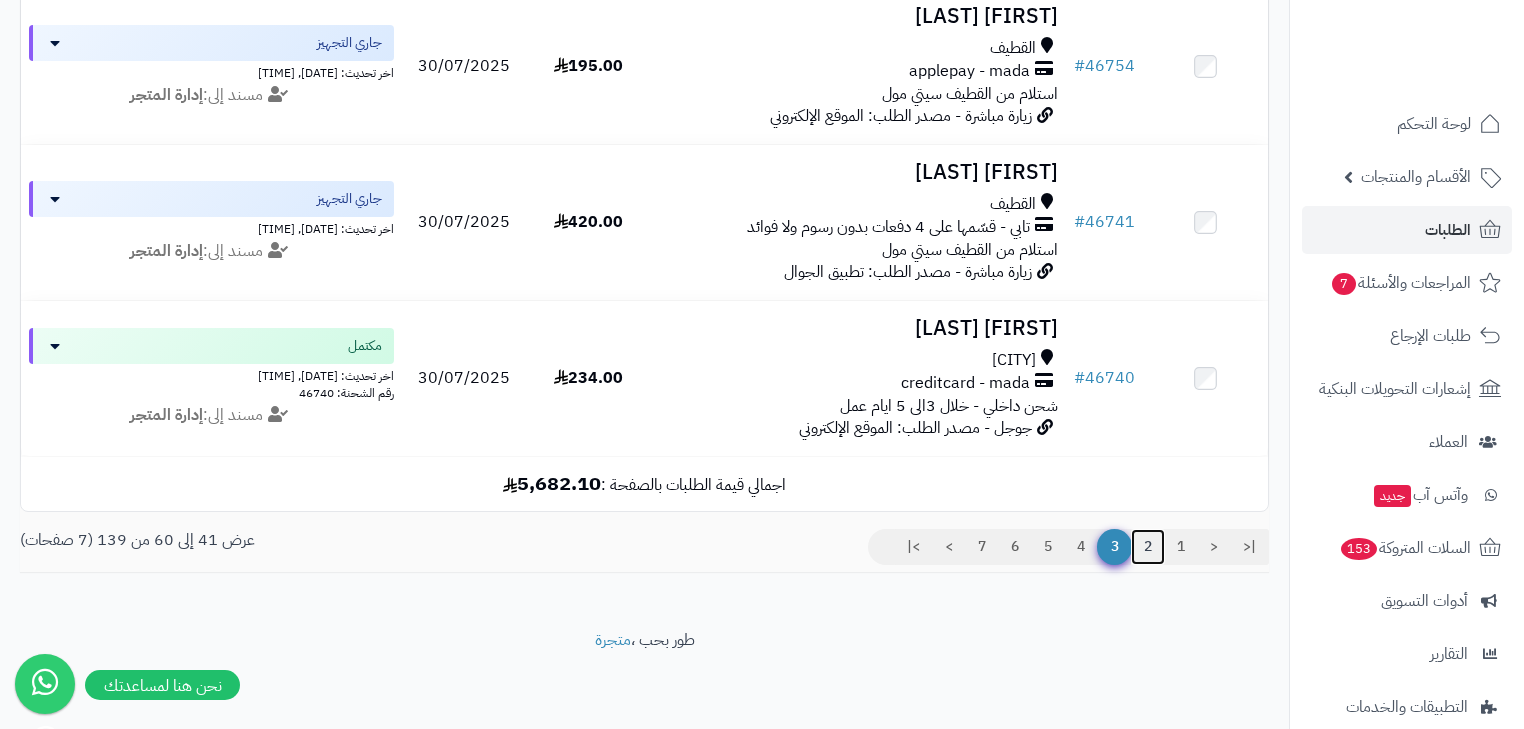 click on "2" at bounding box center [1148, 547] 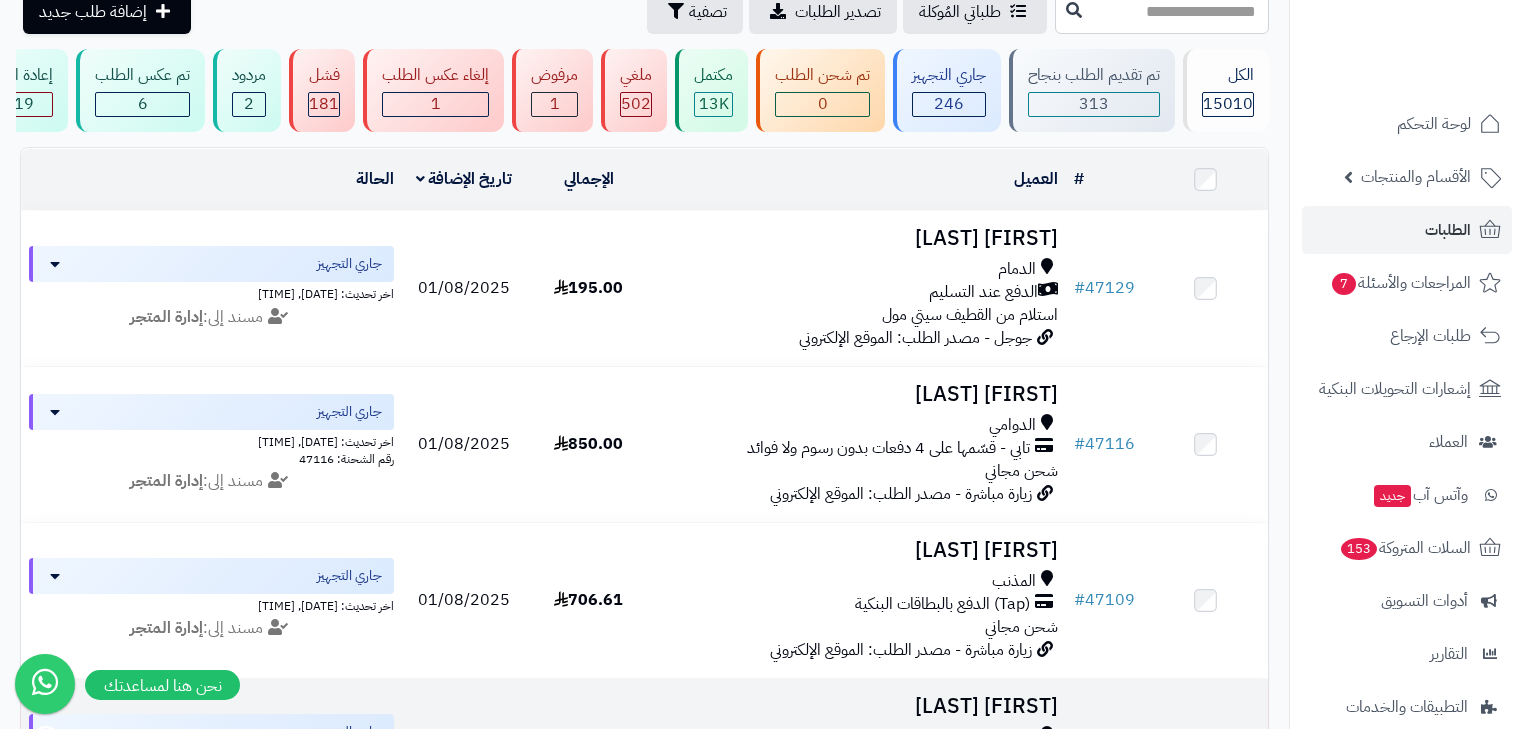 scroll, scrollTop: 80, scrollLeft: 0, axis: vertical 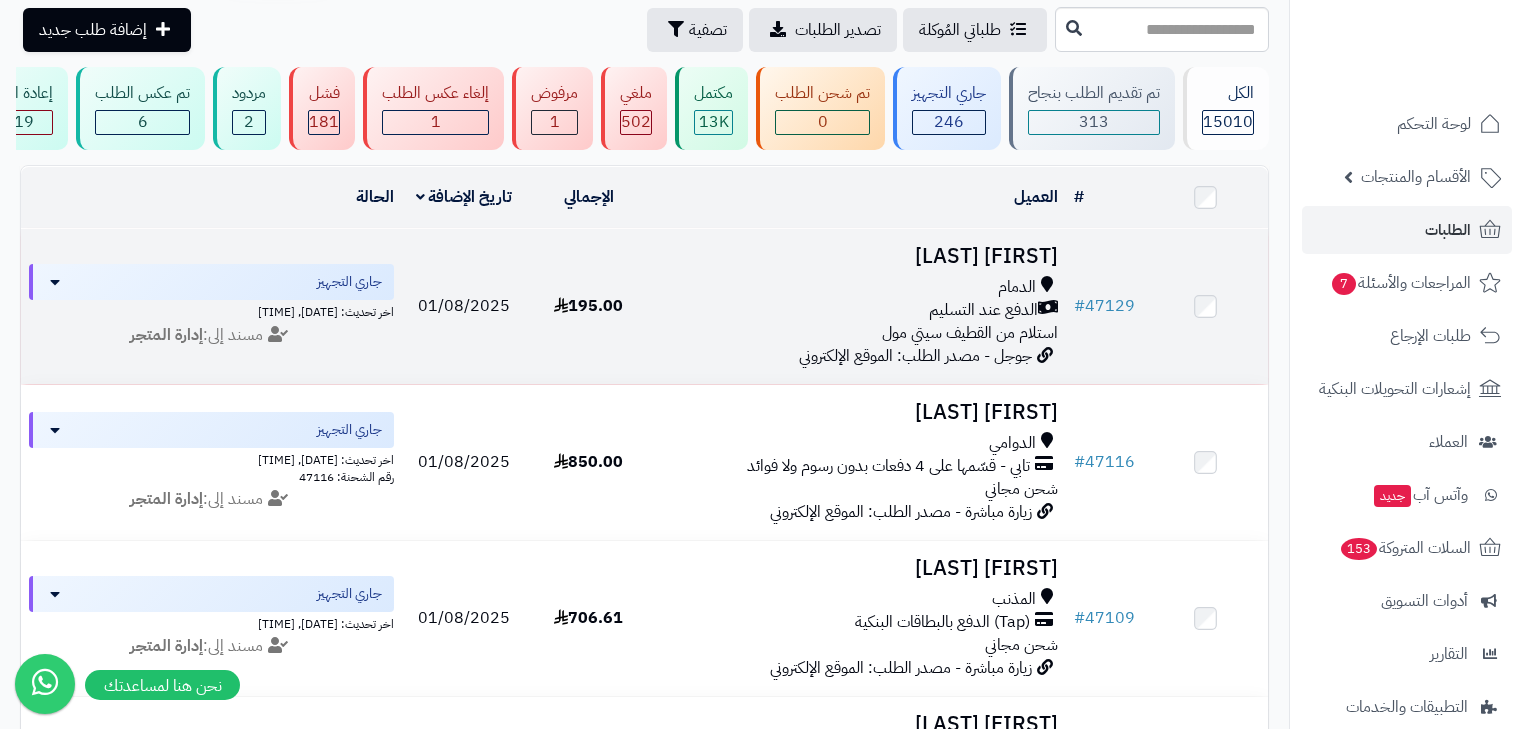 click on "الدفع عند التسليم" at bounding box center (983, 310) 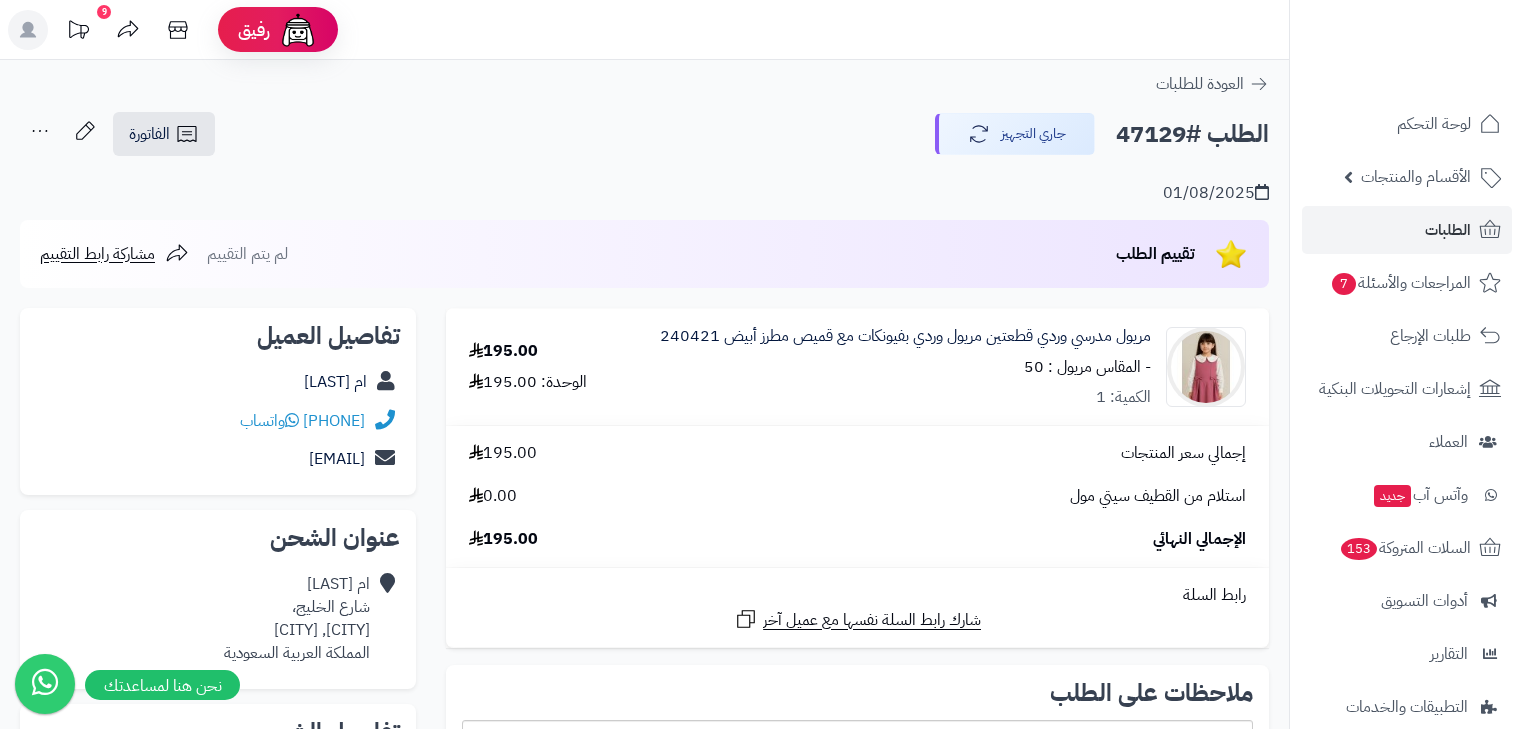 scroll, scrollTop: 240, scrollLeft: 0, axis: vertical 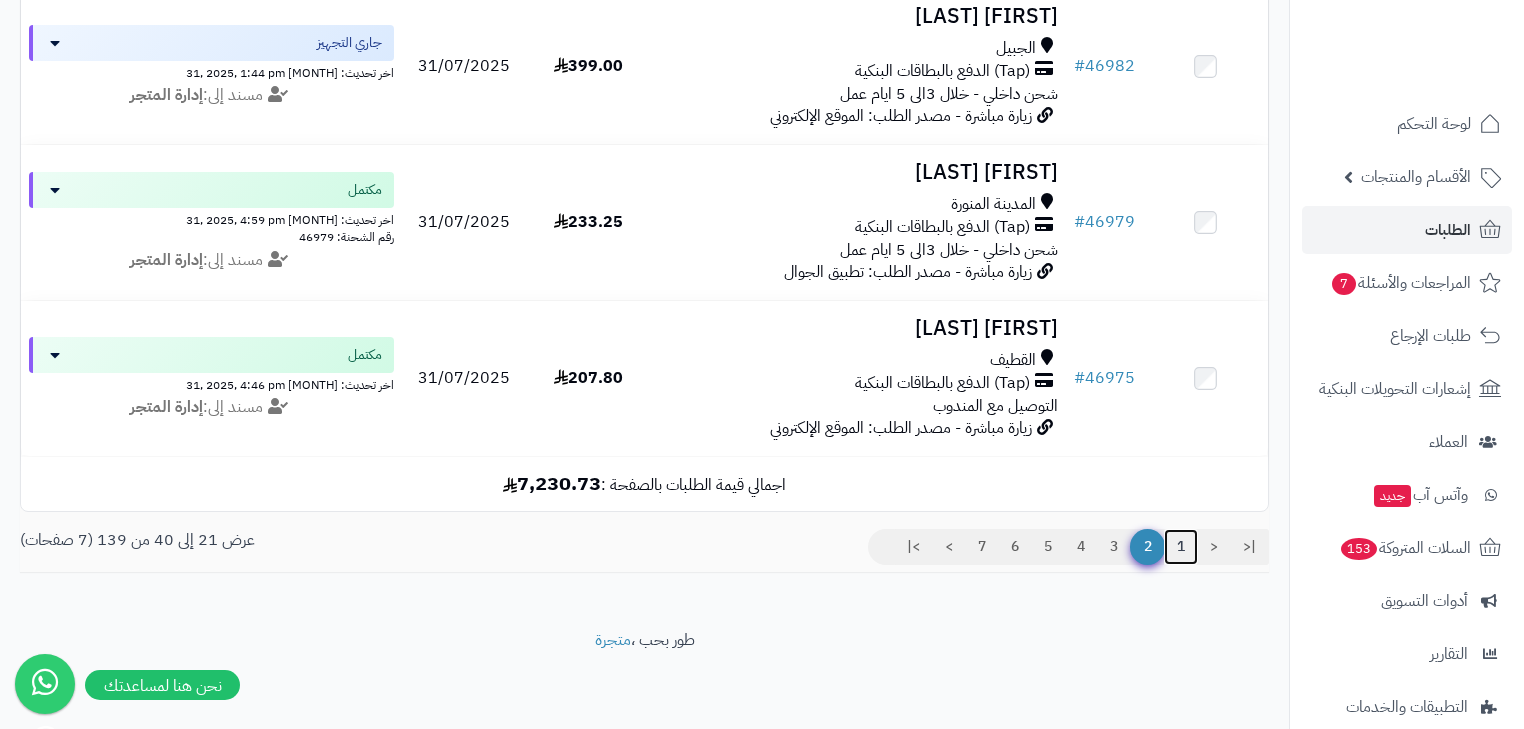 click on "1" at bounding box center (1181, 547) 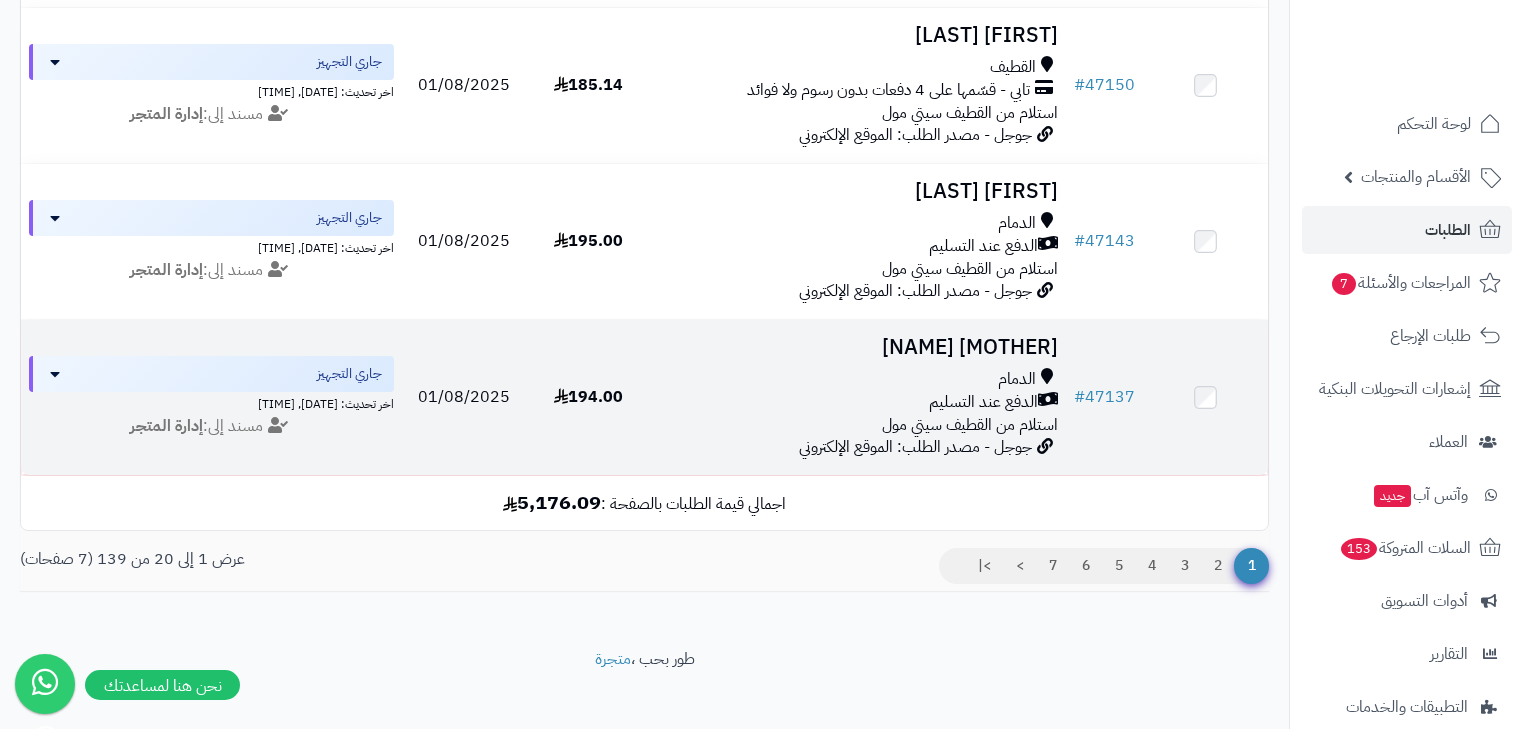scroll, scrollTop: 2924, scrollLeft: 0, axis: vertical 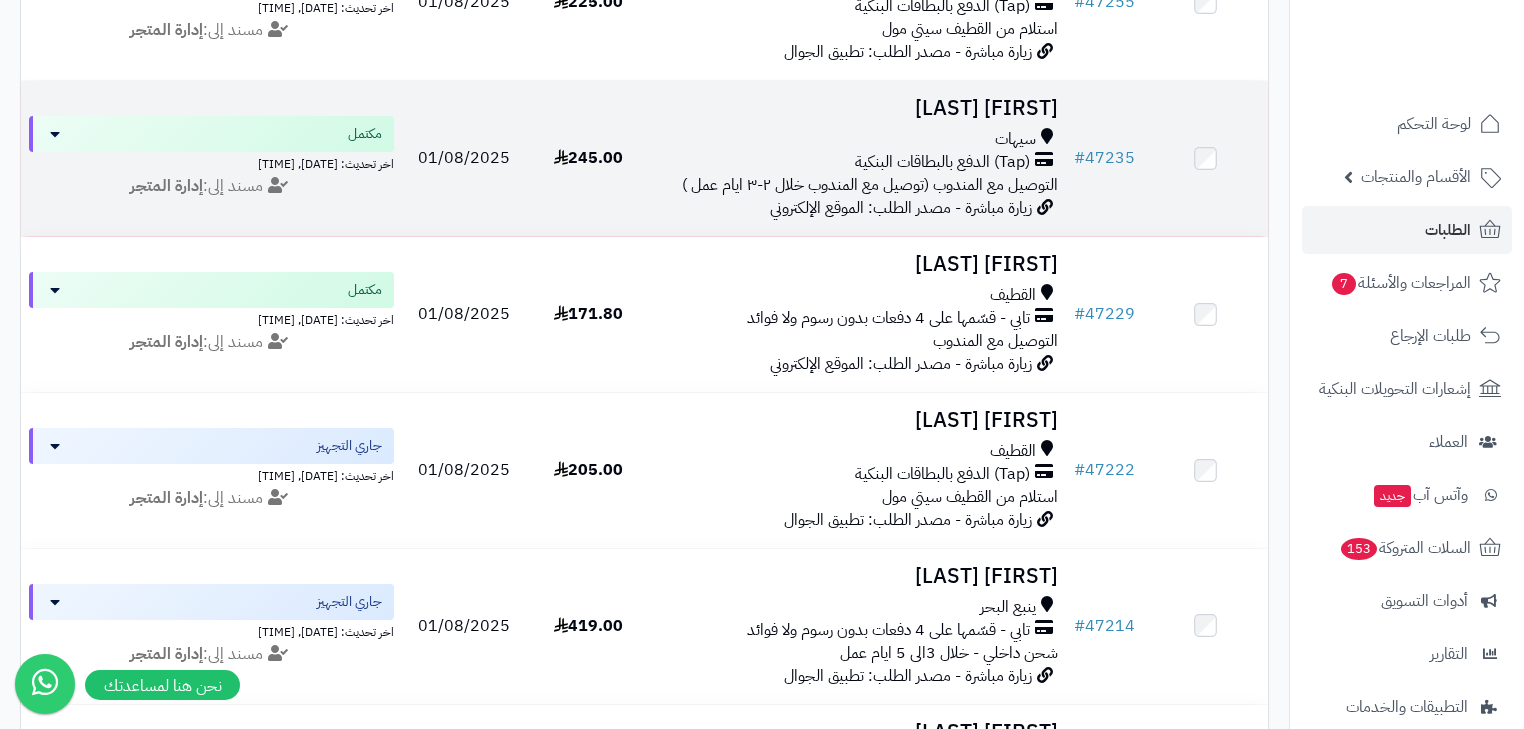 drag, startPoint x: 1092, startPoint y: 168, endPoint x: 1077, endPoint y: 197, distance: 32.649654 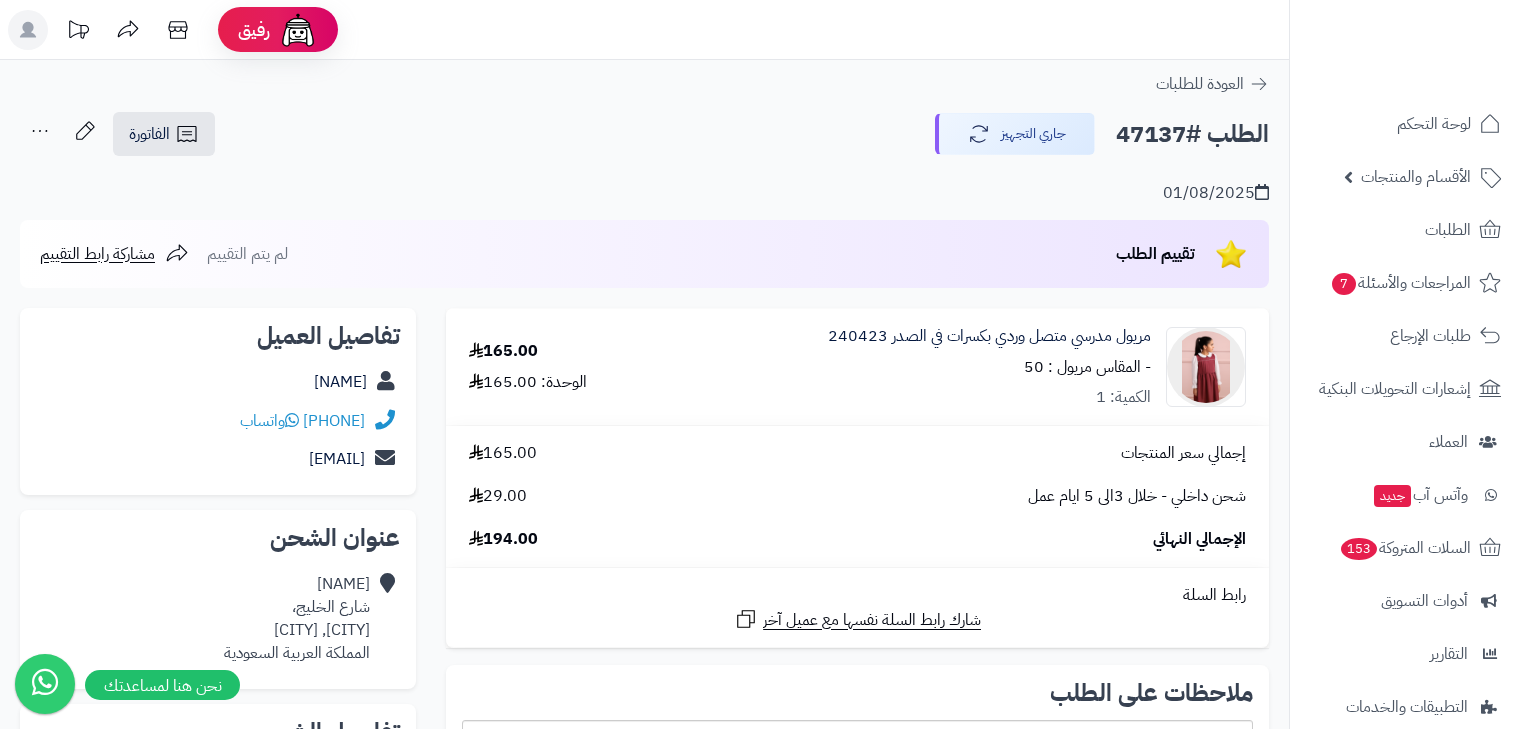 scroll, scrollTop: 0, scrollLeft: 0, axis: both 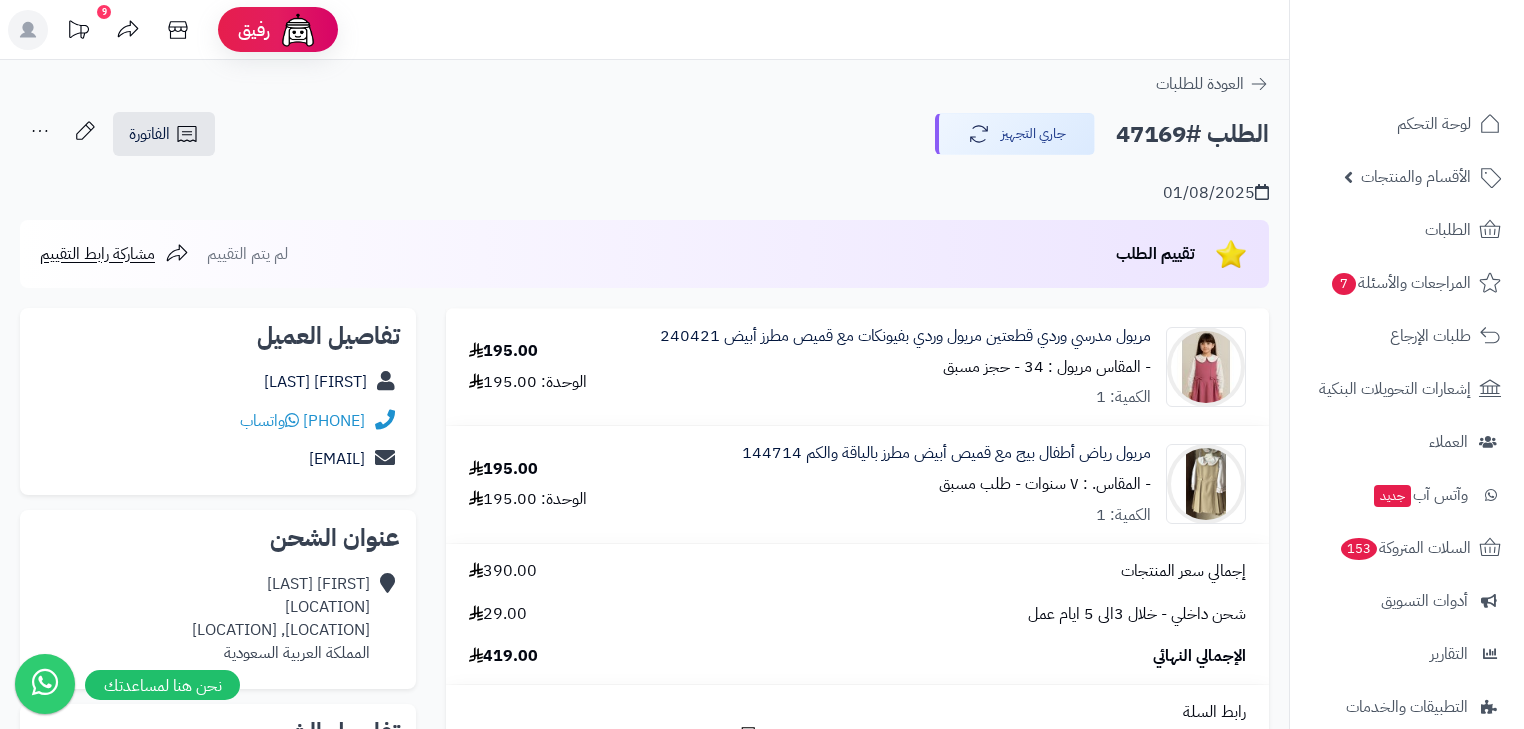 click 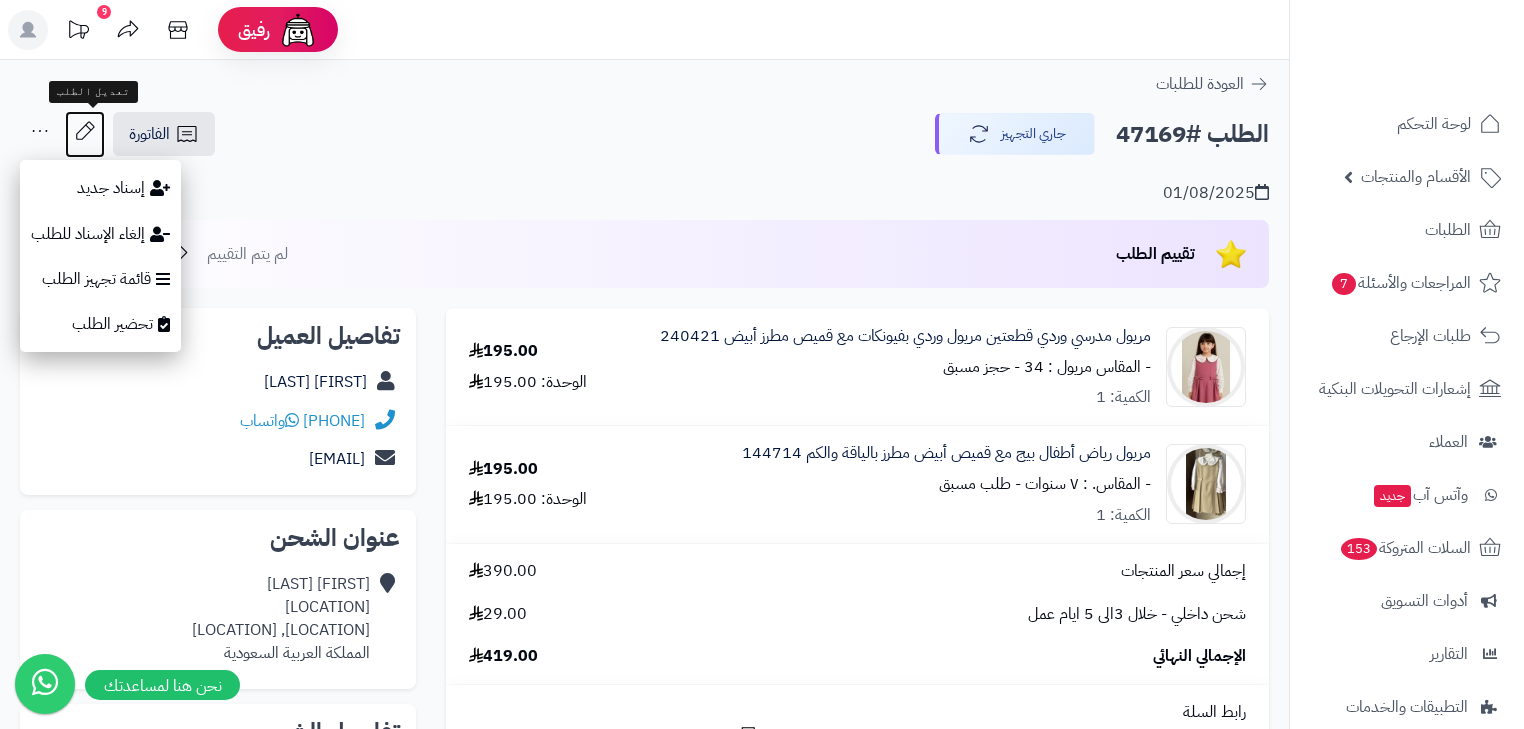 click 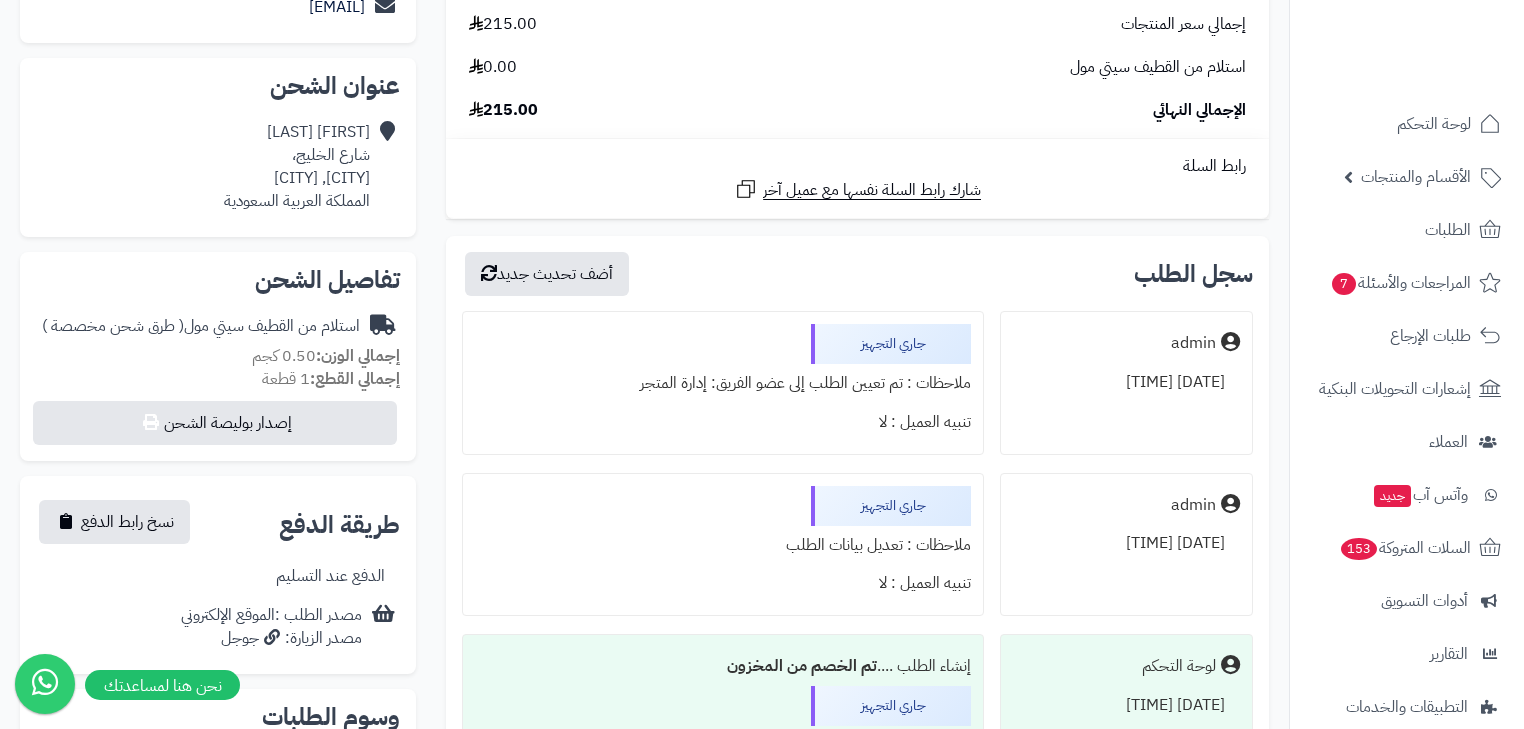 scroll, scrollTop: 480, scrollLeft: 0, axis: vertical 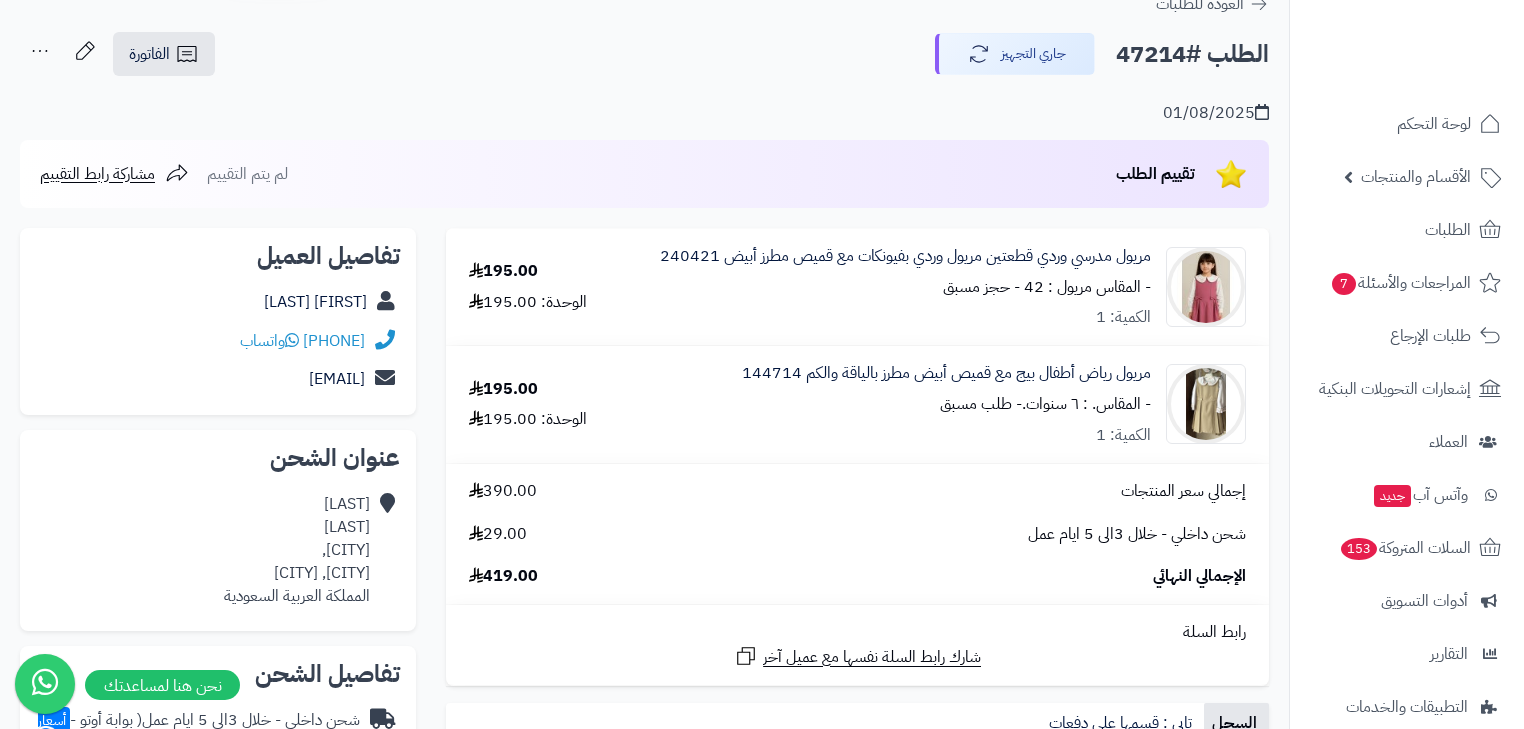 click on "الطلب #47214" at bounding box center [1192, 54] 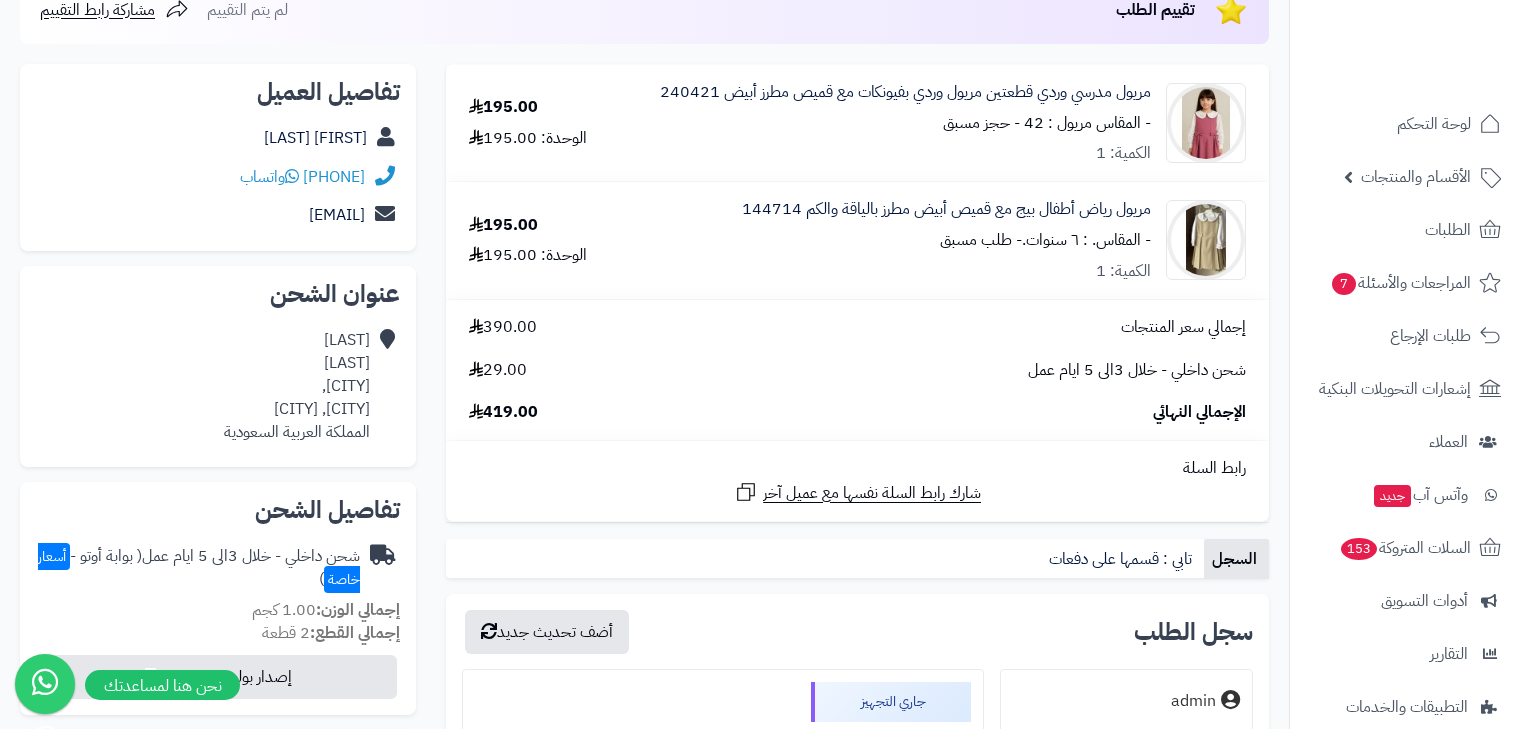 scroll, scrollTop: 0, scrollLeft: 0, axis: both 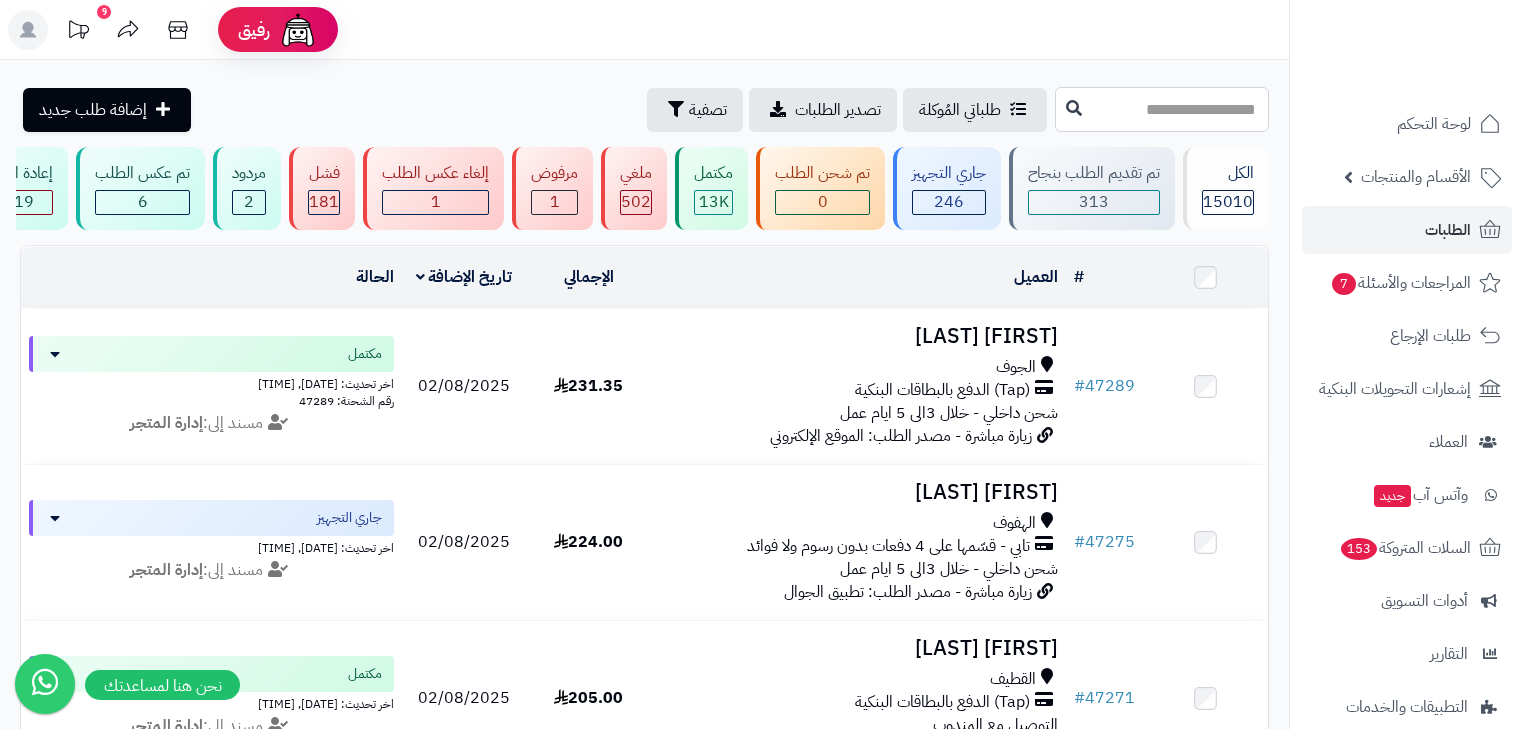 click at bounding box center (1162, 109) 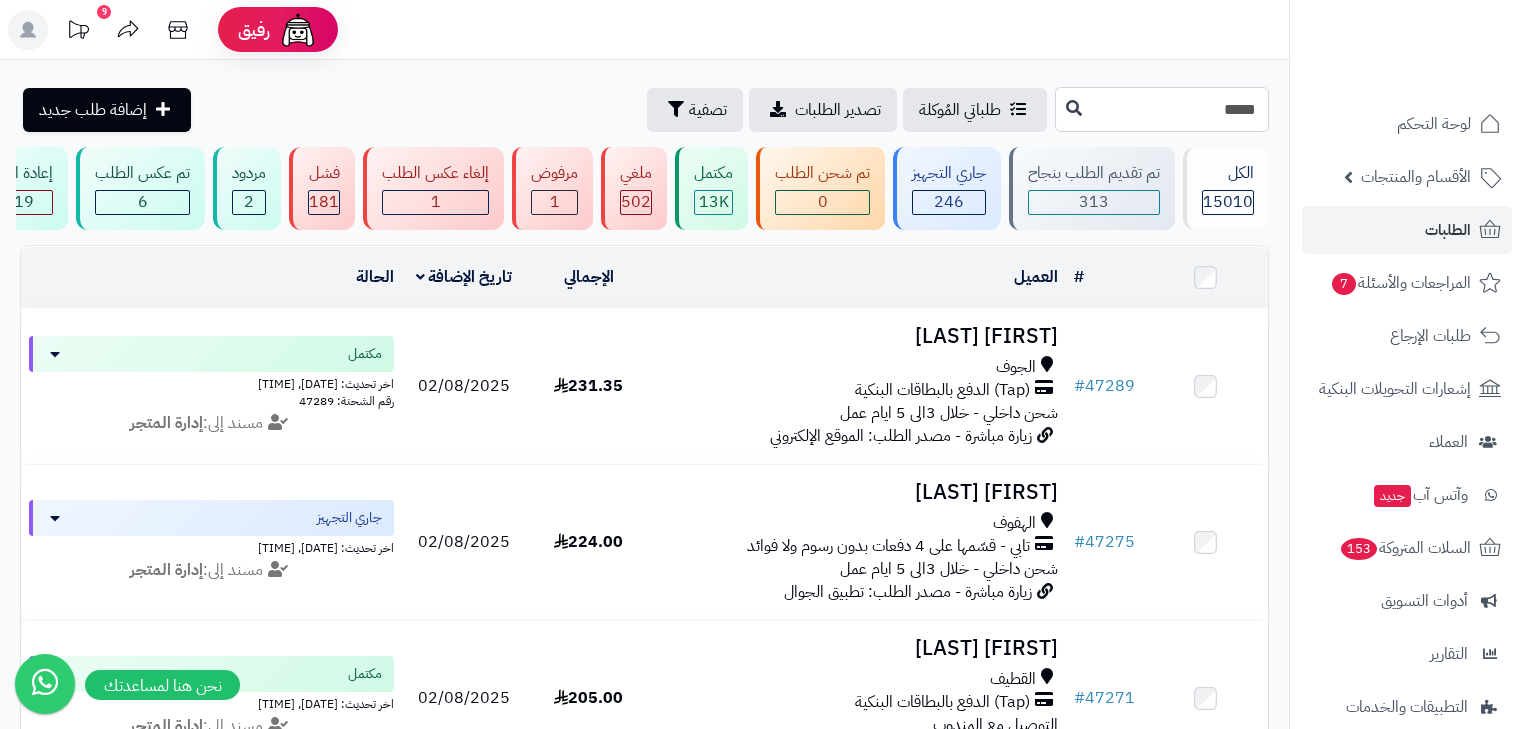 type on "*****" 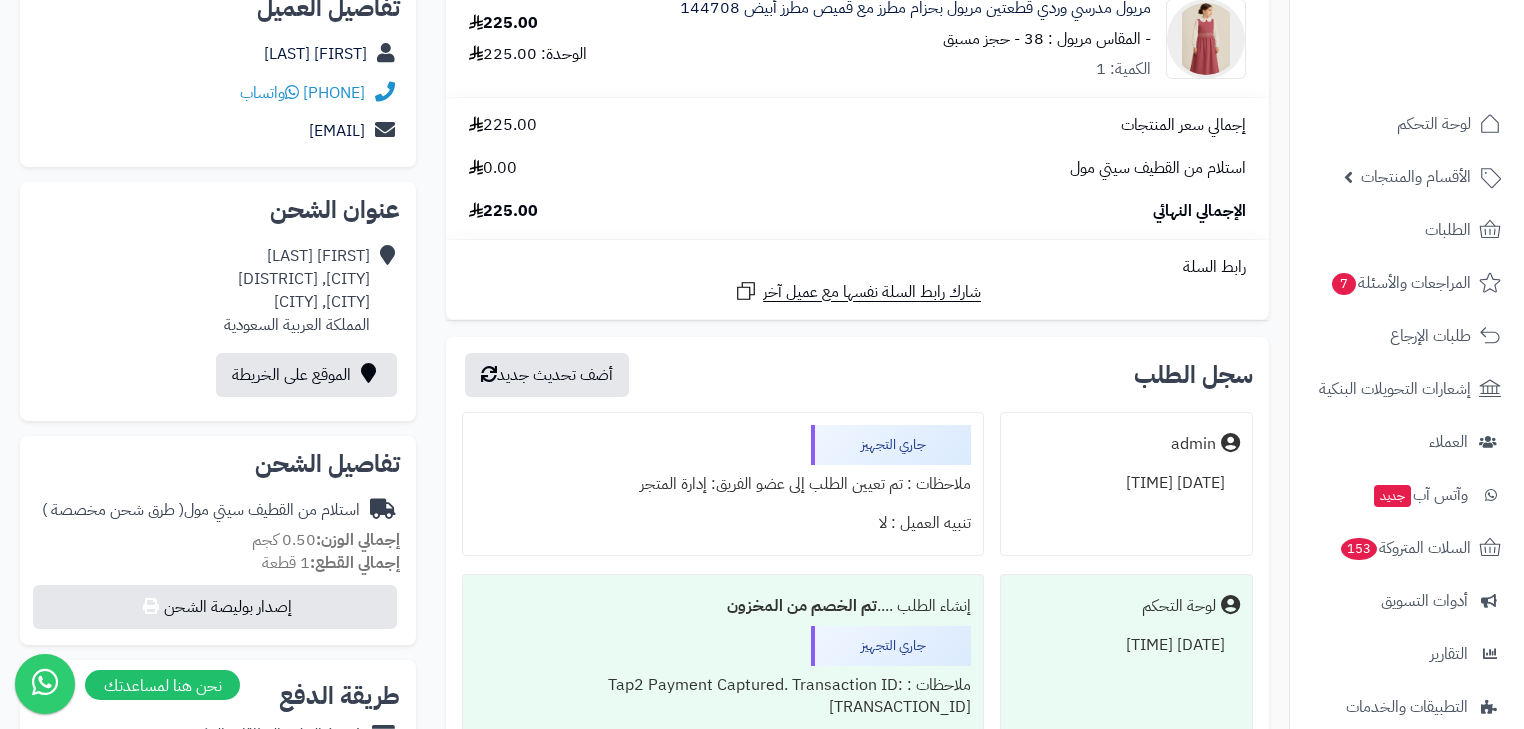 scroll, scrollTop: 80, scrollLeft: 0, axis: vertical 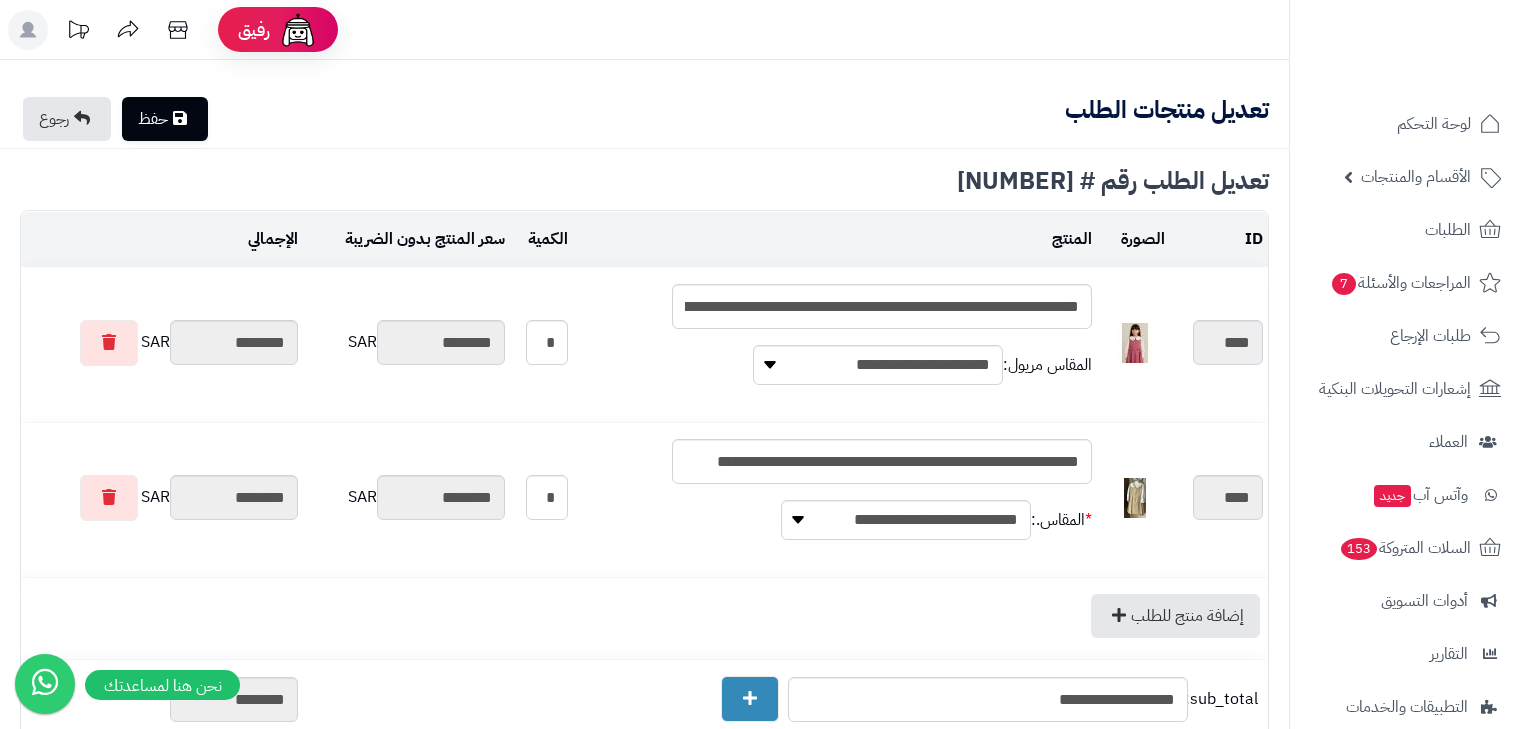 type on "**********" 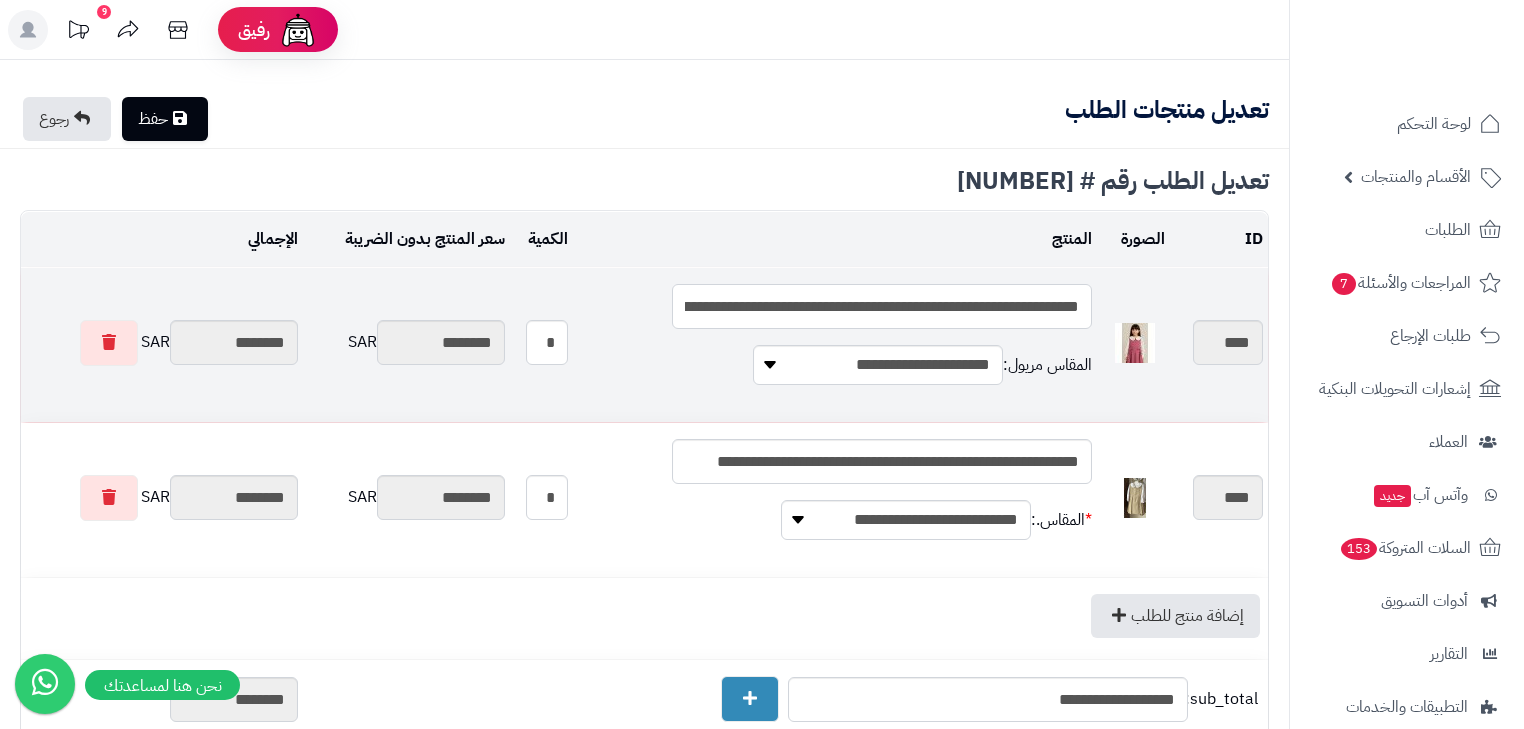 click on "**********" at bounding box center (882, 306) 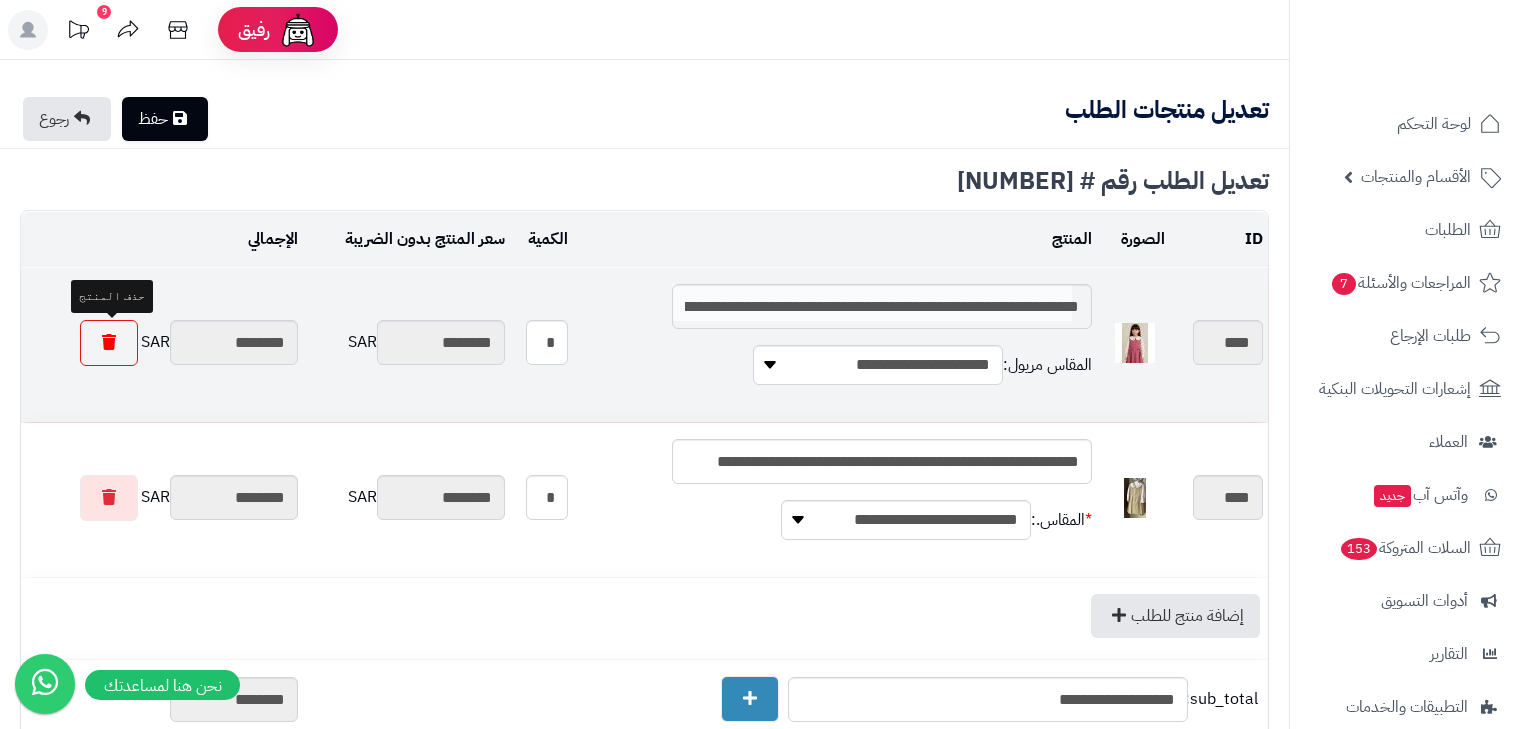 click at bounding box center (109, 343) 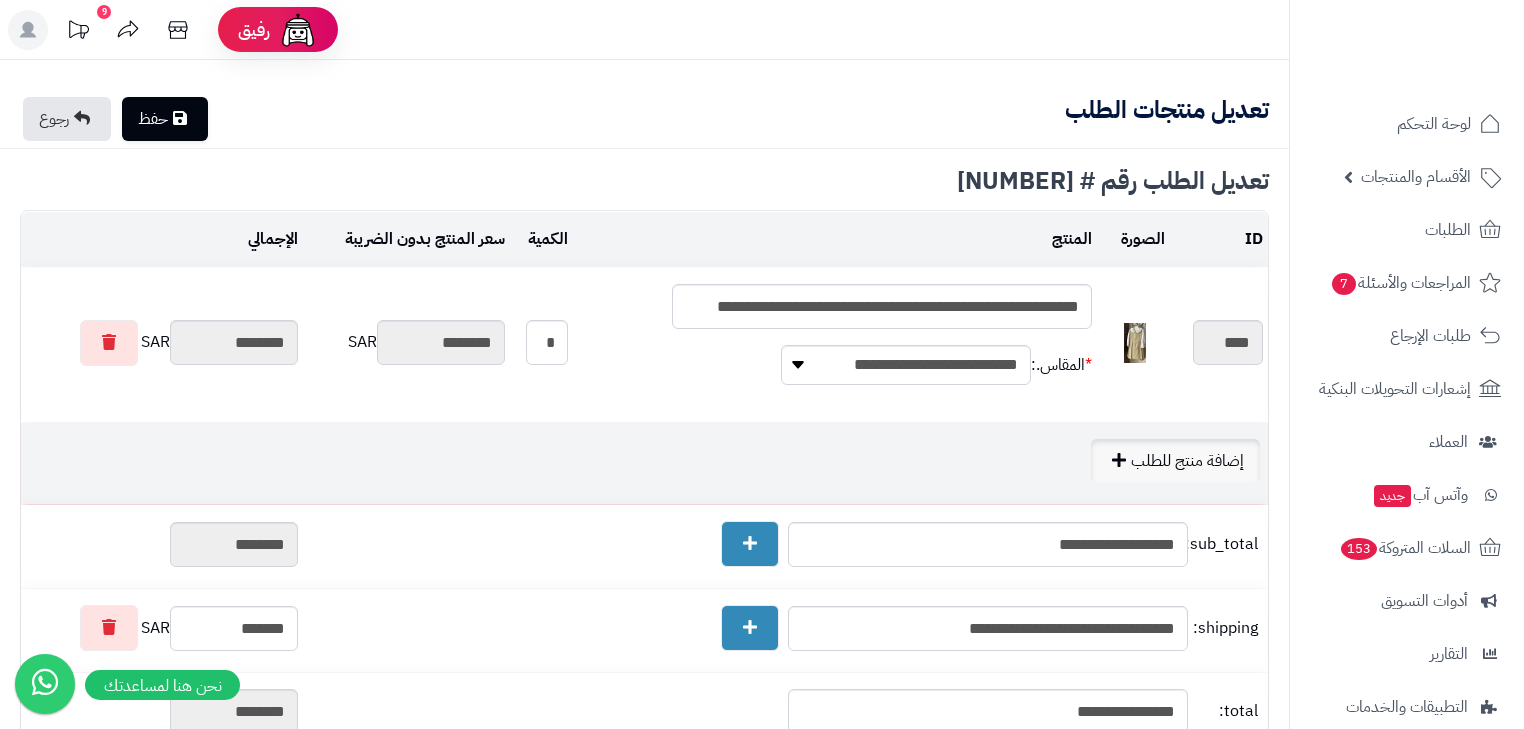 click on "إضافة منتج للطلب" at bounding box center [1175, 461] 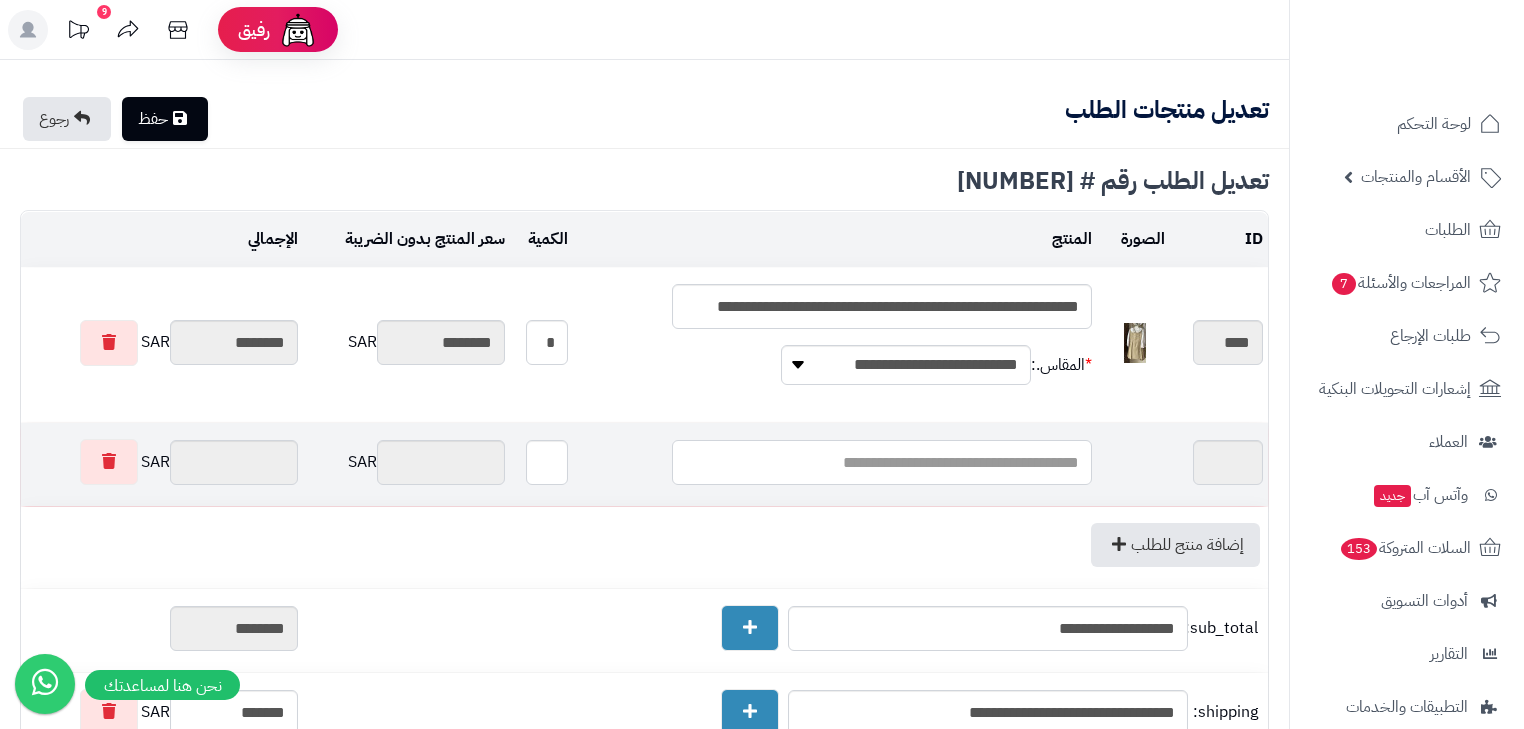 click at bounding box center [882, 462] 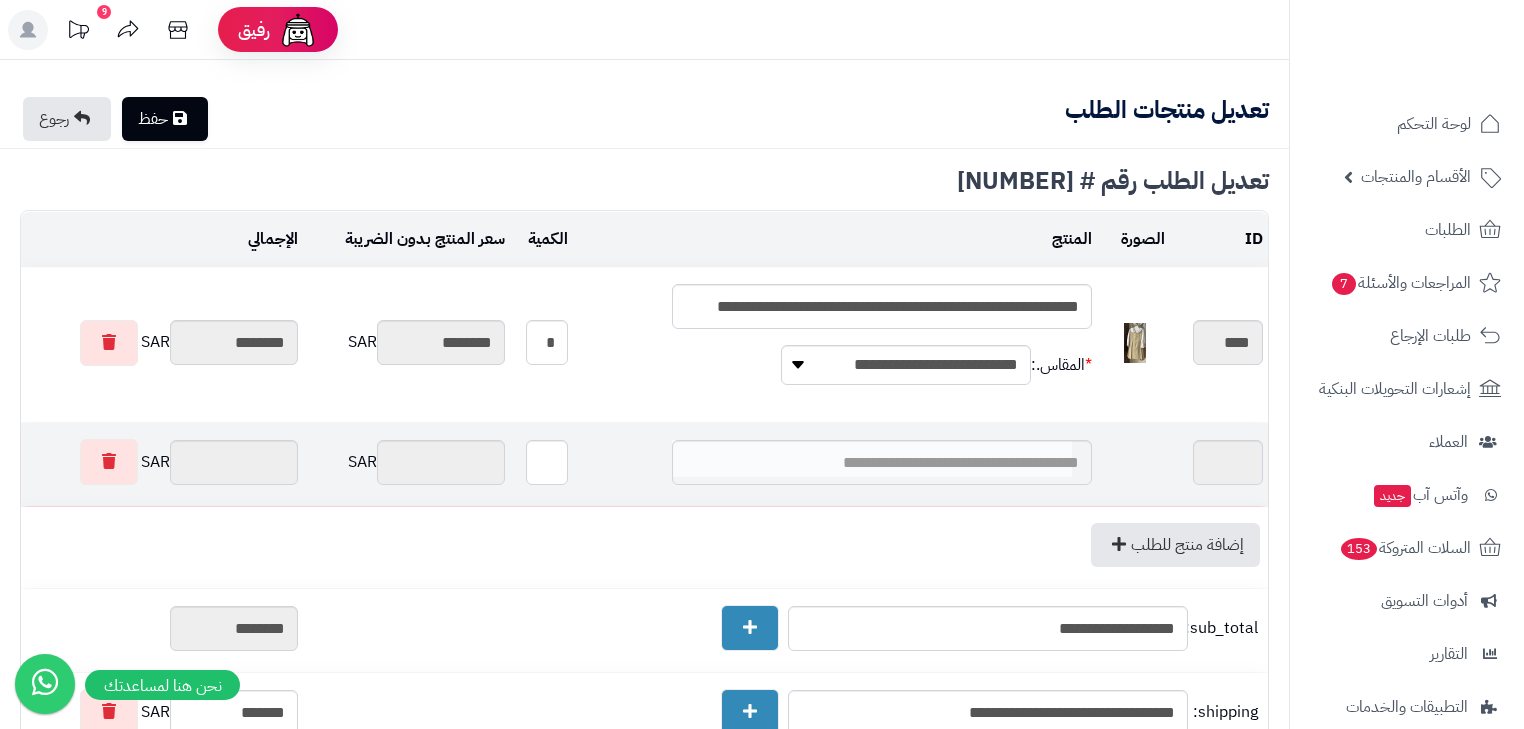 type on "*" 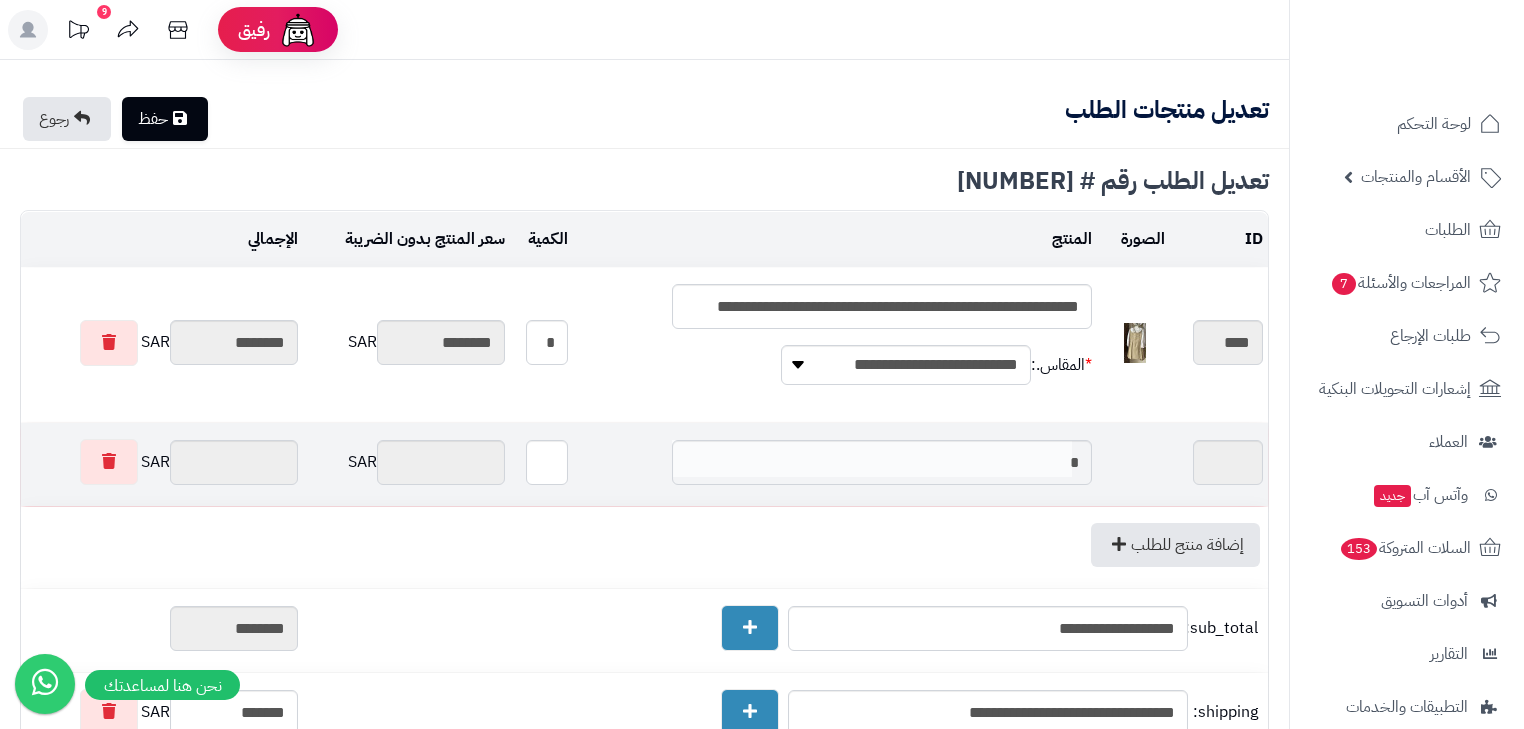 type on "******" 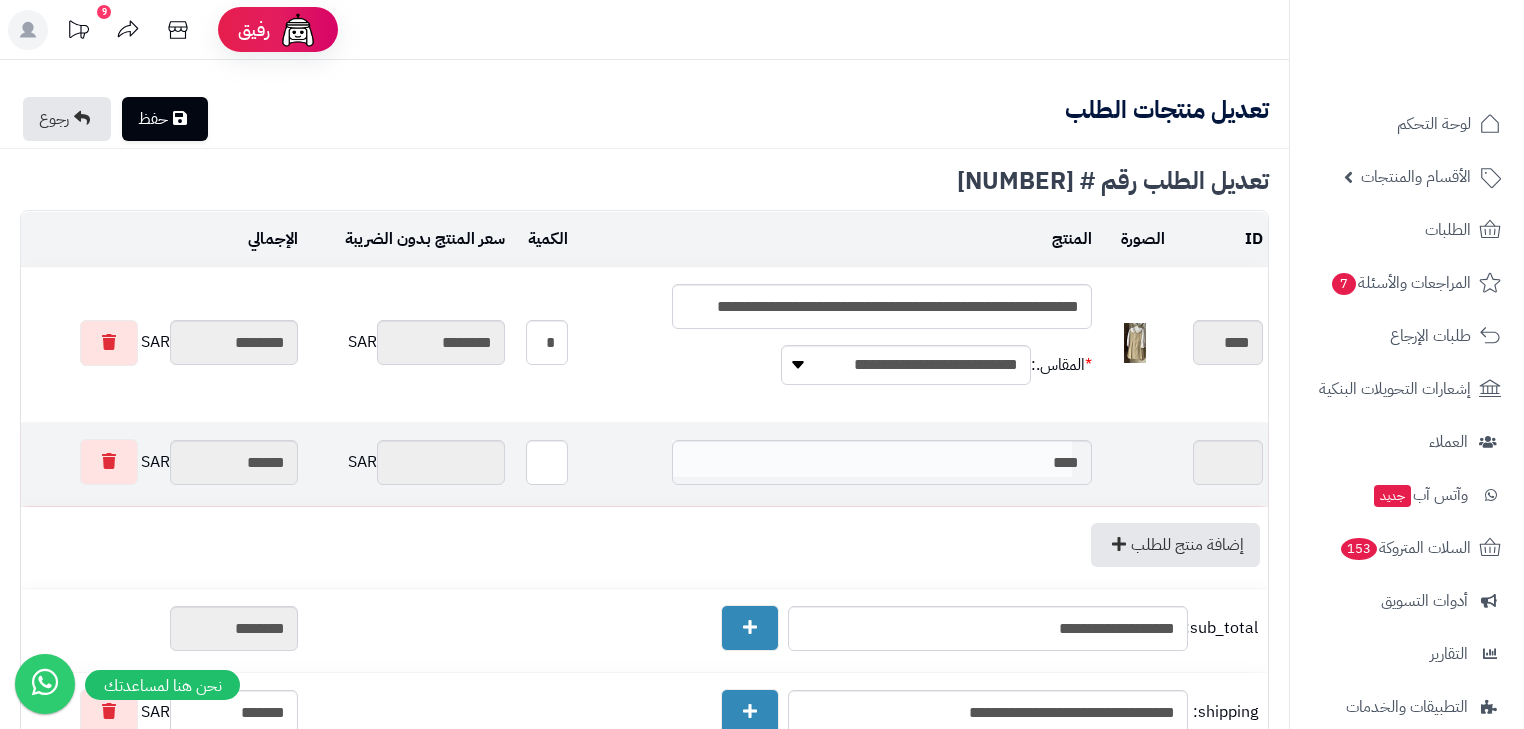 type on "*****" 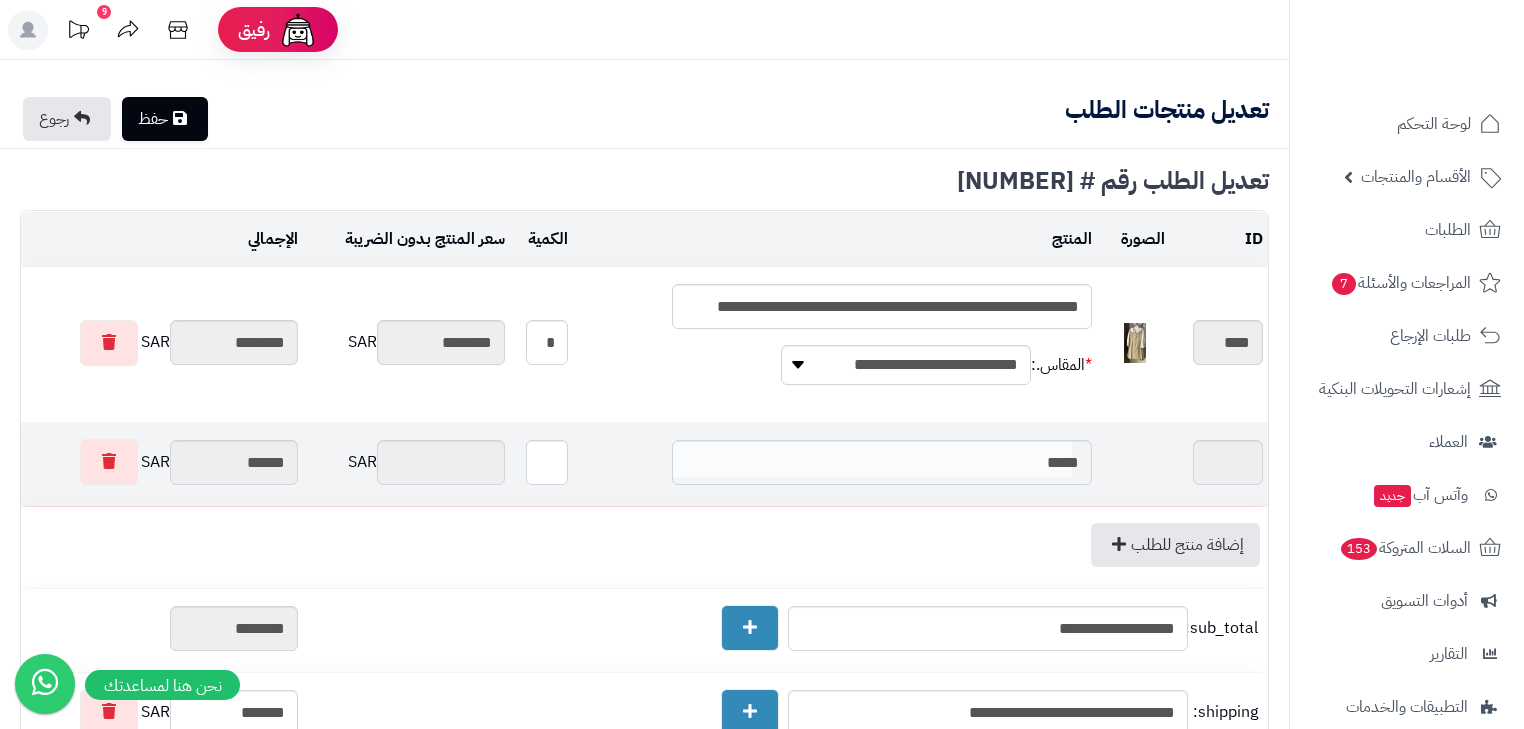 type 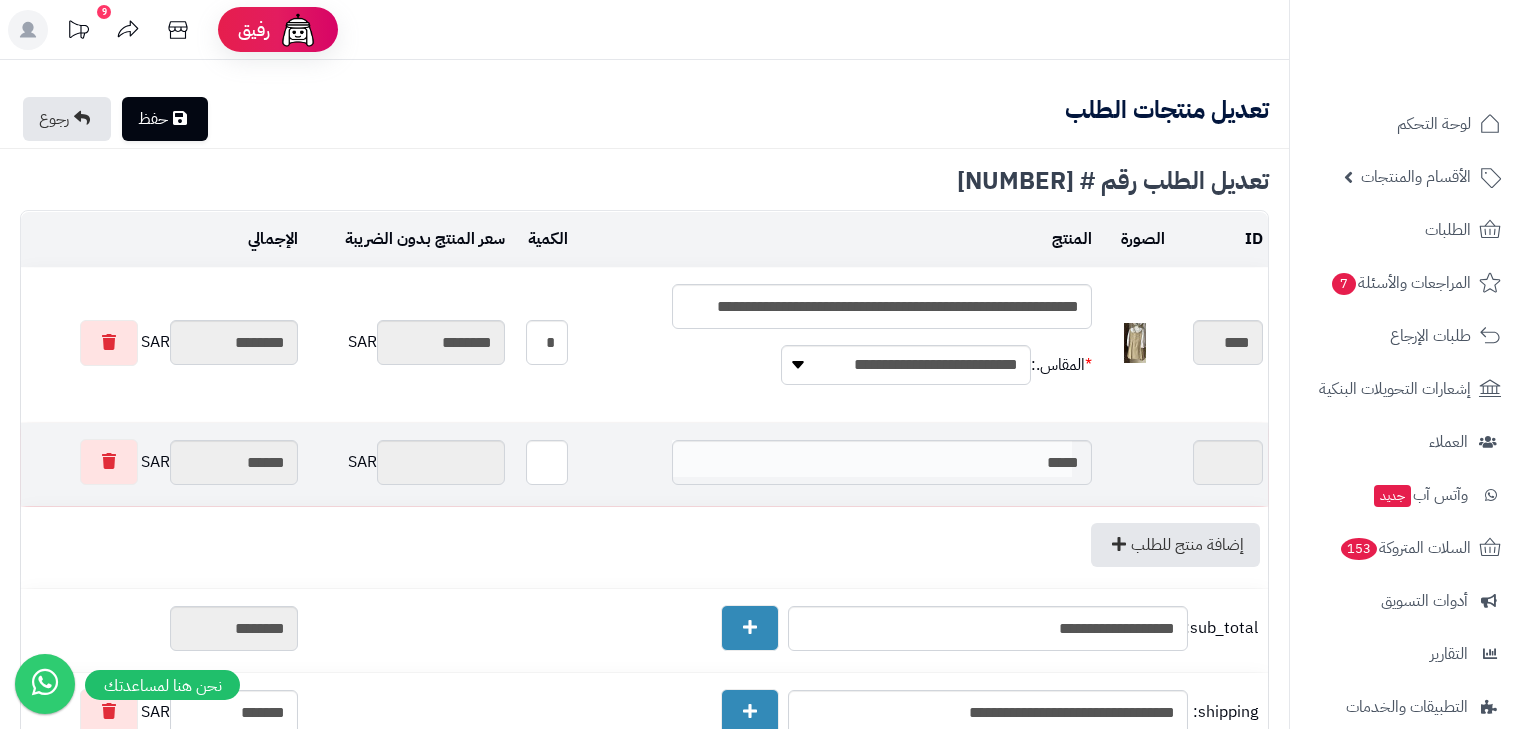 type on "******" 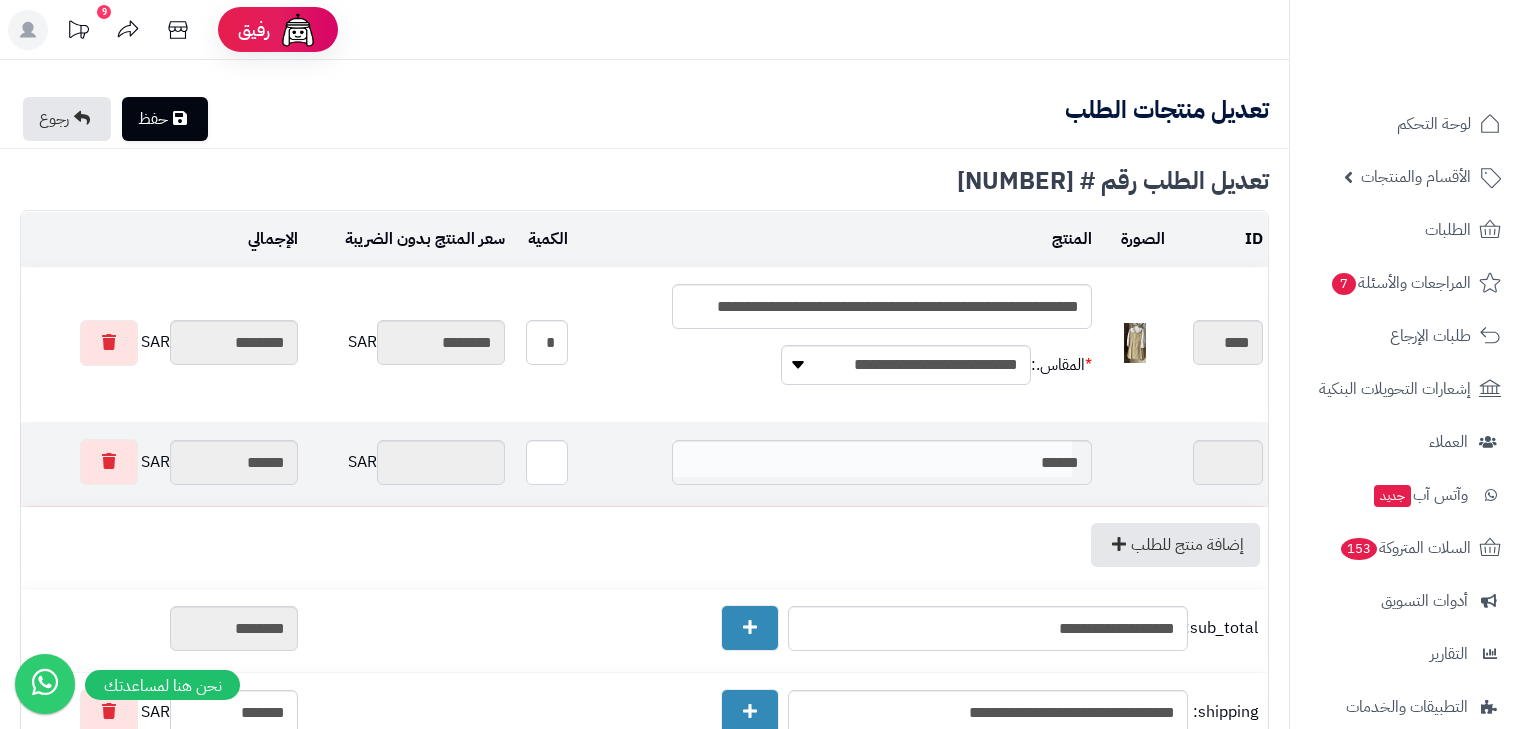 type on "******" 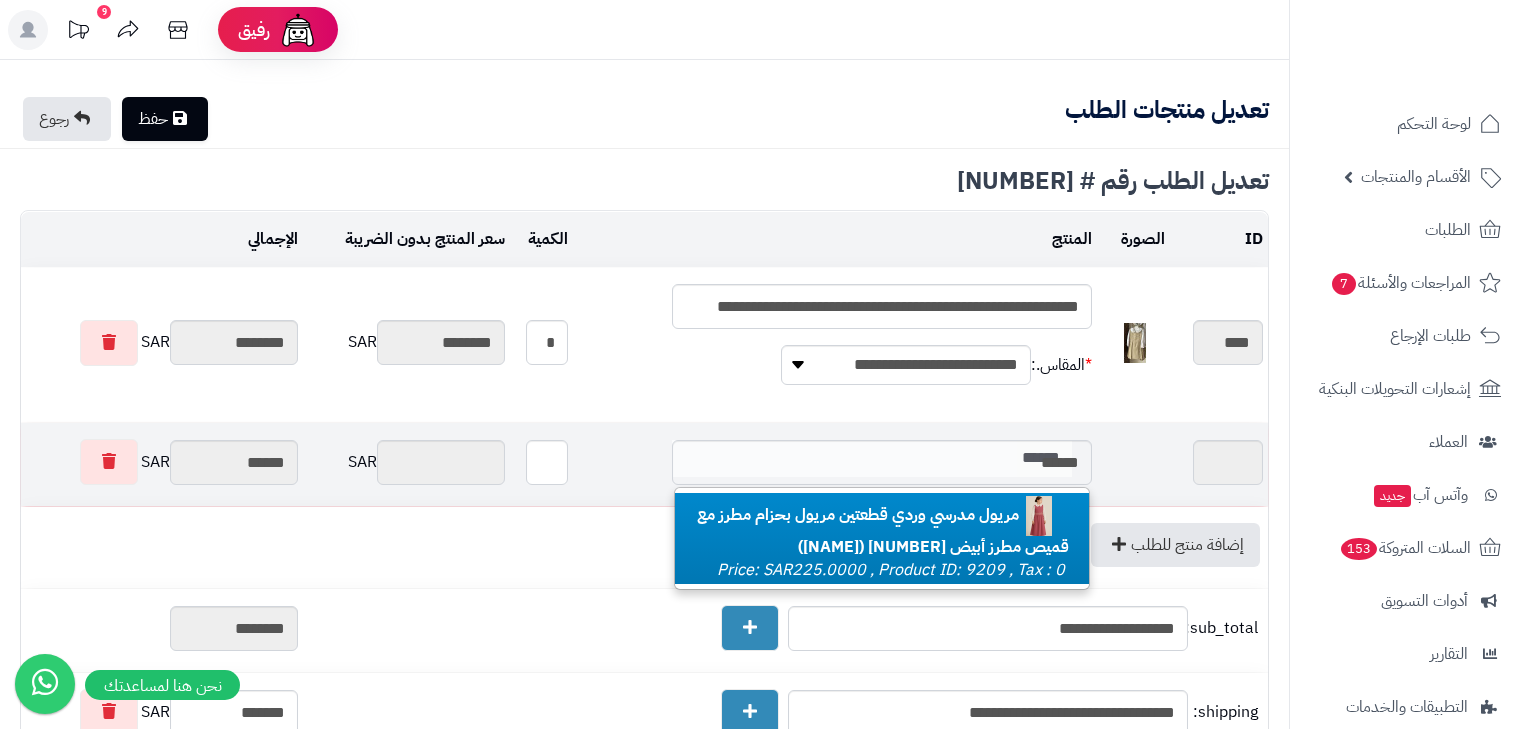 type on "******" 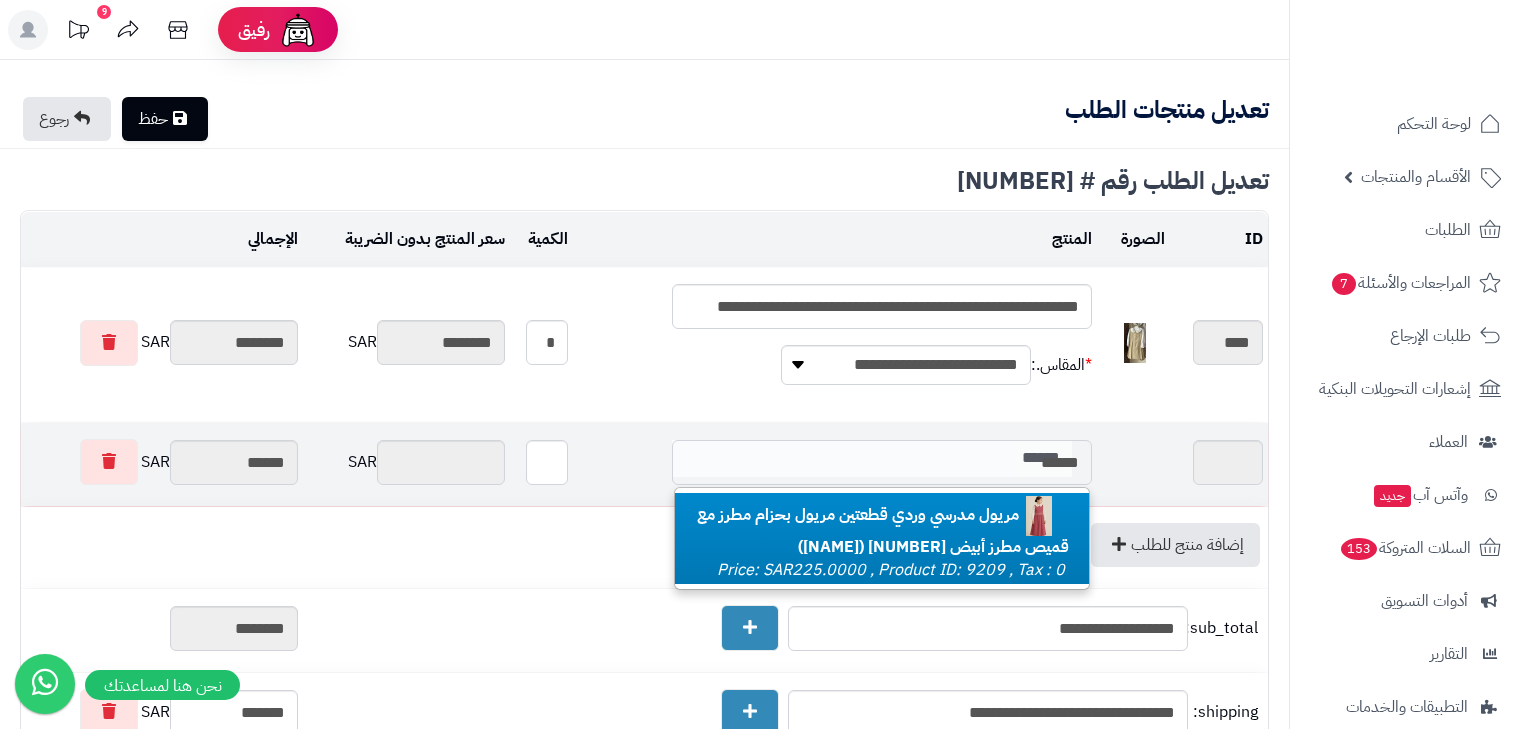 type on "********" 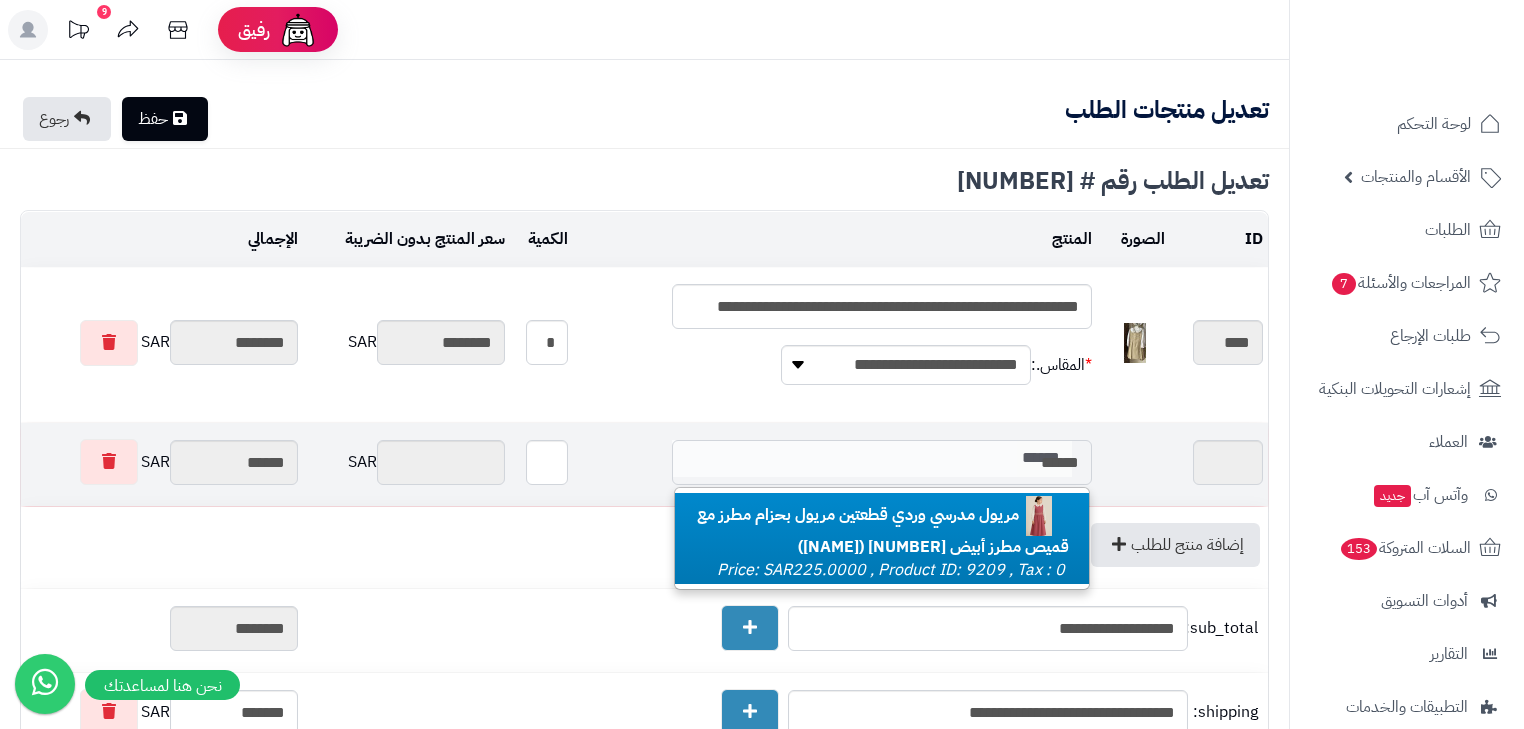 type on "********" 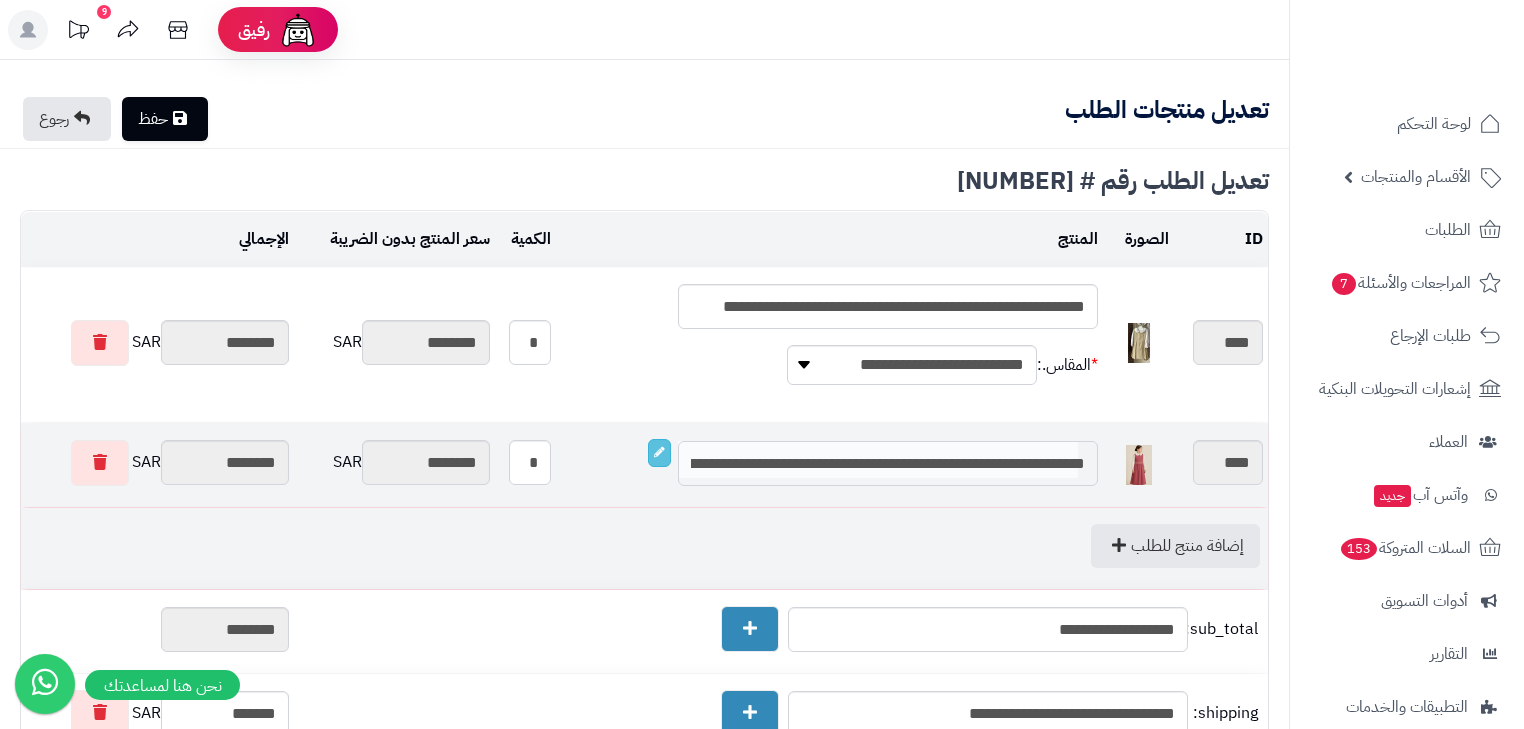 scroll, scrollTop: 0, scrollLeft: -84, axis: horizontal 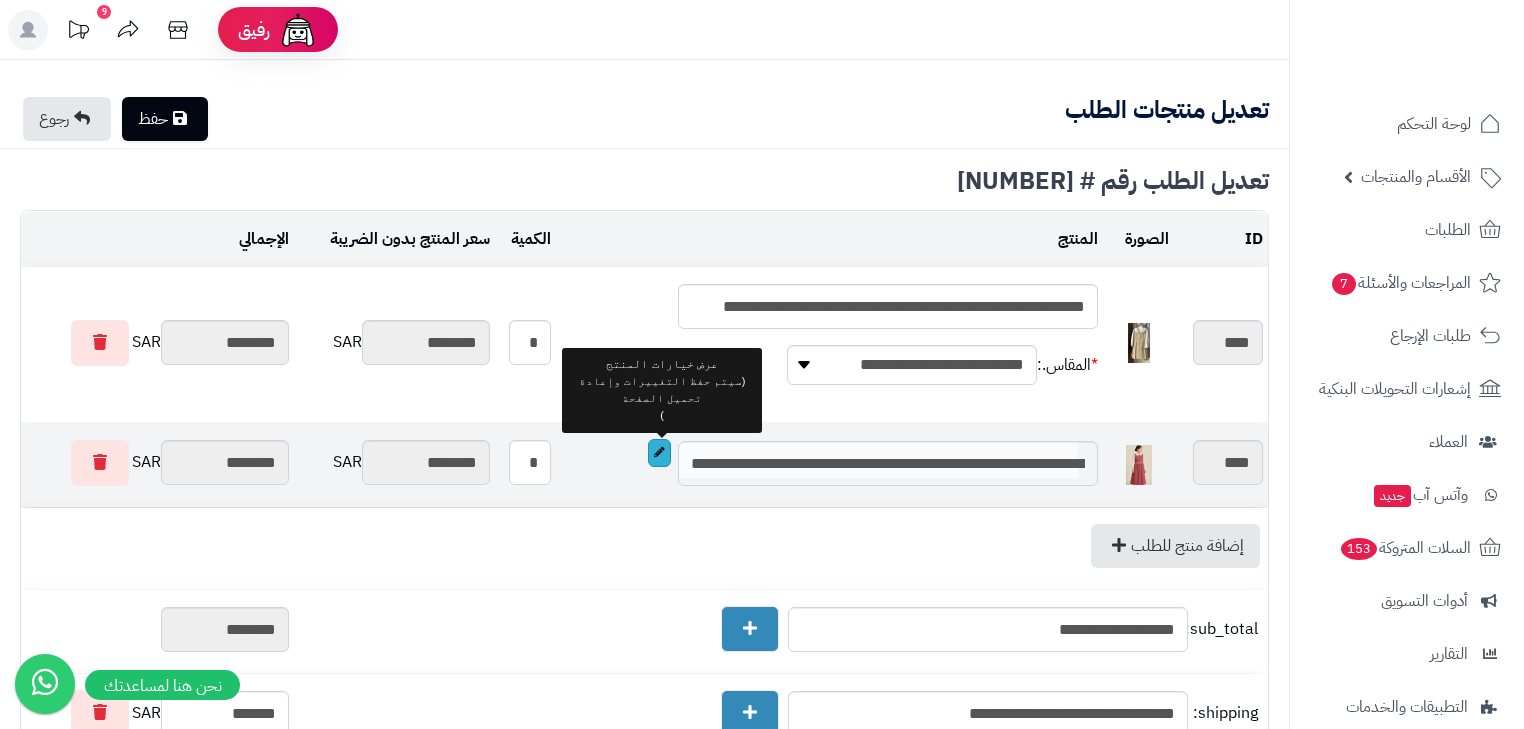 click at bounding box center (659, 453) 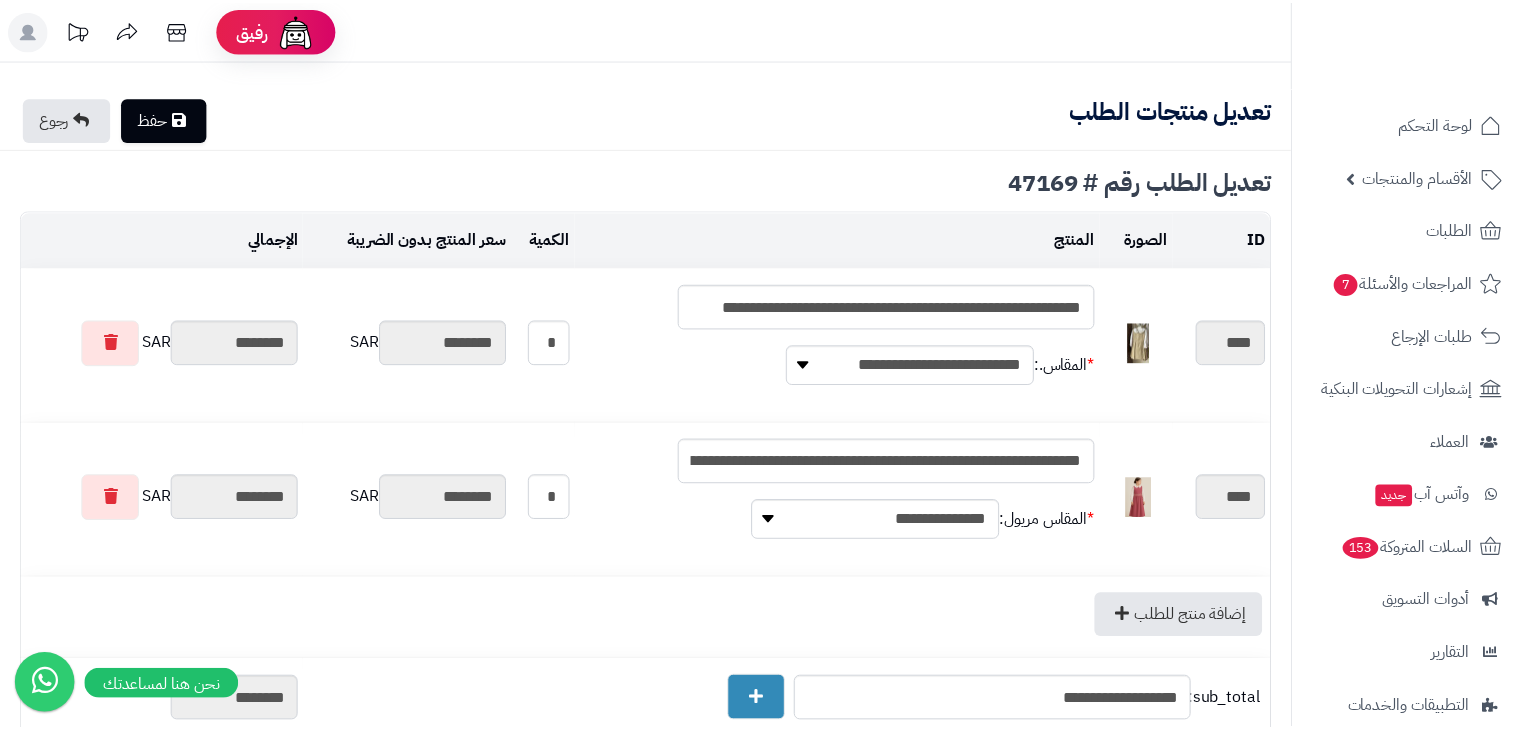 scroll, scrollTop: 0, scrollLeft: 0, axis: both 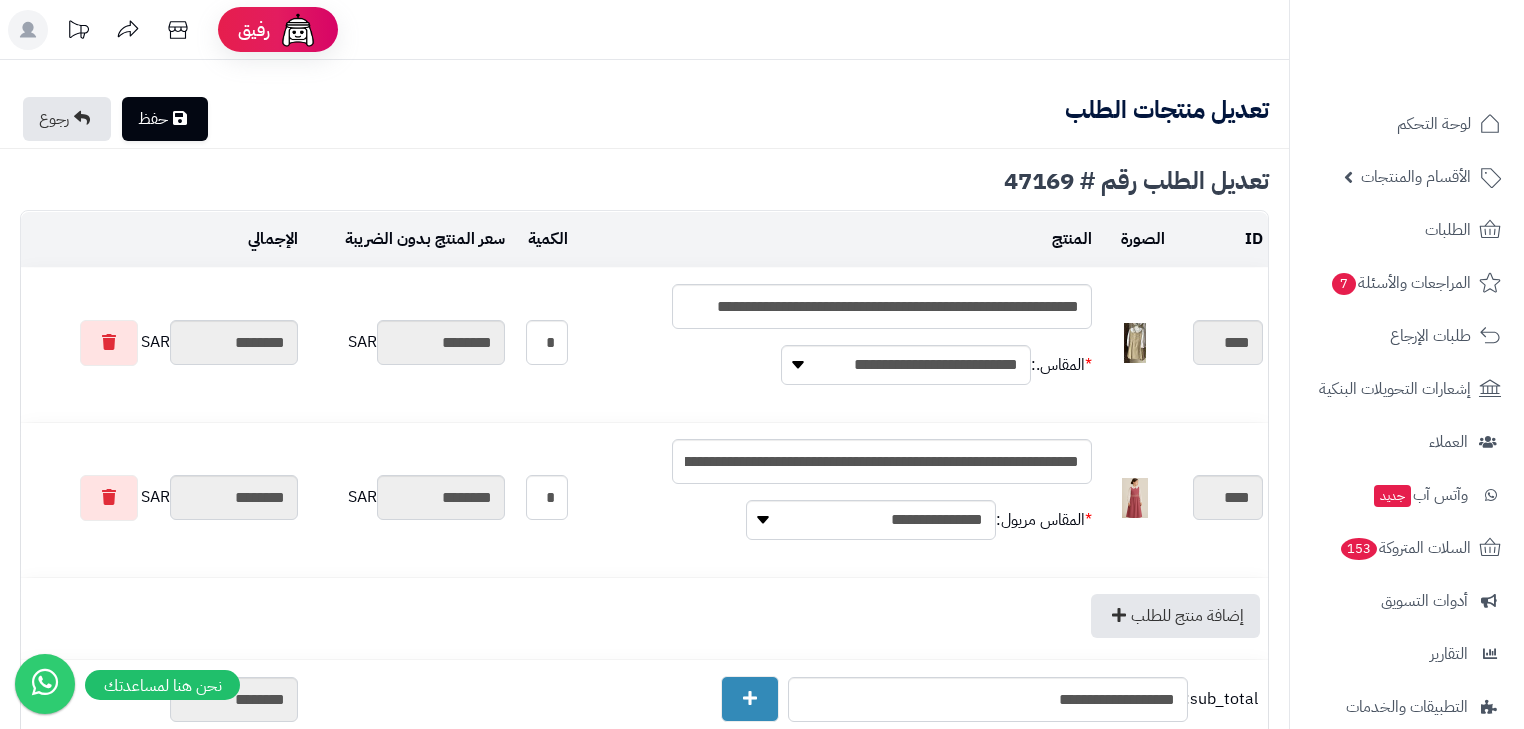 type on "**********" 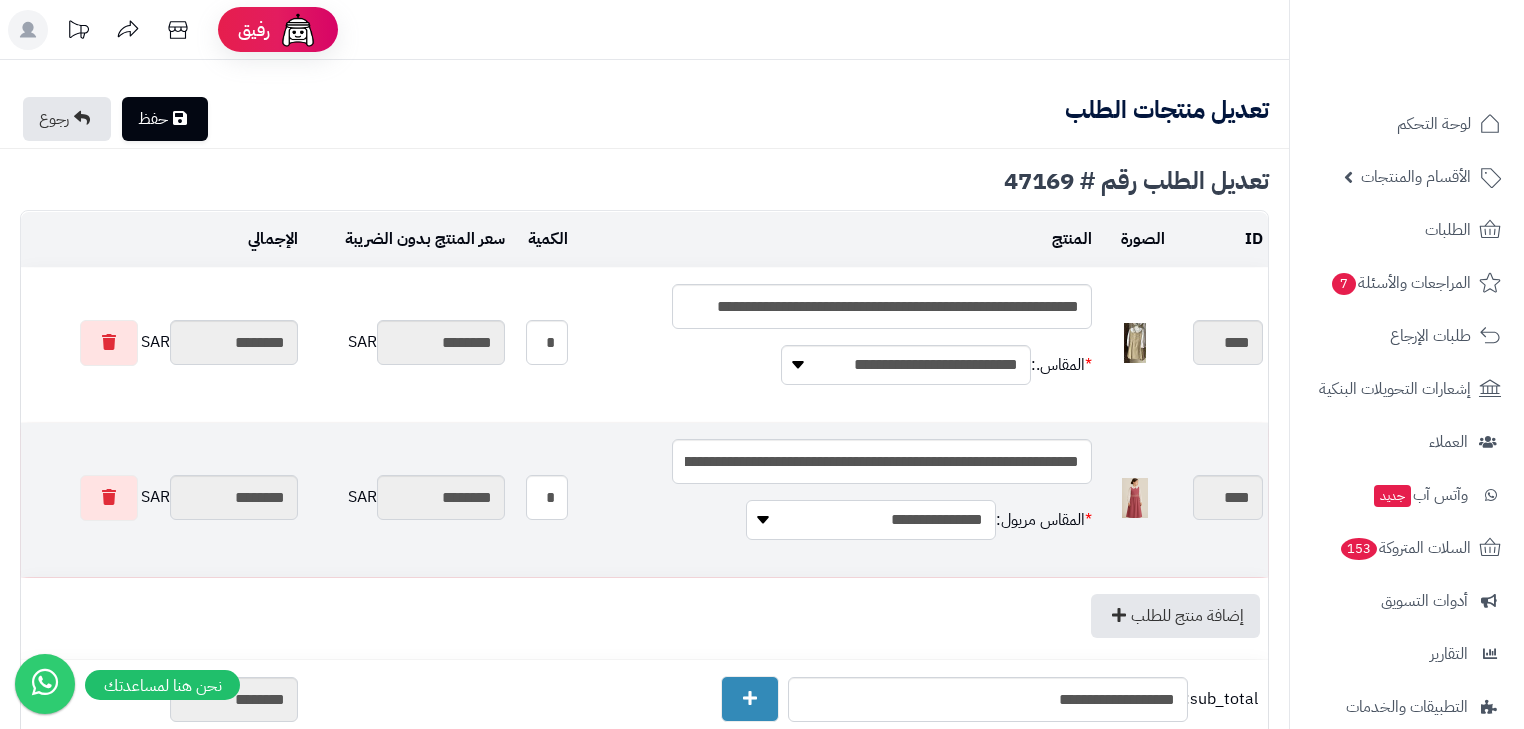 click on "**********" at bounding box center (871, 520) 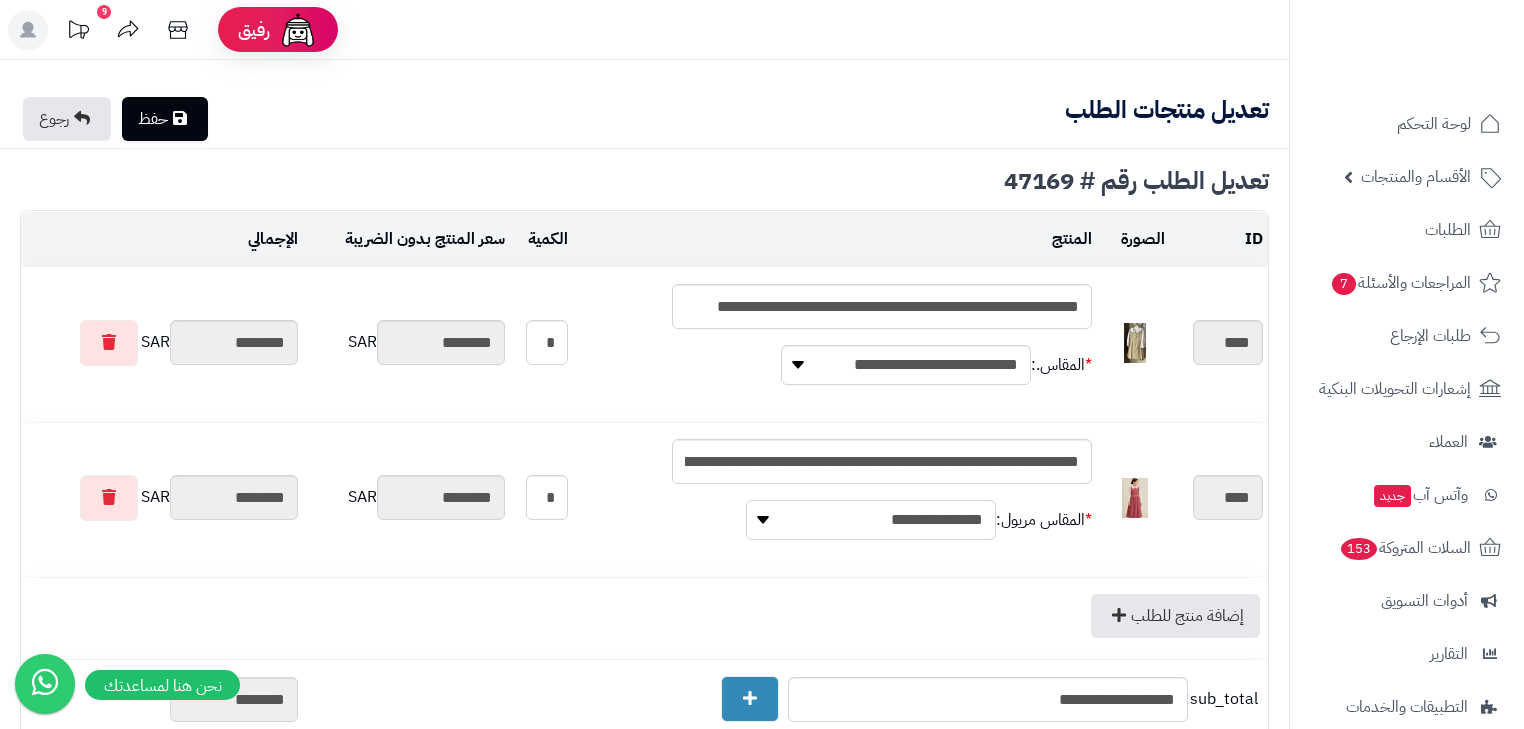 select on "**********" 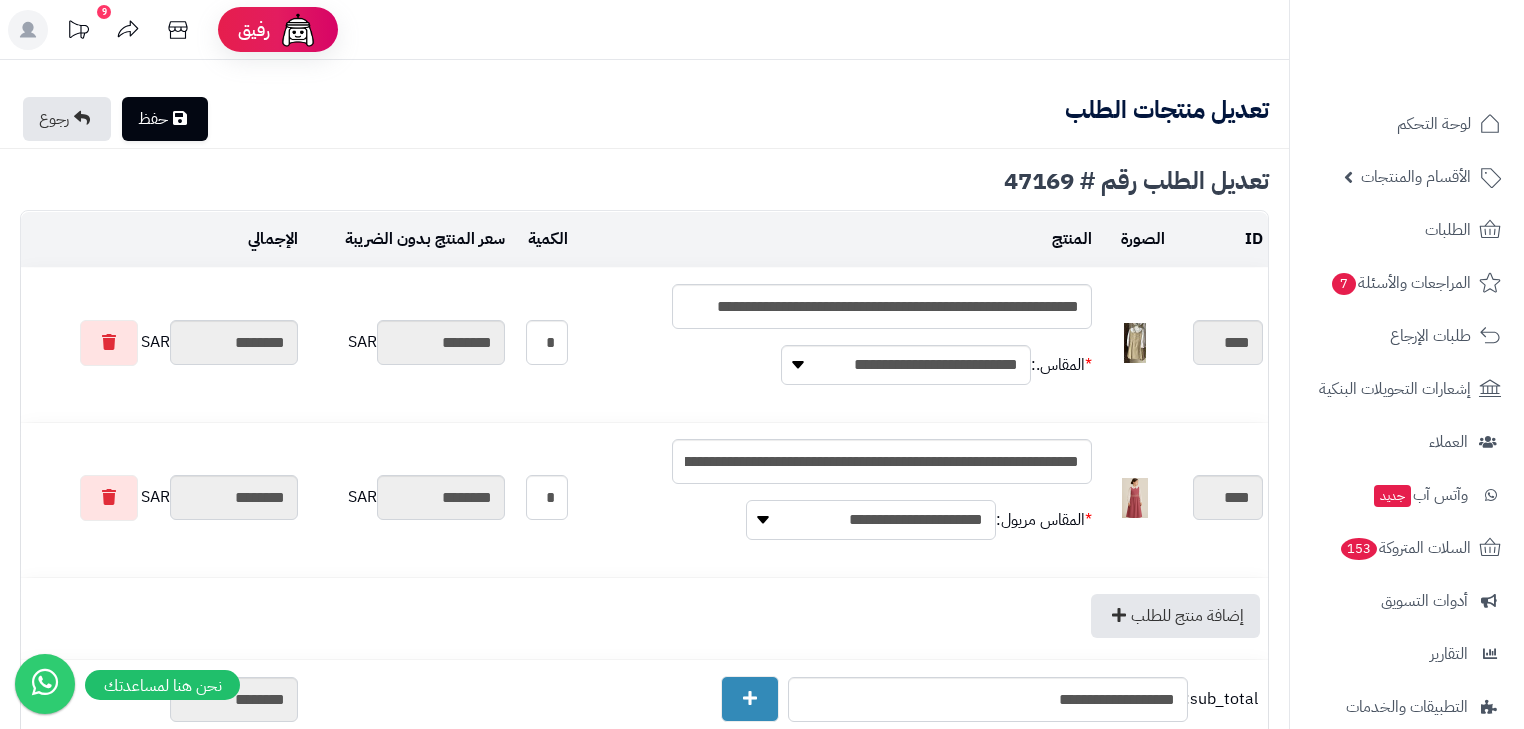 click on "**********" at bounding box center (871, 520) 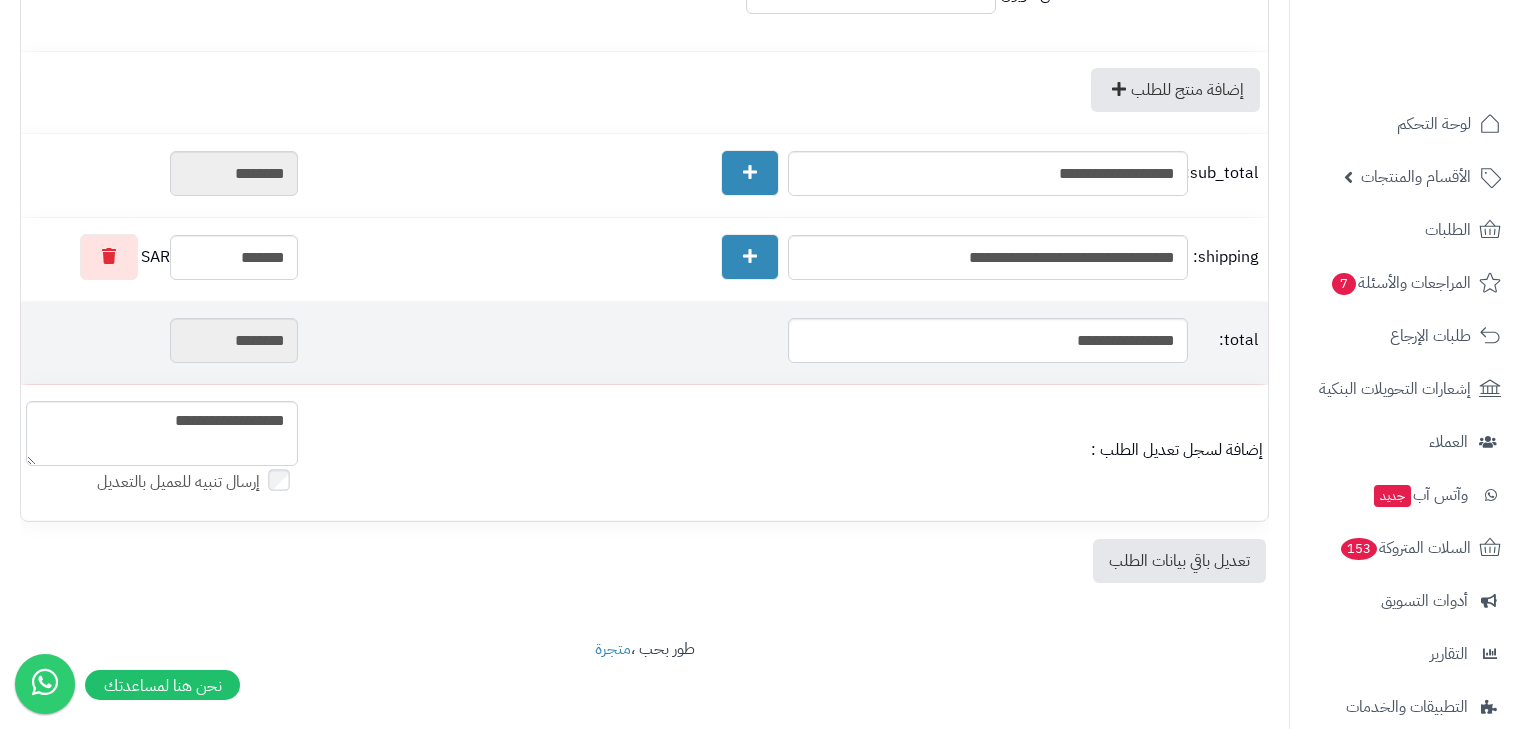 scroll, scrollTop: 539, scrollLeft: 0, axis: vertical 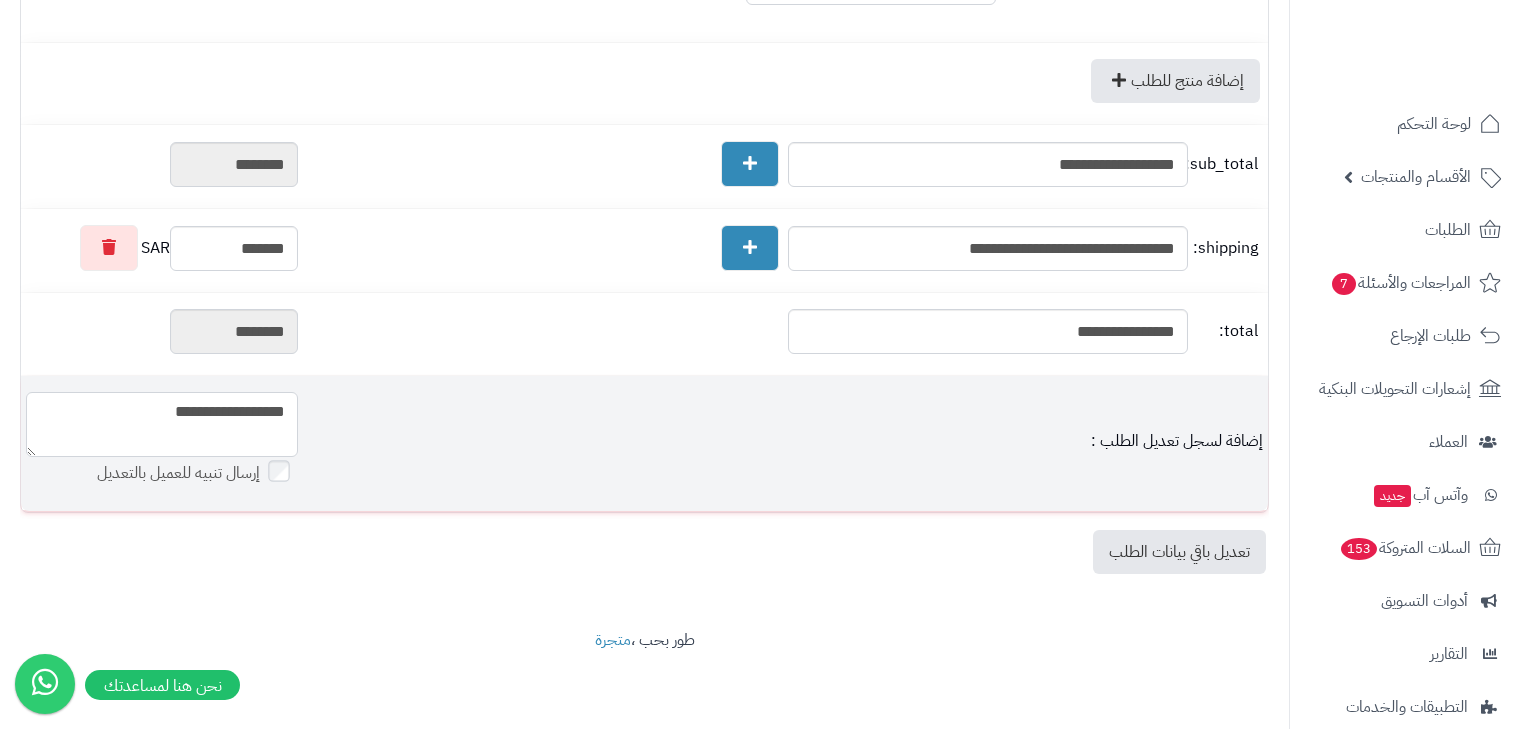 click on "**********" at bounding box center (162, 424) 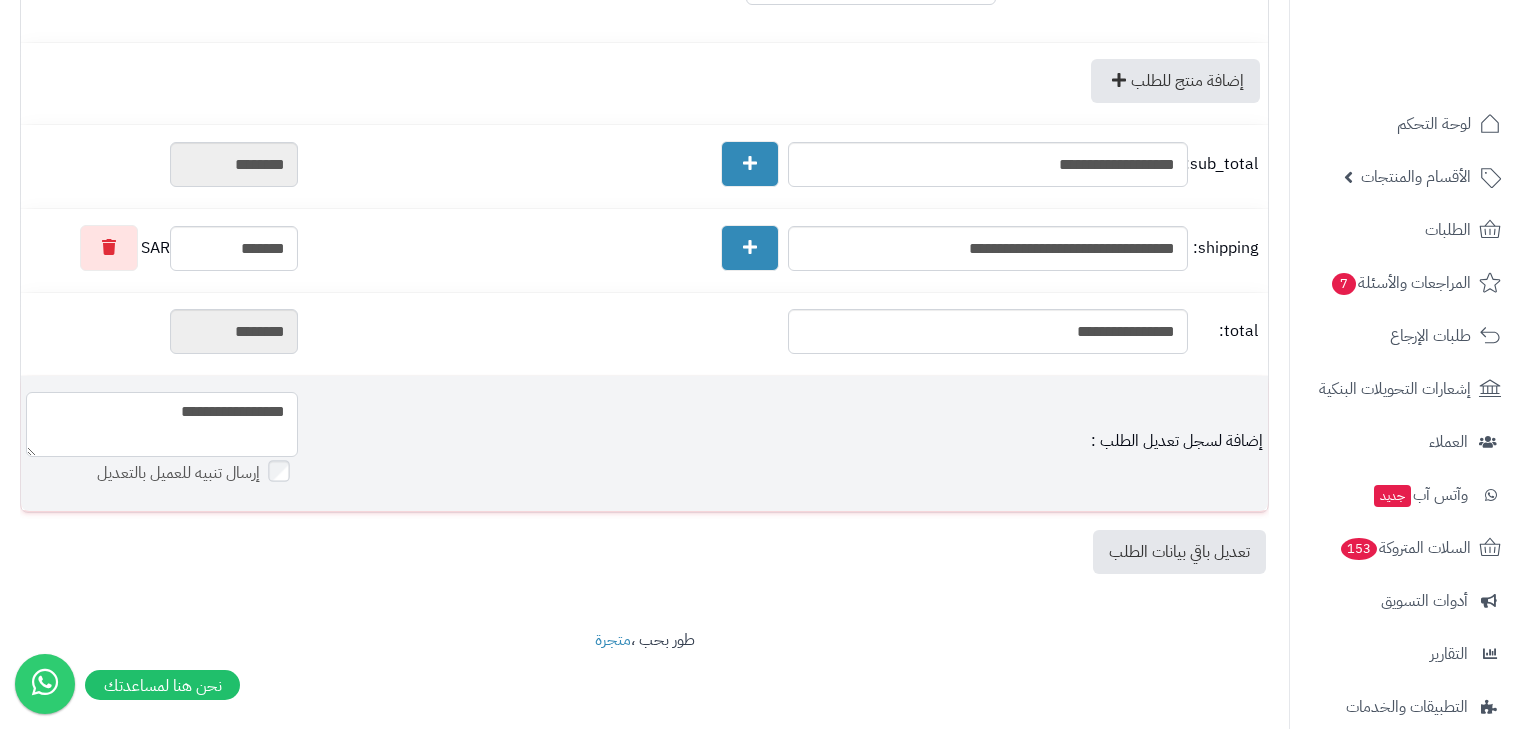 click on "**********" at bounding box center (162, 424) 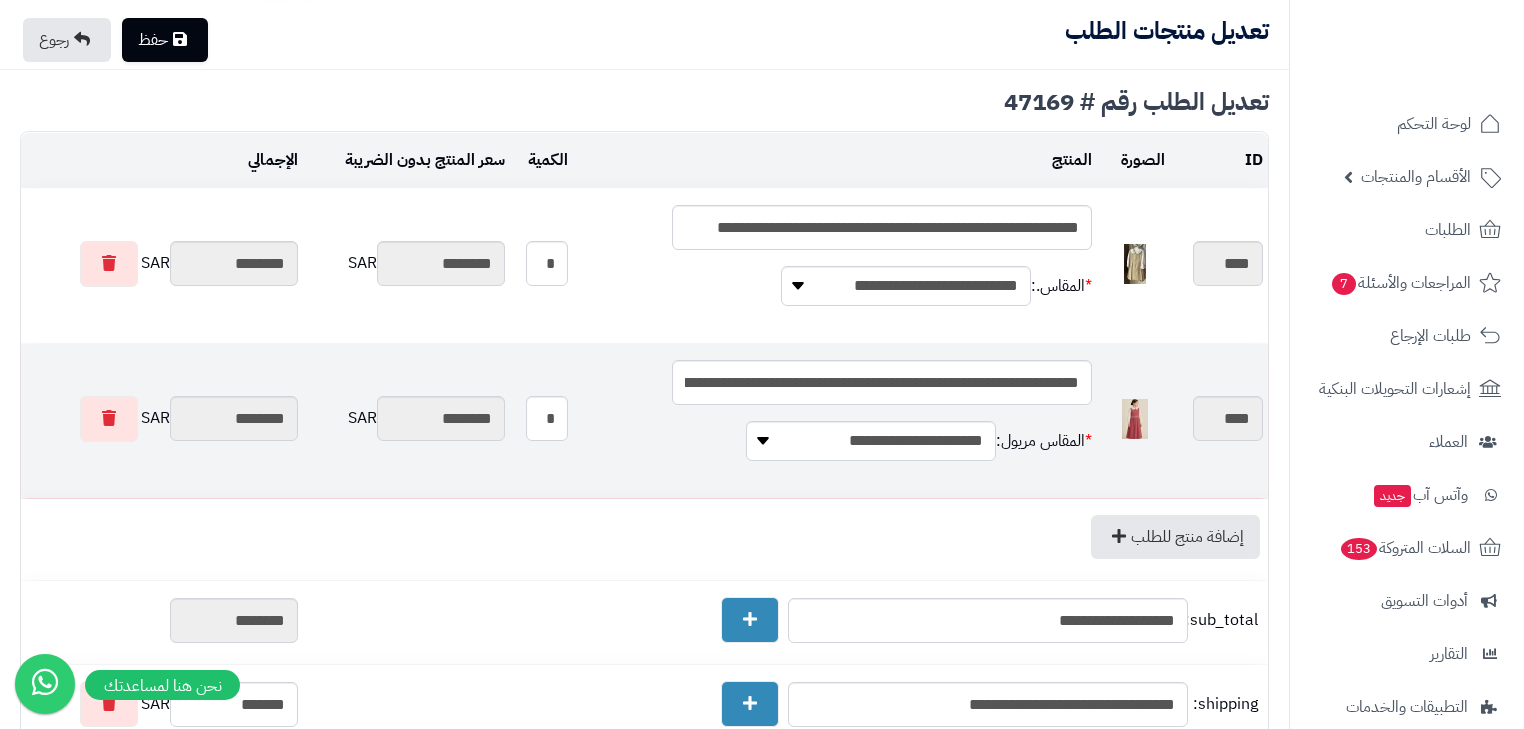 scroll, scrollTop: 0, scrollLeft: 0, axis: both 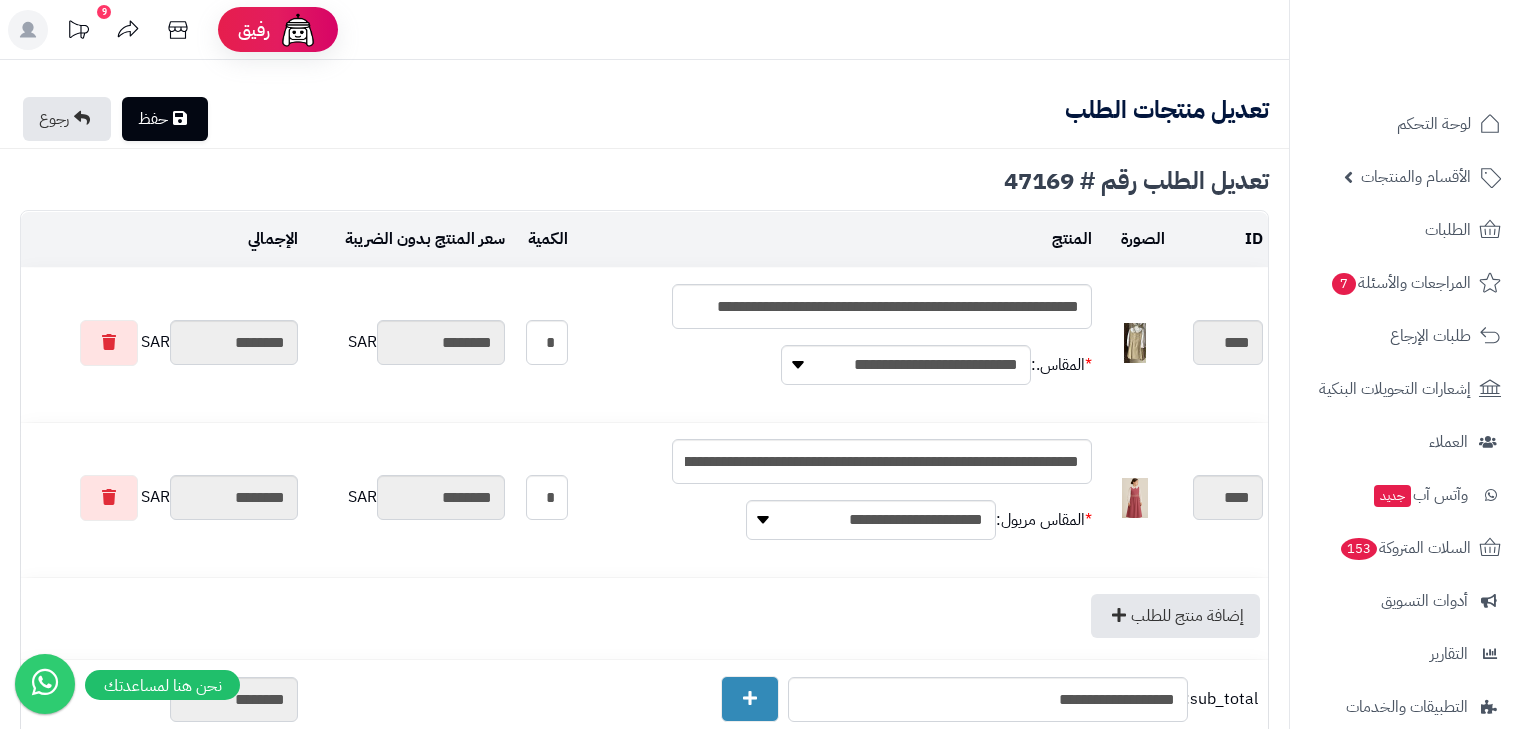 type on "**********" 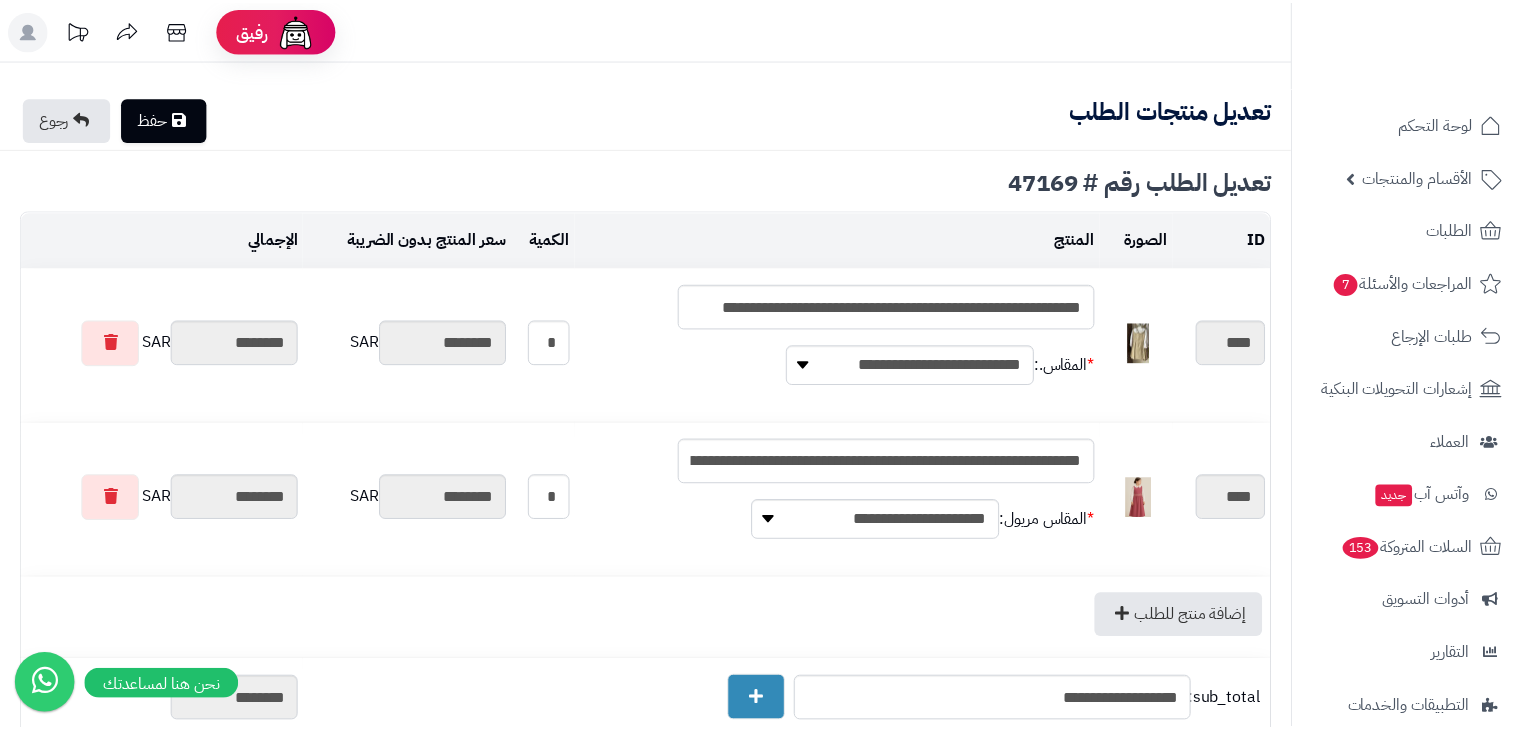 scroll, scrollTop: 0, scrollLeft: 0, axis: both 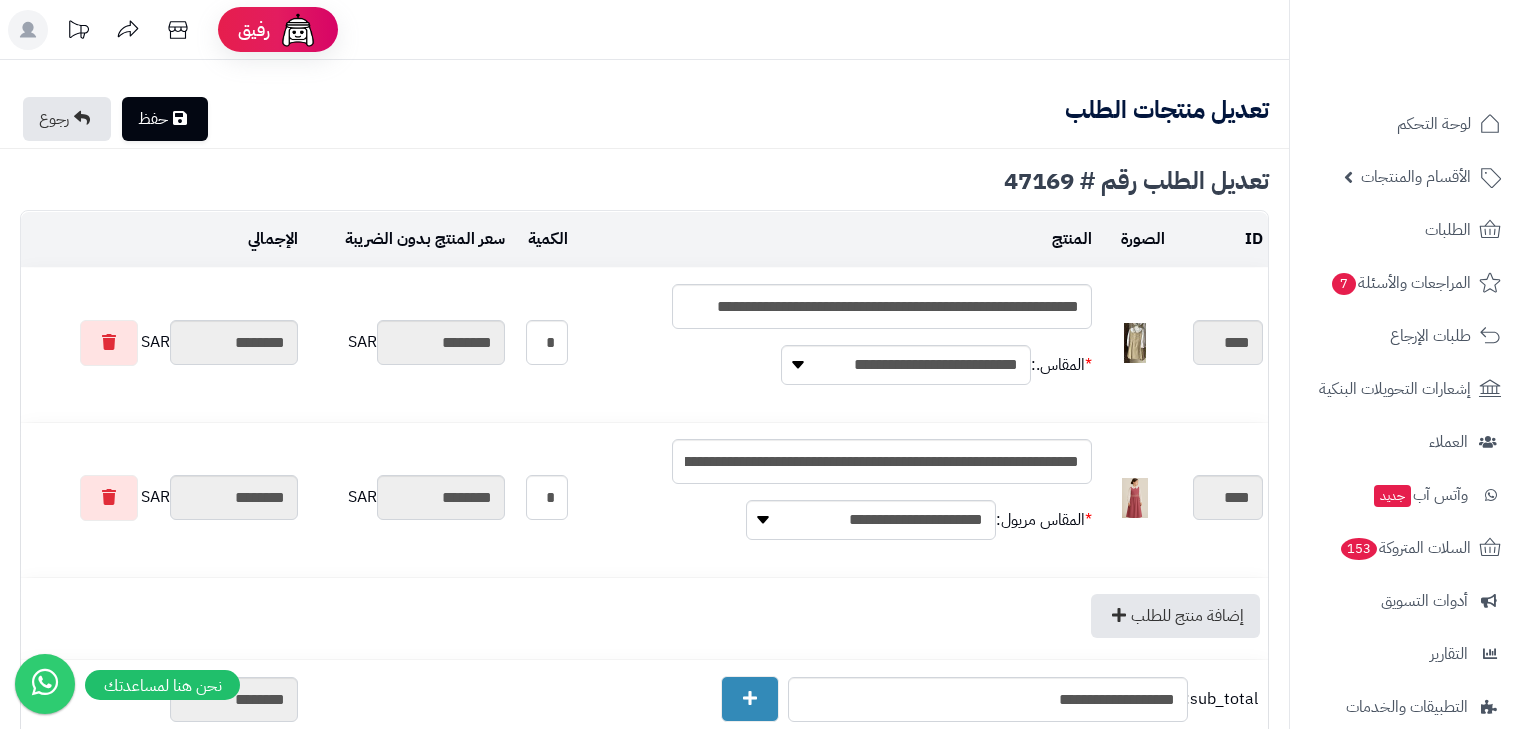 type on "**********" 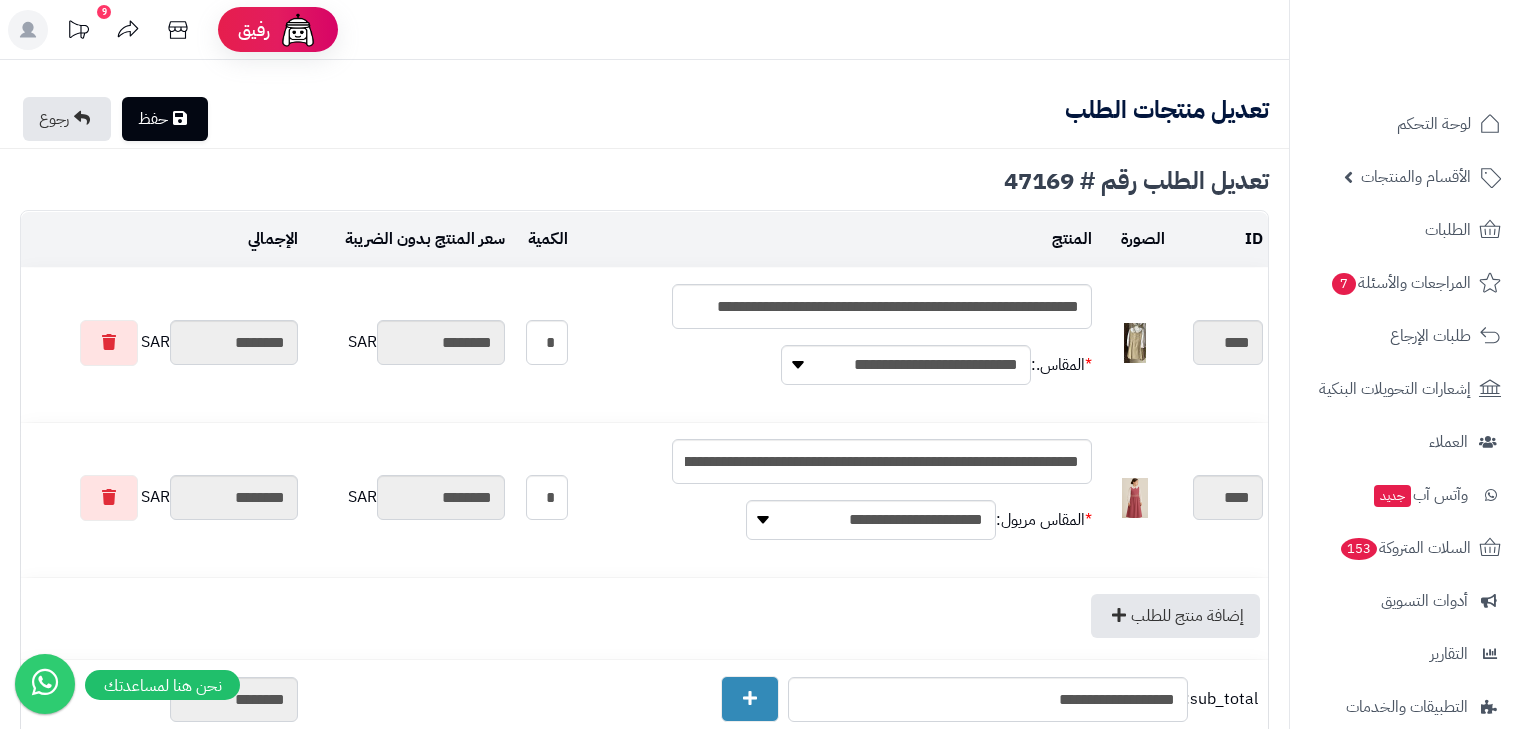 click on "تعديل الطلب رقم # 47169" at bounding box center (644, 181) 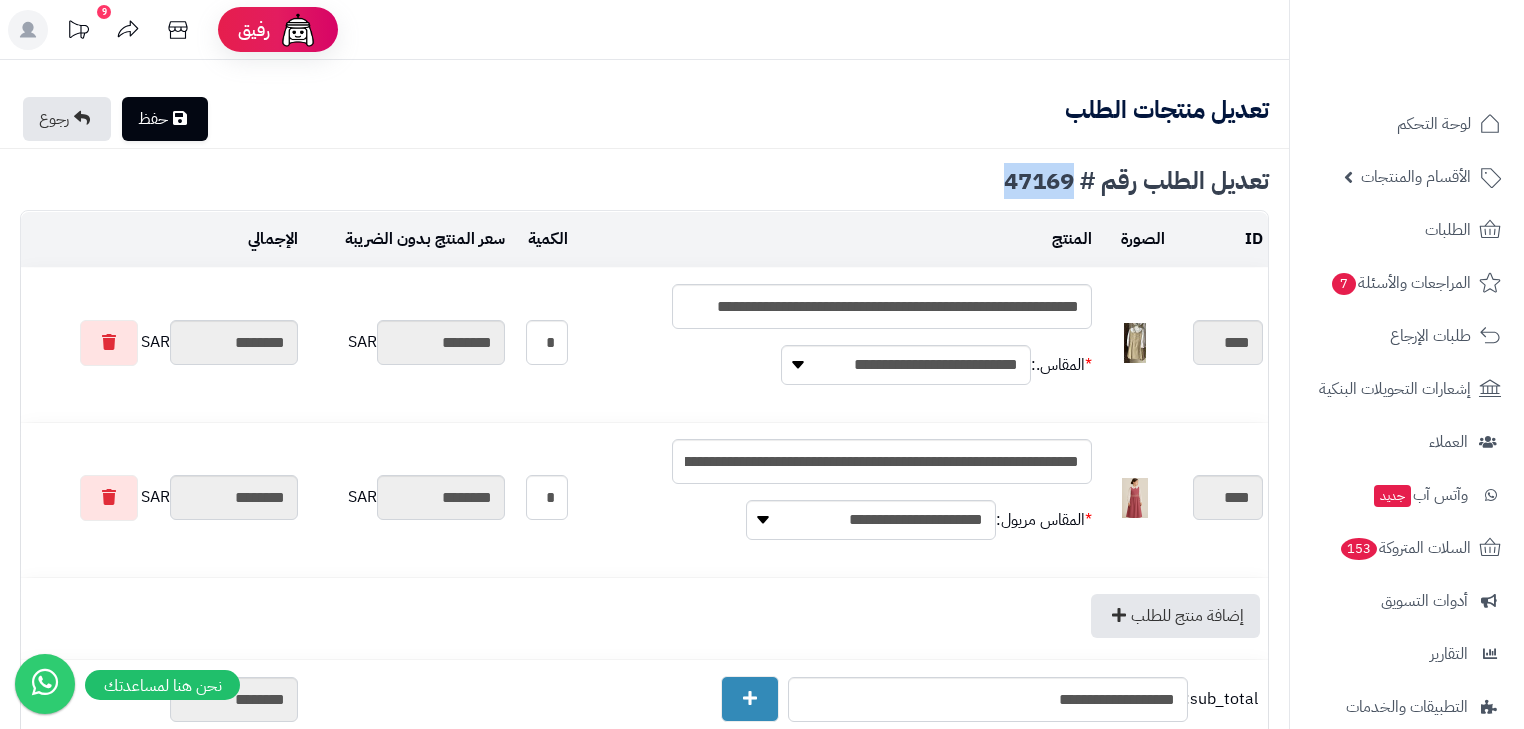 click on "تعديل الطلب رقم # 47169" at bounding box center (644, 181) 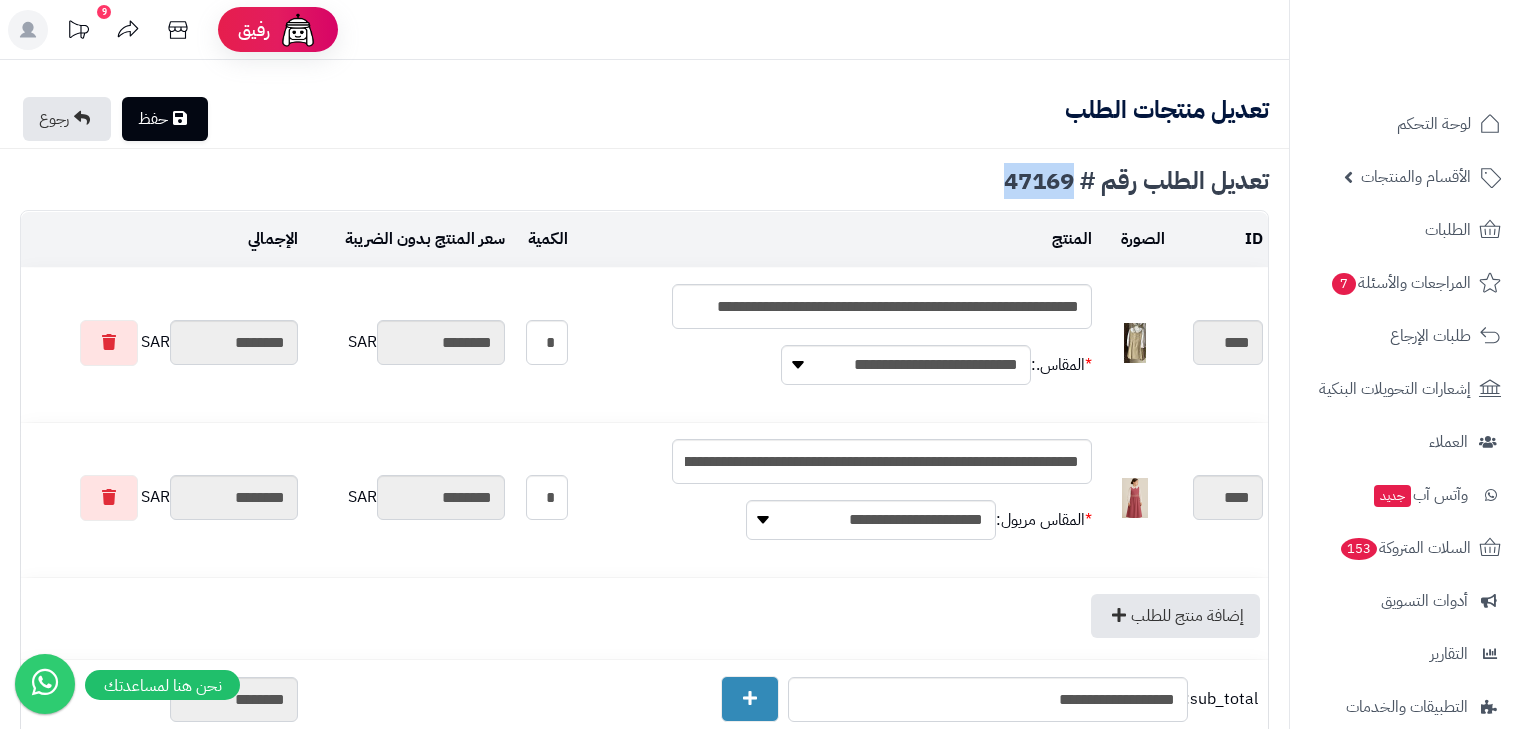 copy on "47169" 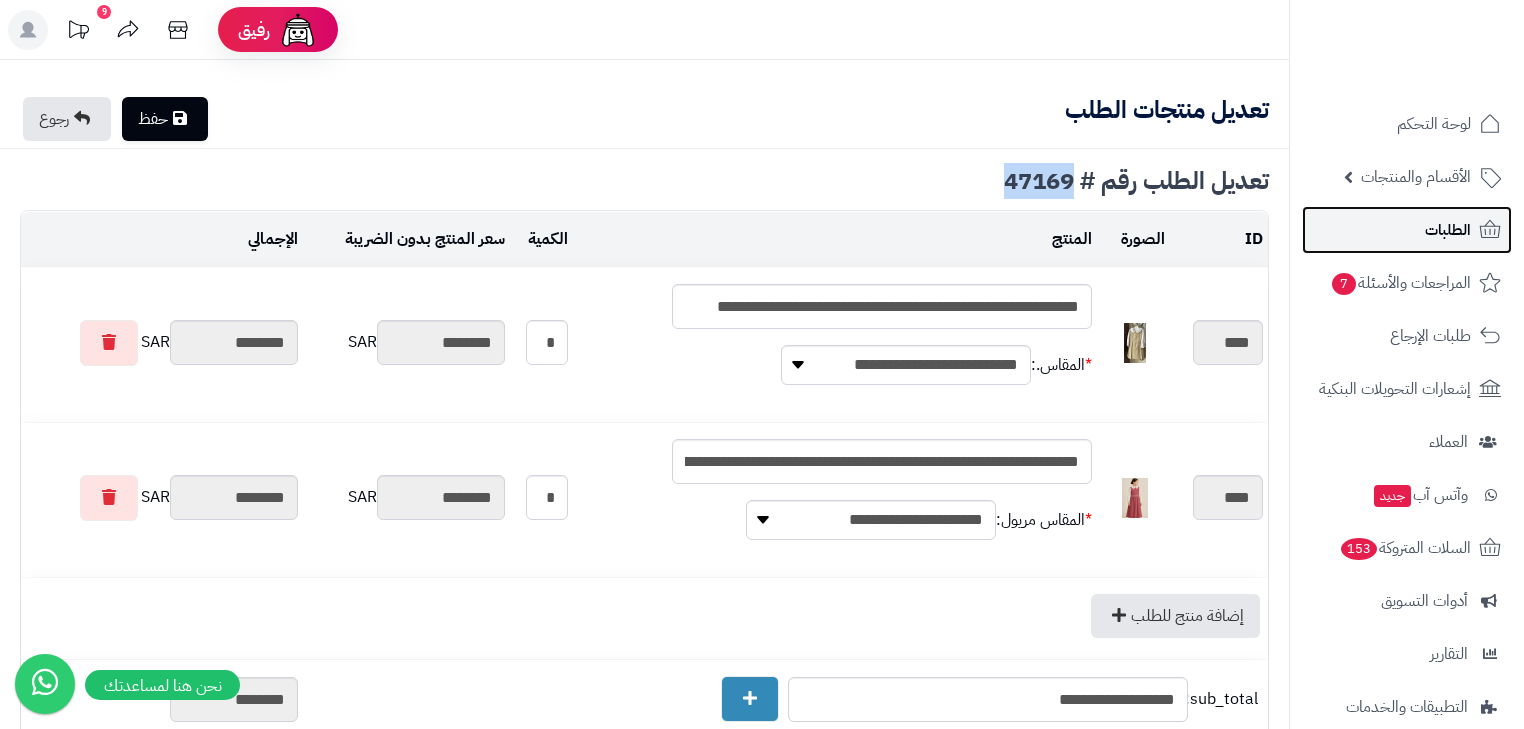 click on "الطلبات" at bounding box center [1407, 230] 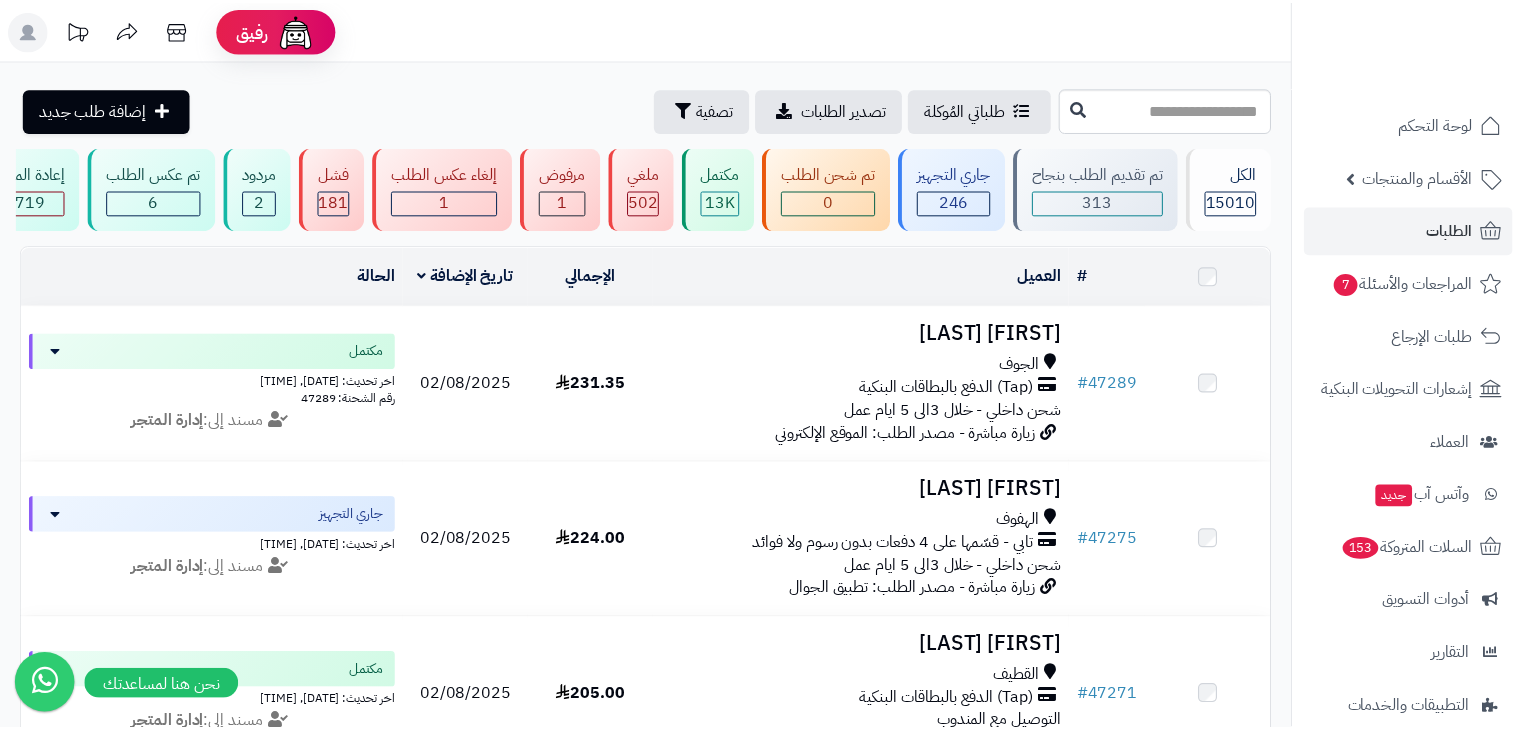scroll, scrollTop: 0, scrollLeft: 0, axis: both 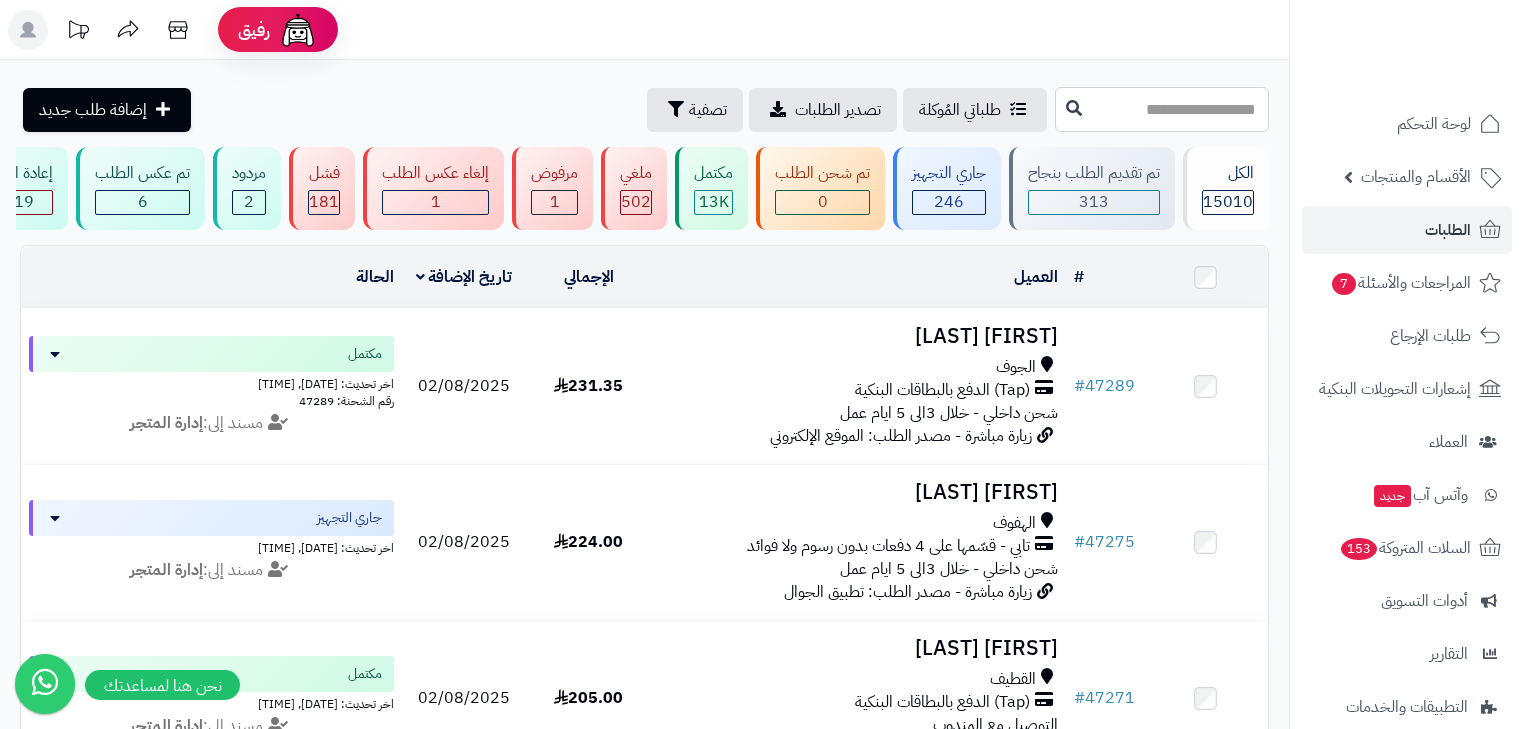 paste on "*****" 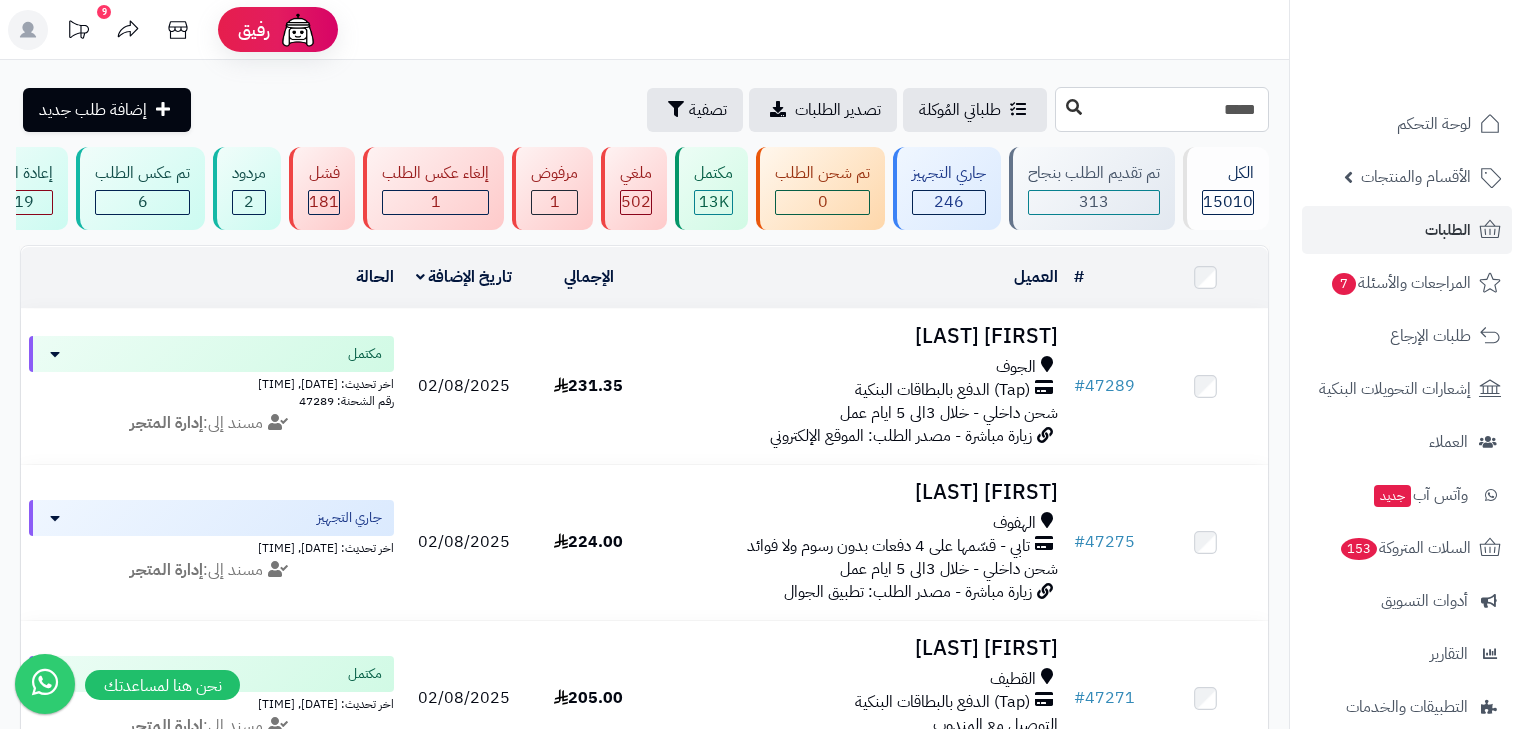 type on "*****" 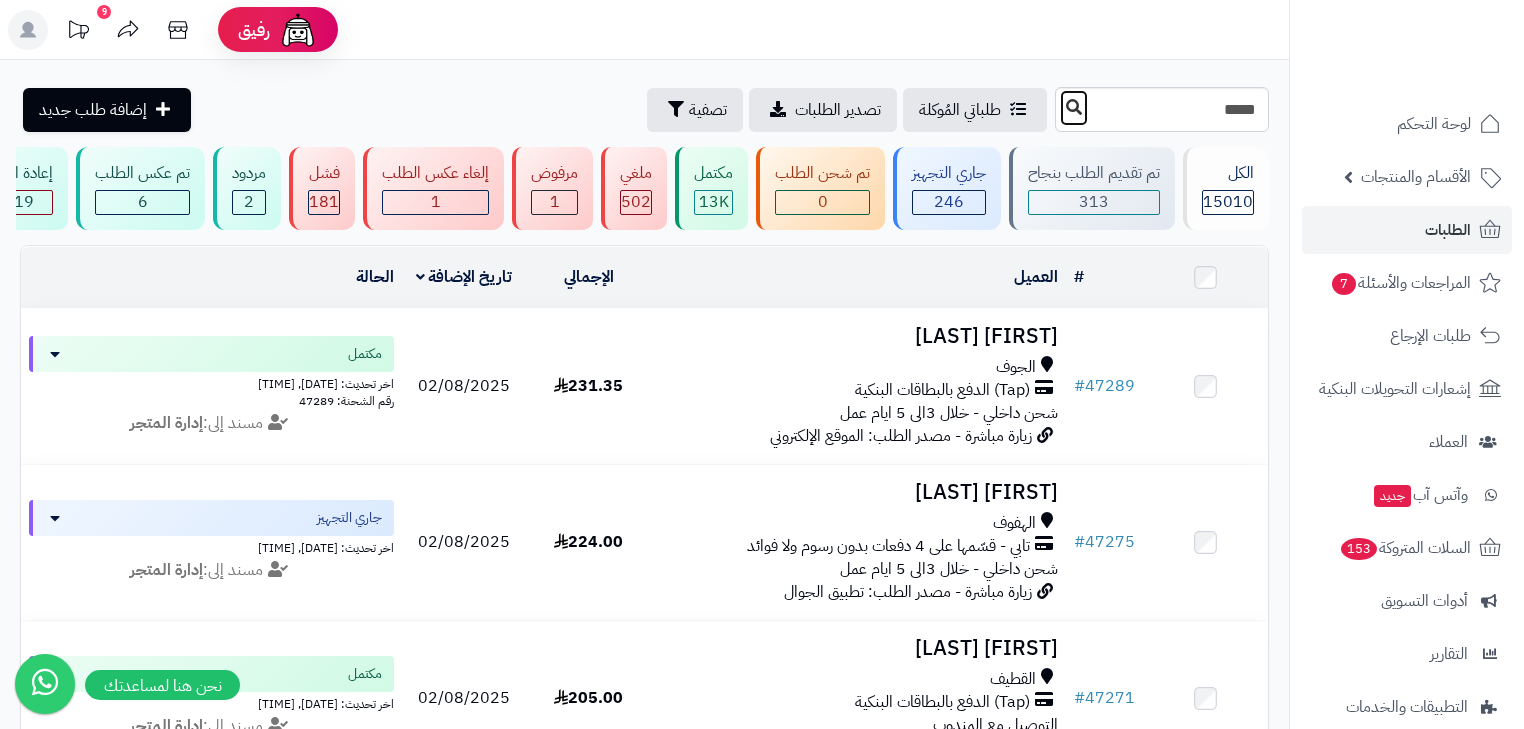 click at bounding box center [1074, 108] 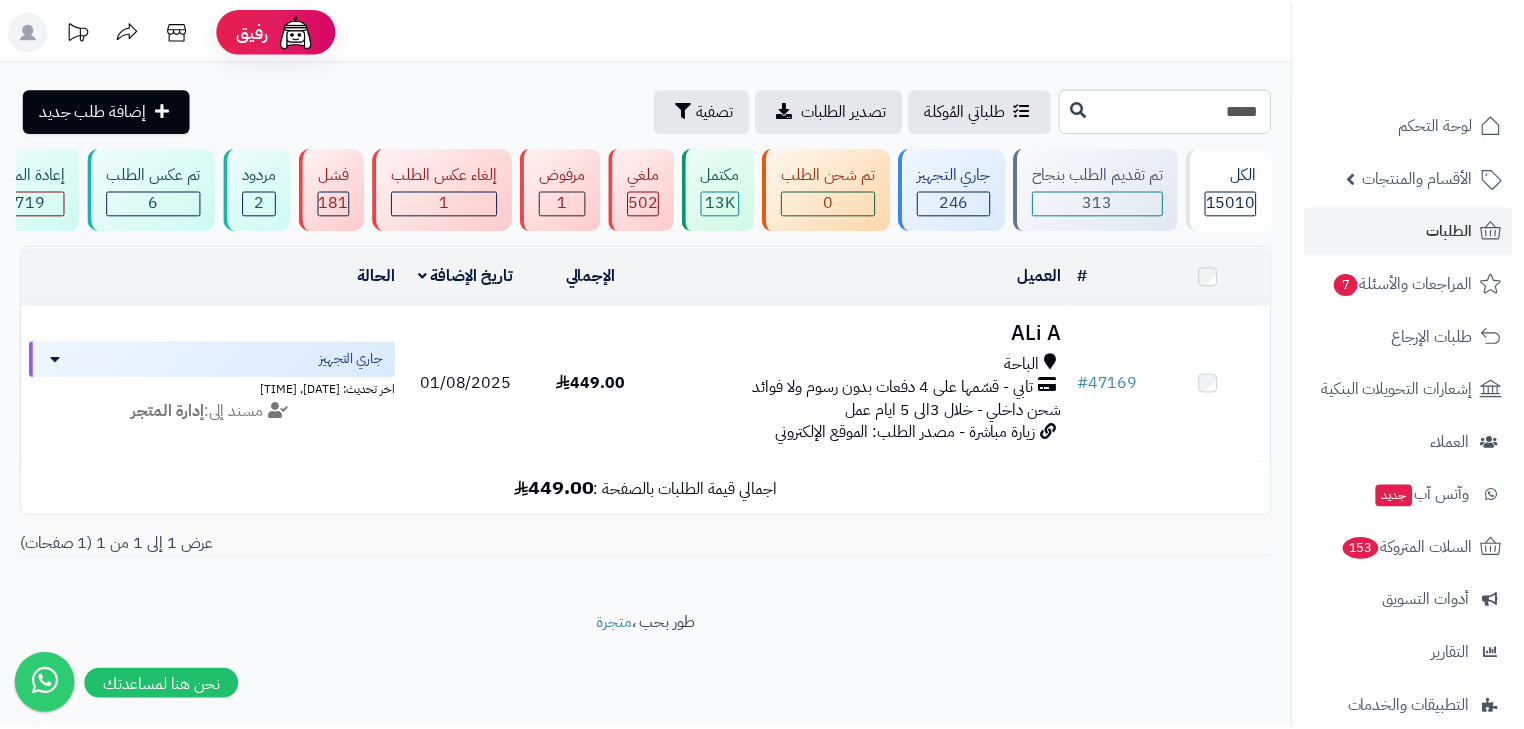 scroll, scrollTop: 0, scrollLeft: 0, axis: both 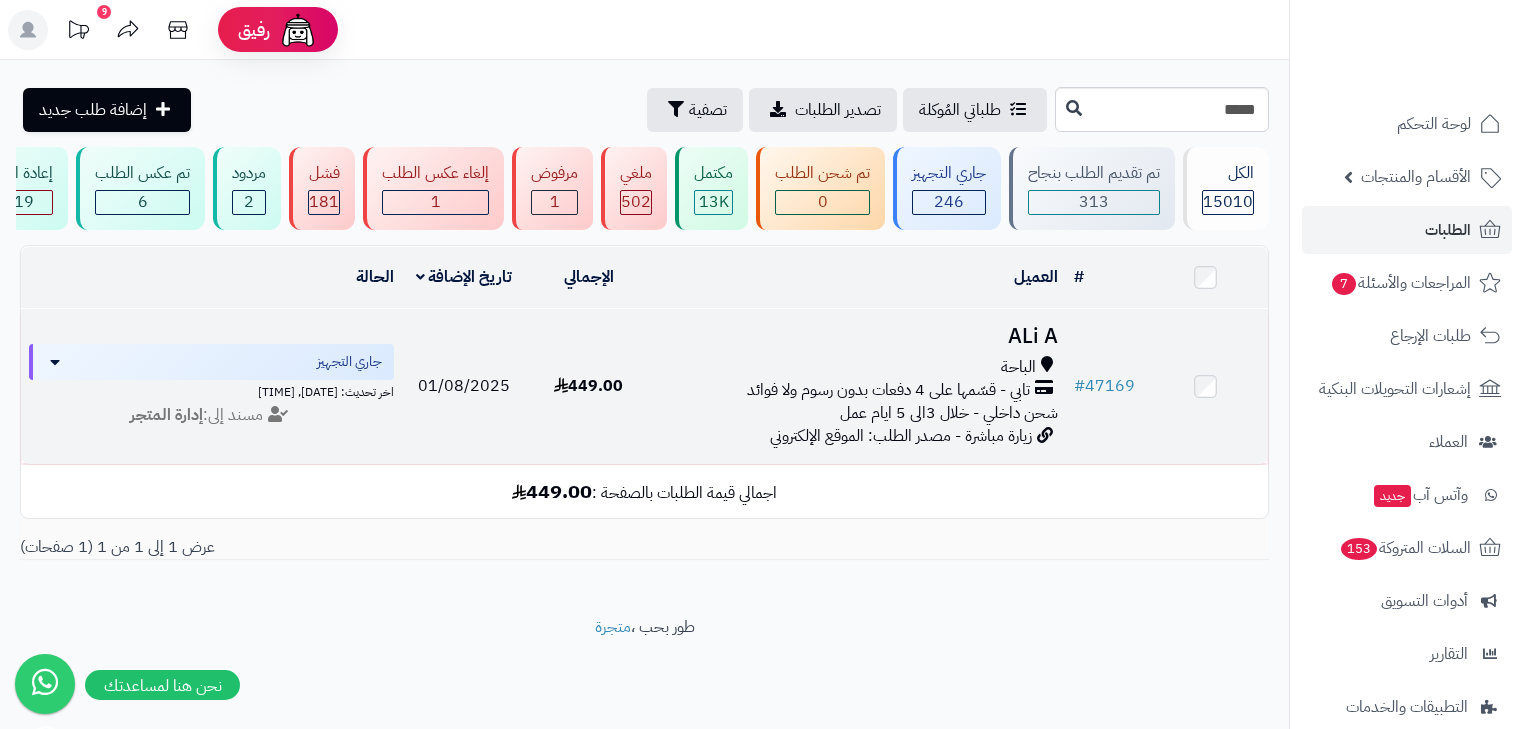 click on "شحن داخلي  - خلال 3الى 5 ايام عمل" at bounding box center (949, 413) 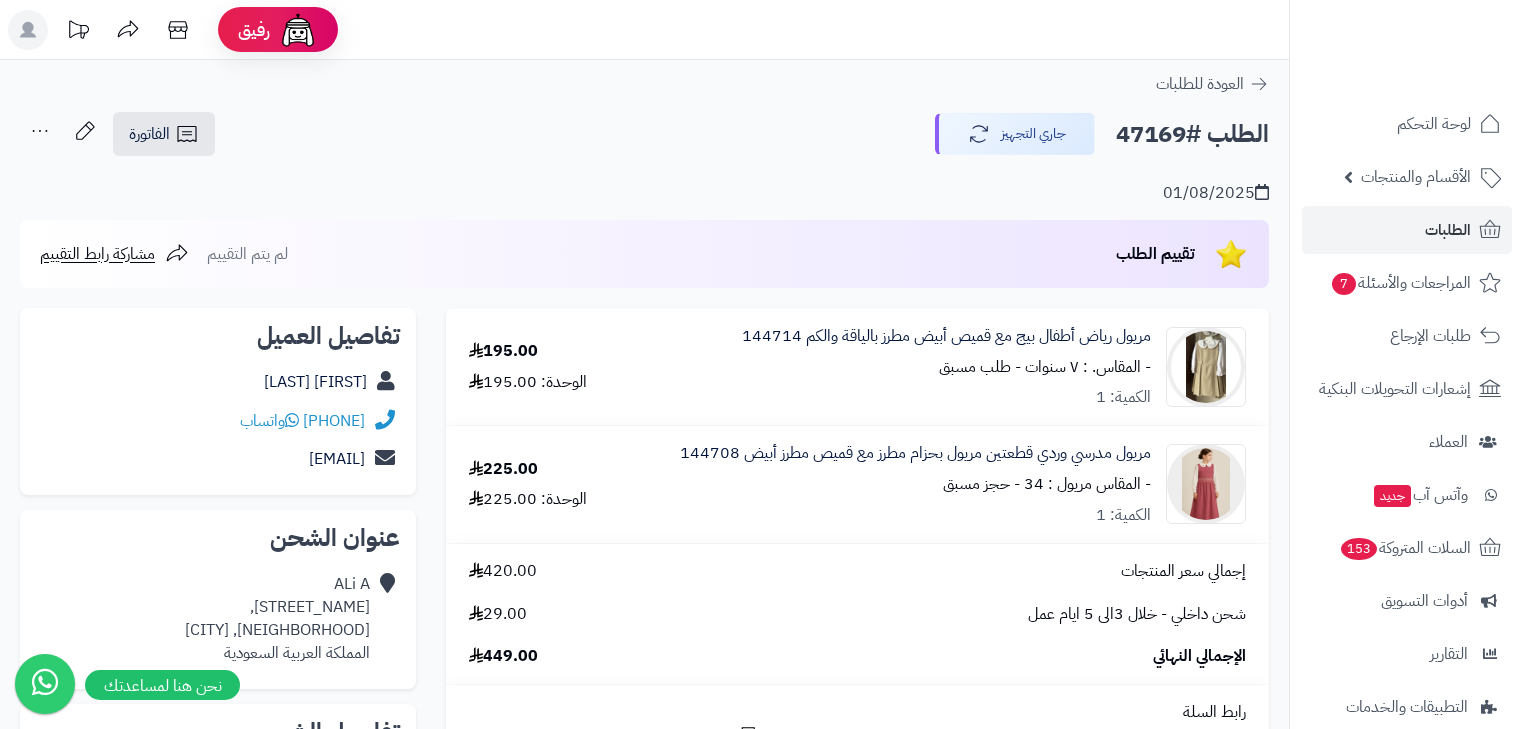 scroll, scrollTop: 0, scrollLeft: 0, axis: both 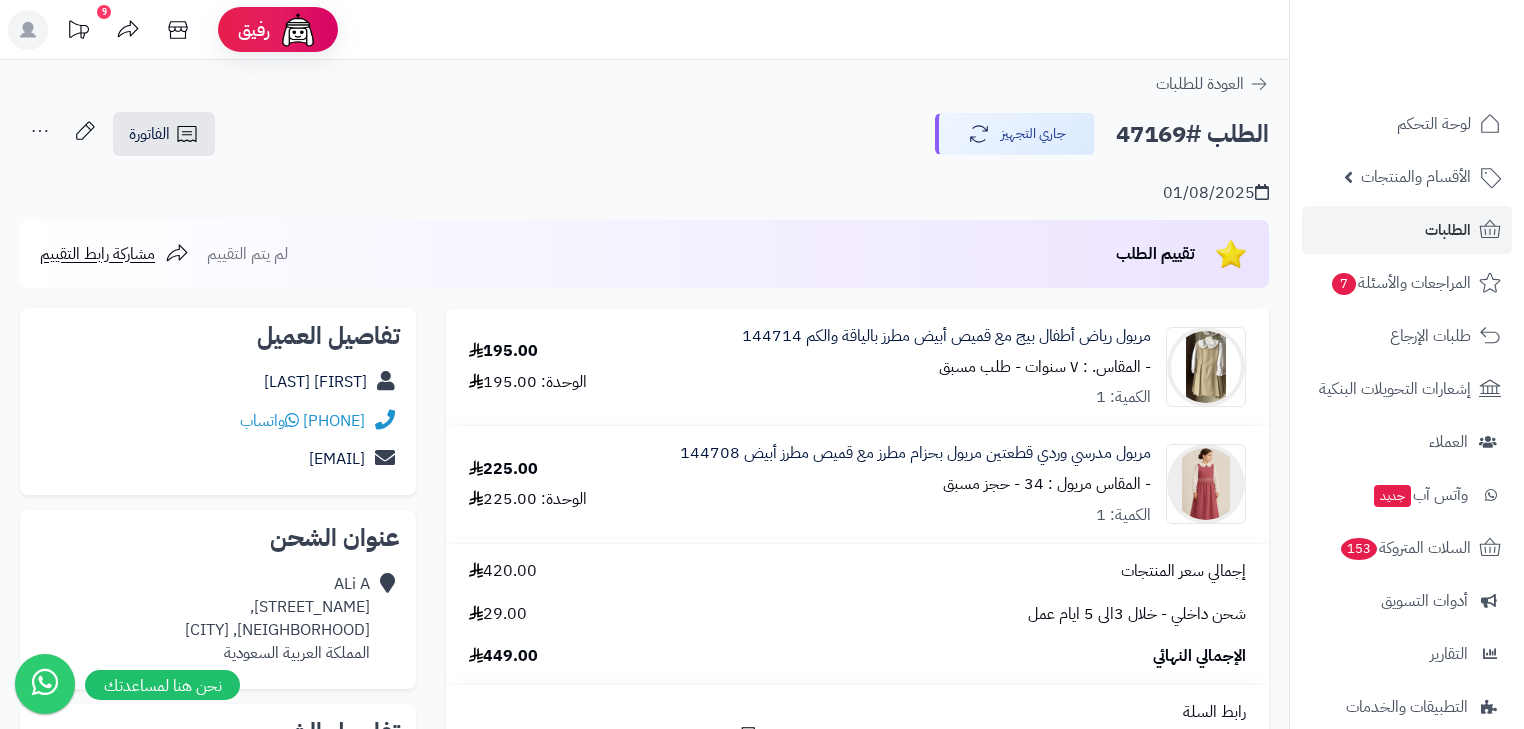 click 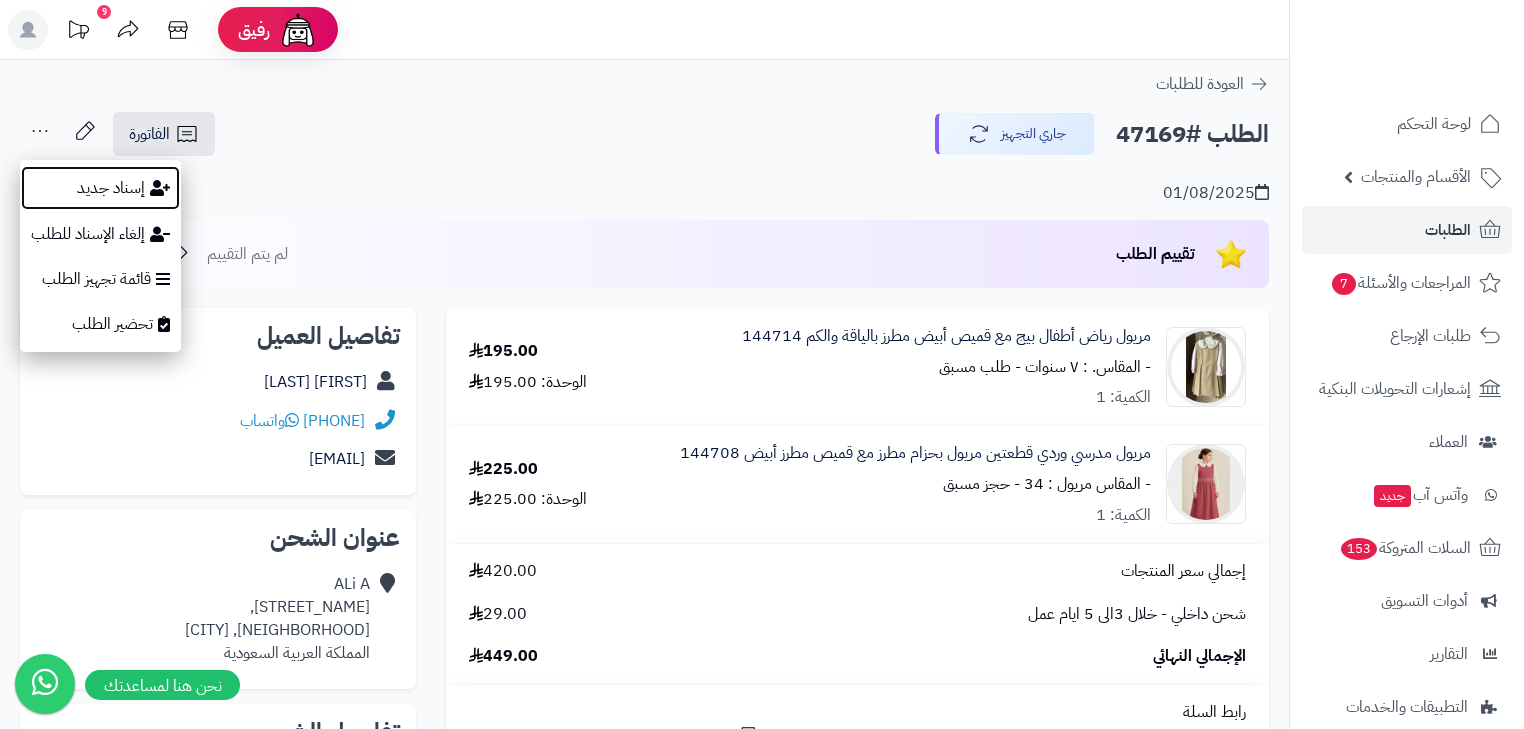 drag, startPoint x: 61, startPoint y: 178, endPoint x: 72, endPoint y: 227, distance: 50.219517 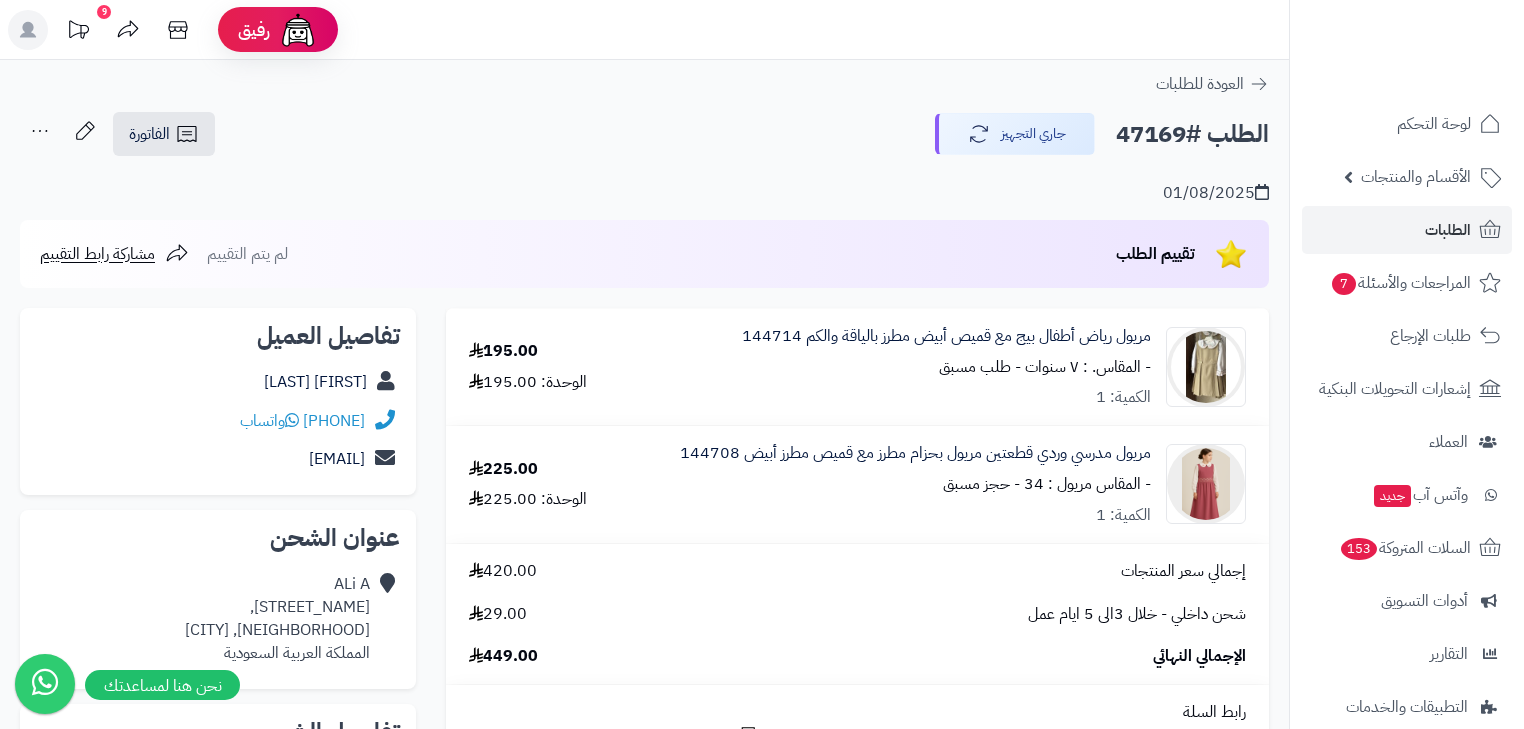 click on "تقييم الطلب
لم يتم التقييم
مشاركة رابط التقييم" at bounding box center (644, 254) 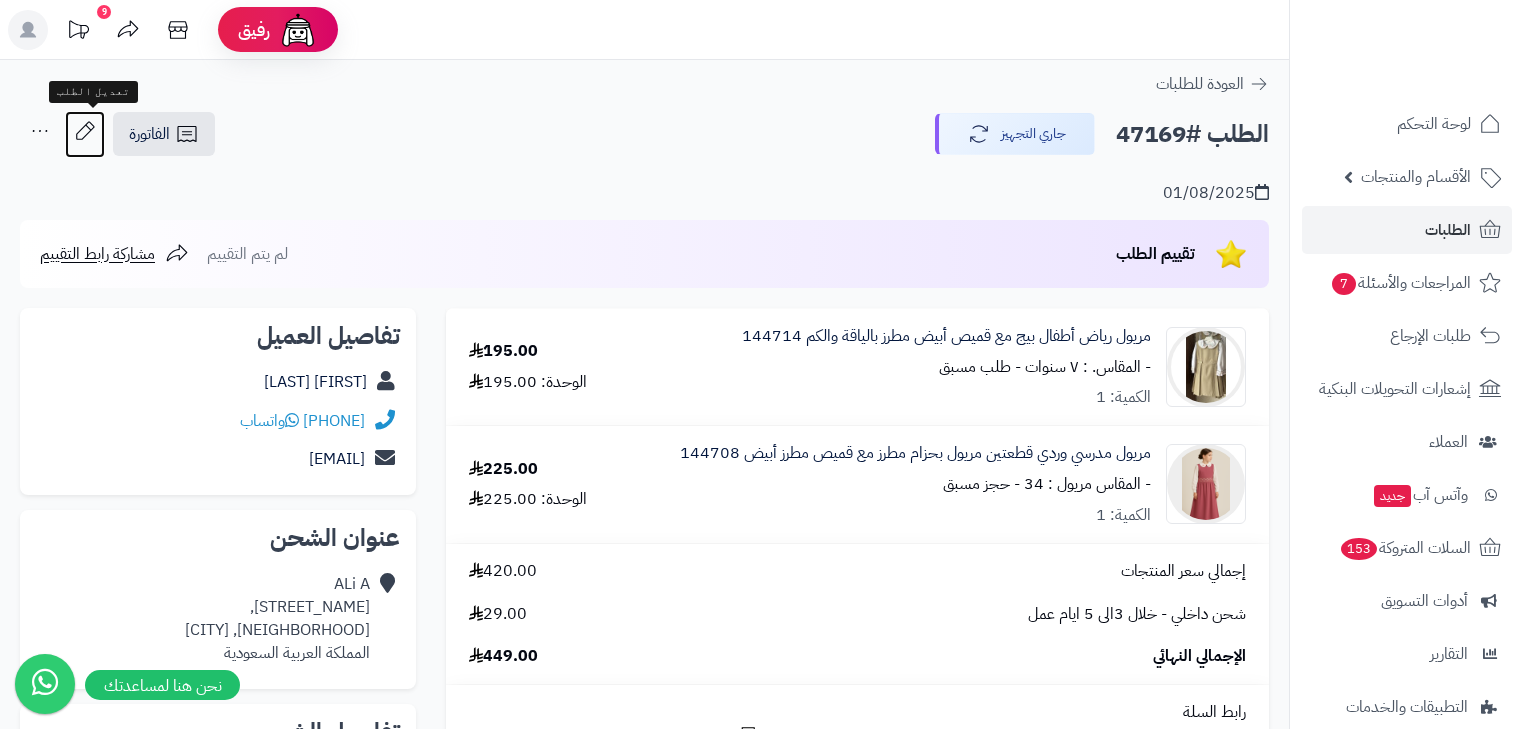 click 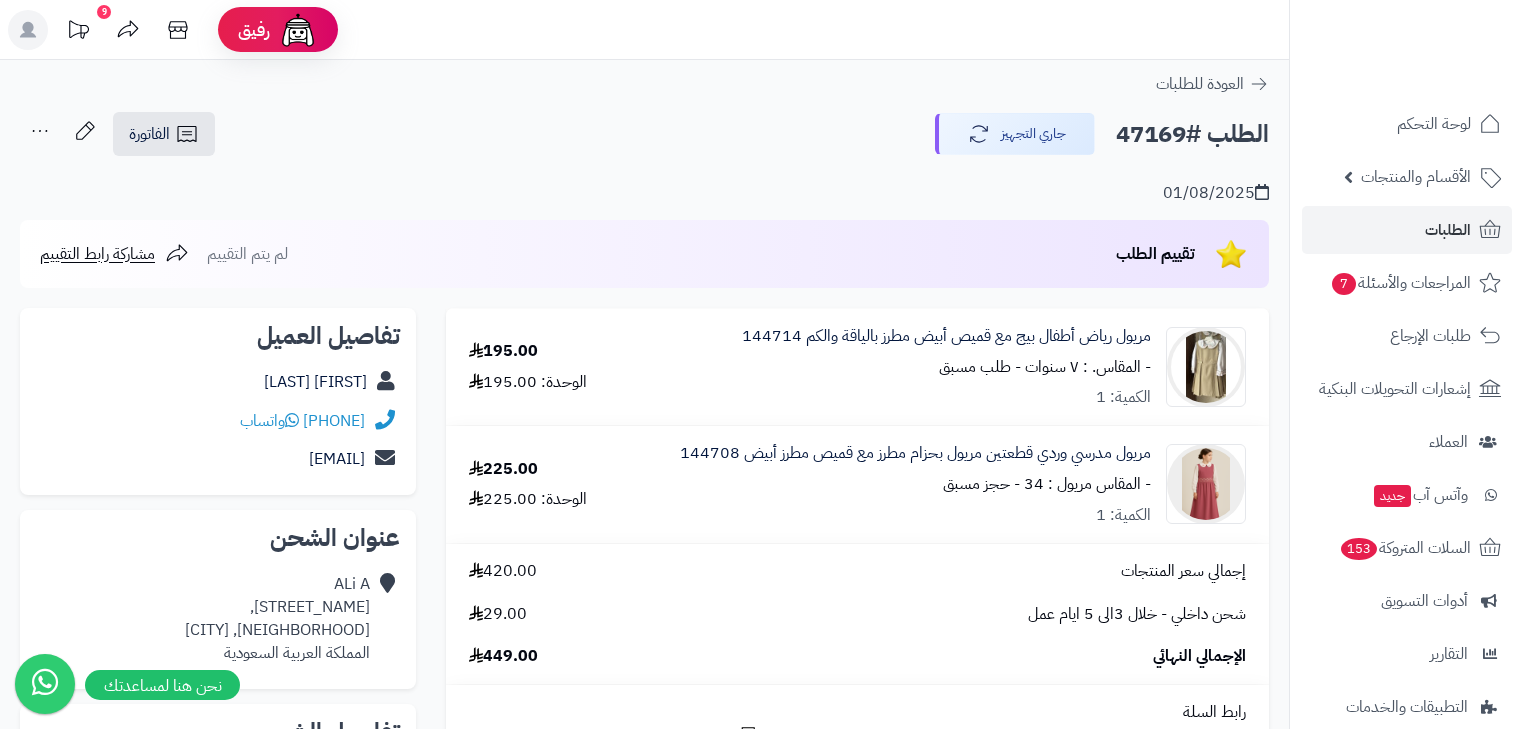 click 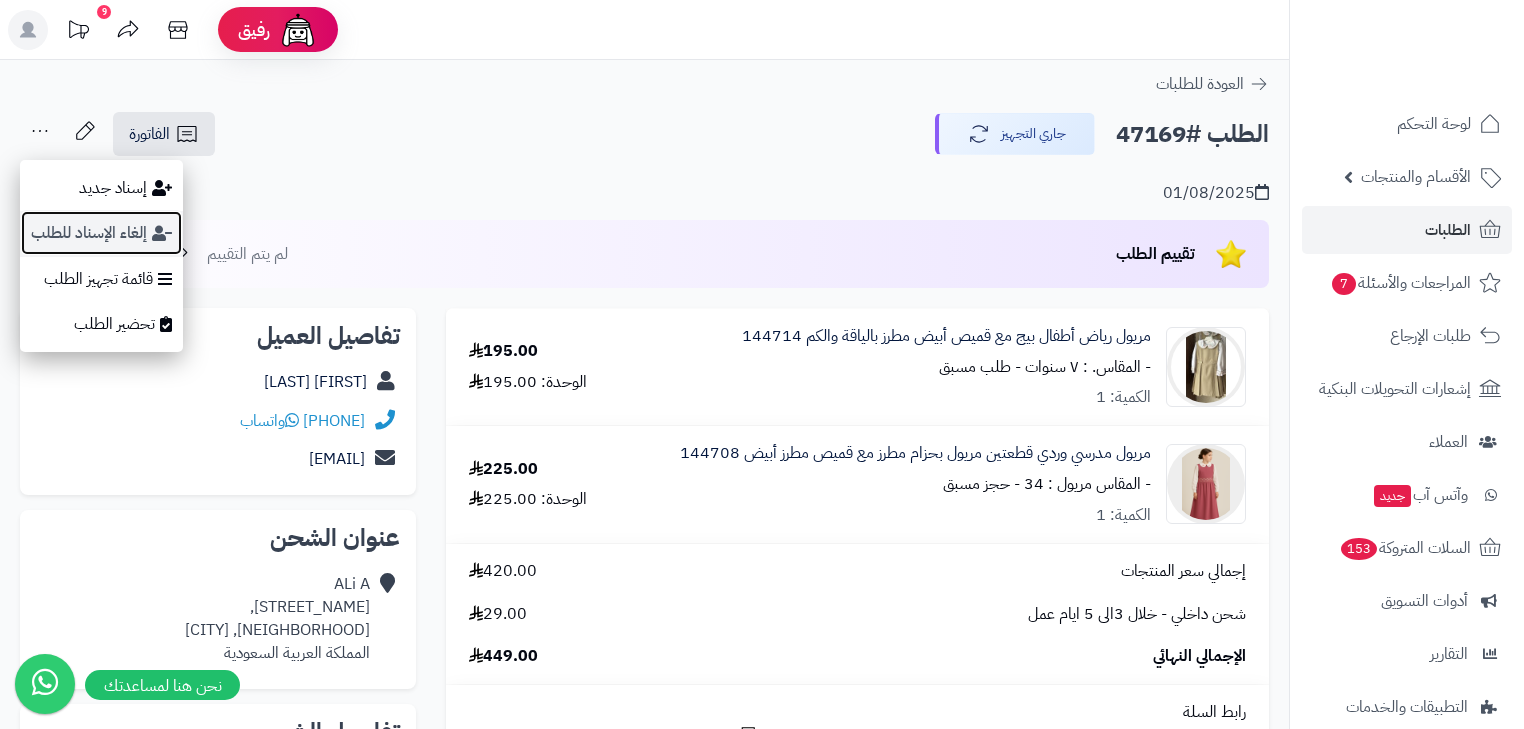 click on "إلغاء الإسناد للطلب" at bounding box center [101, 233] 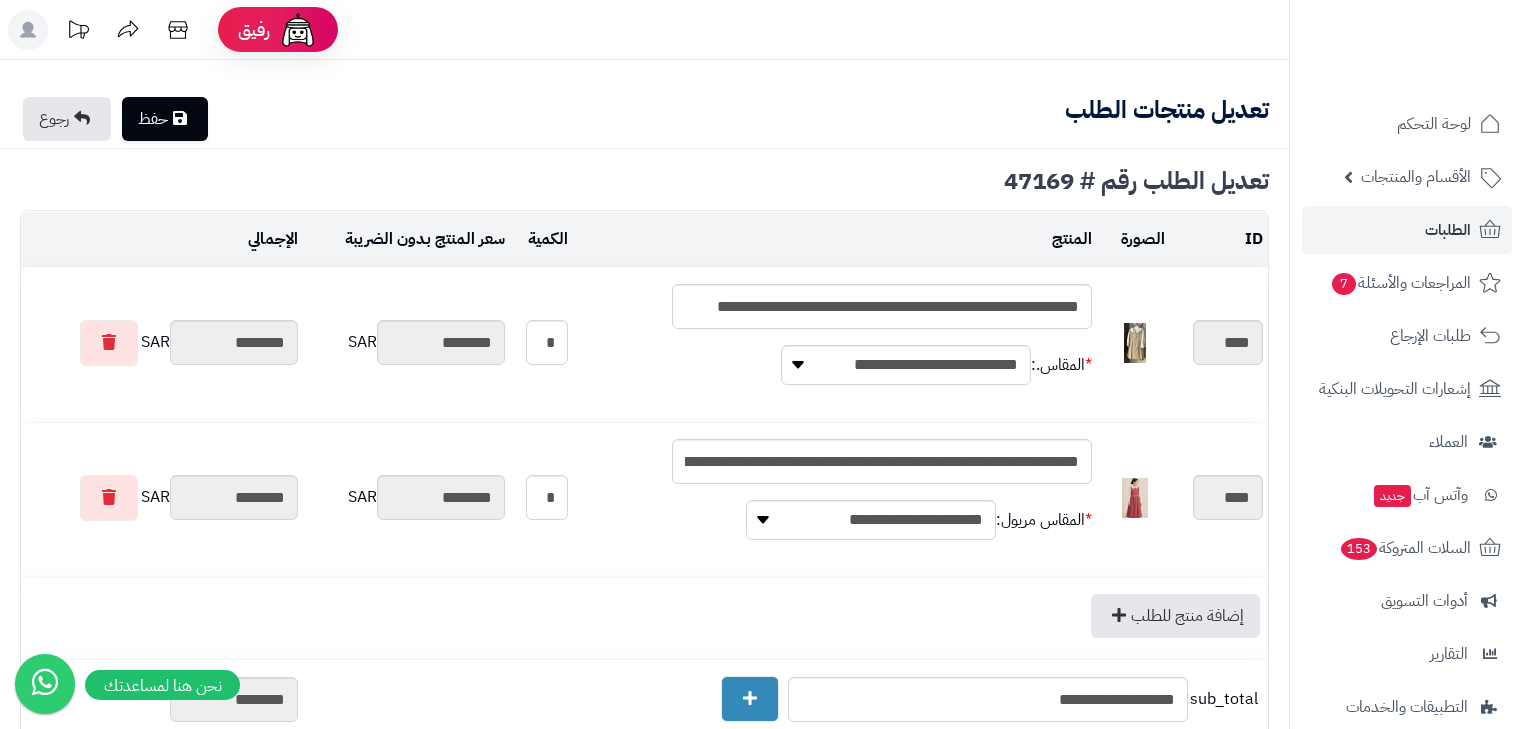 scroll, scrollTop: 0, scrollLeft: 0, axis: both 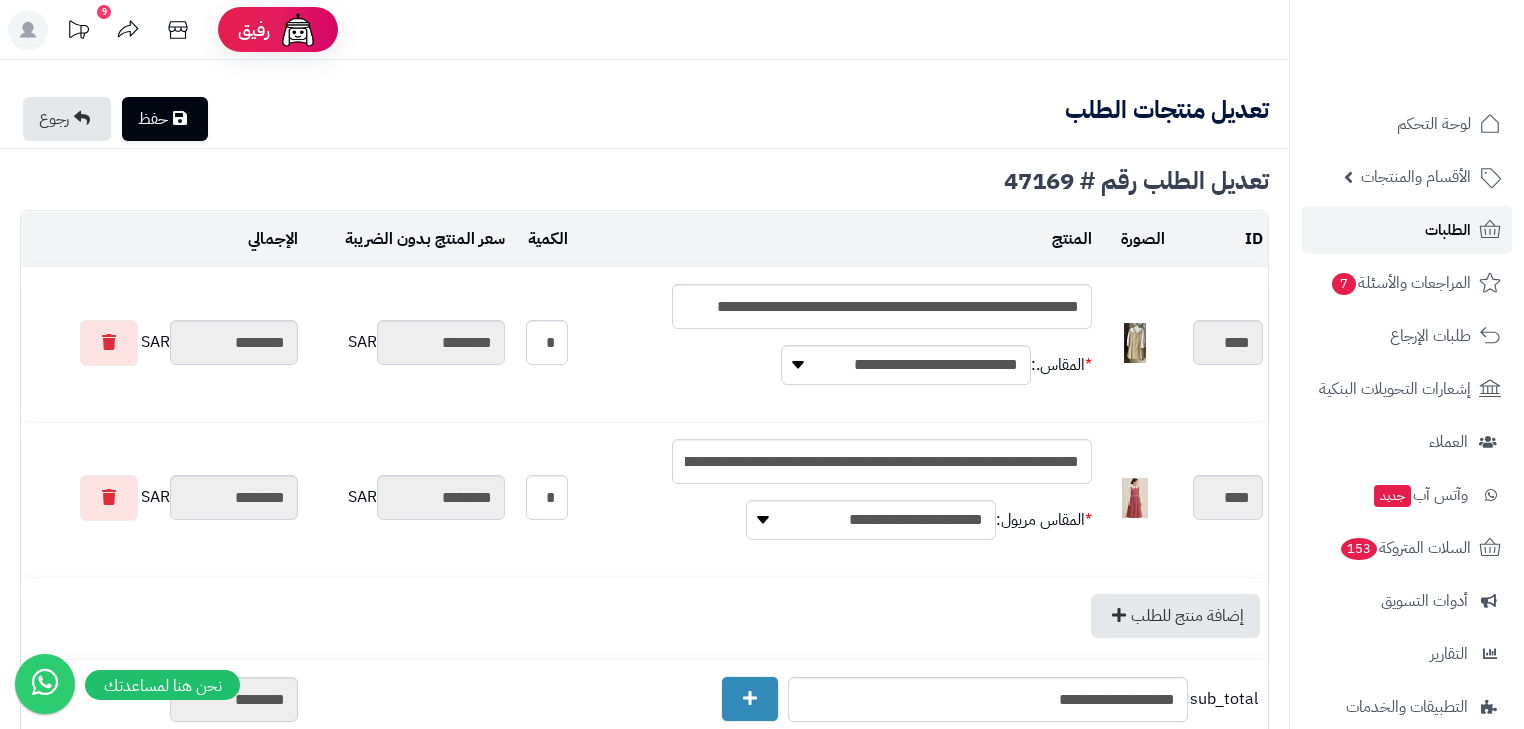 click on "الطلبات" at bounding box center (1407, 230) 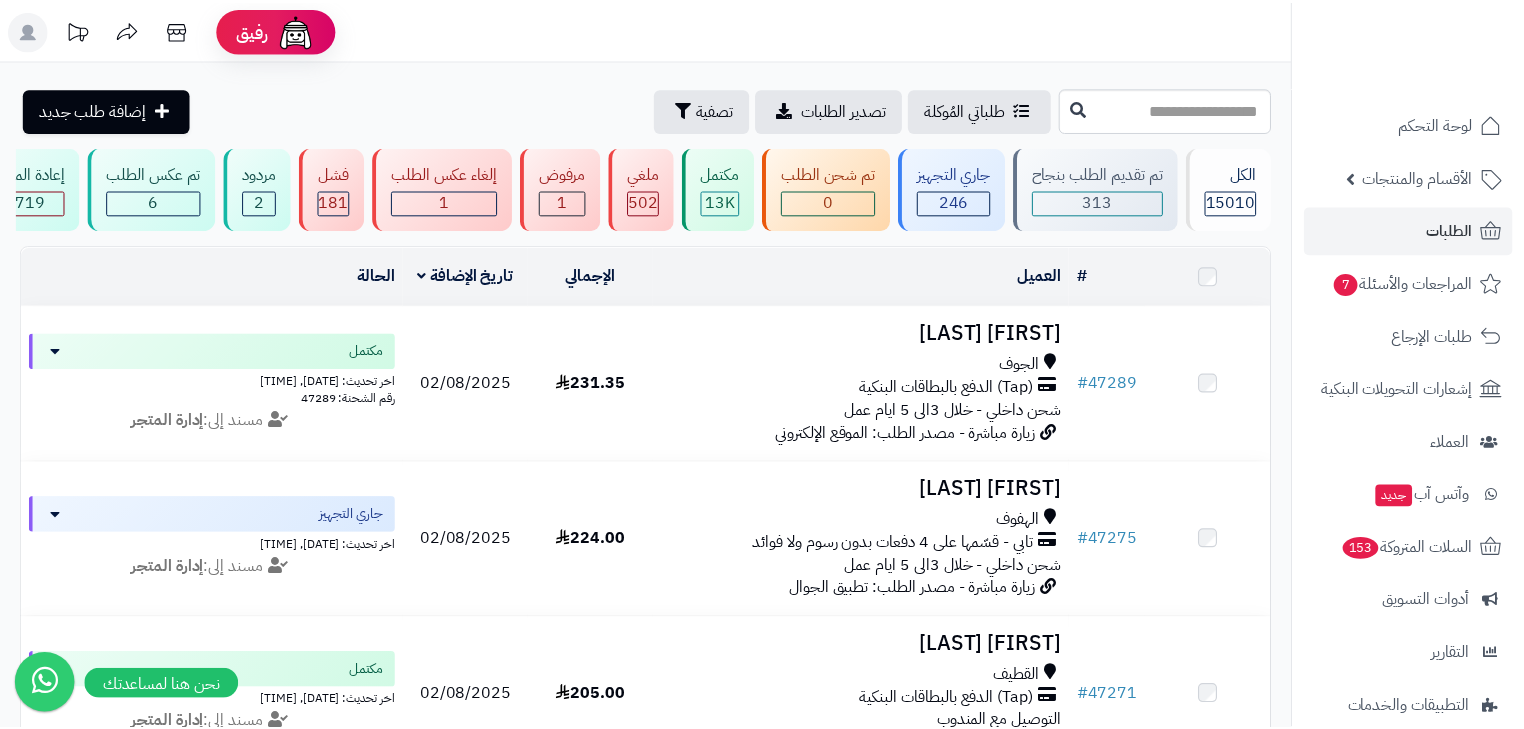 scroll, scrollTop: 0, scrollLeft: 0, axis: both 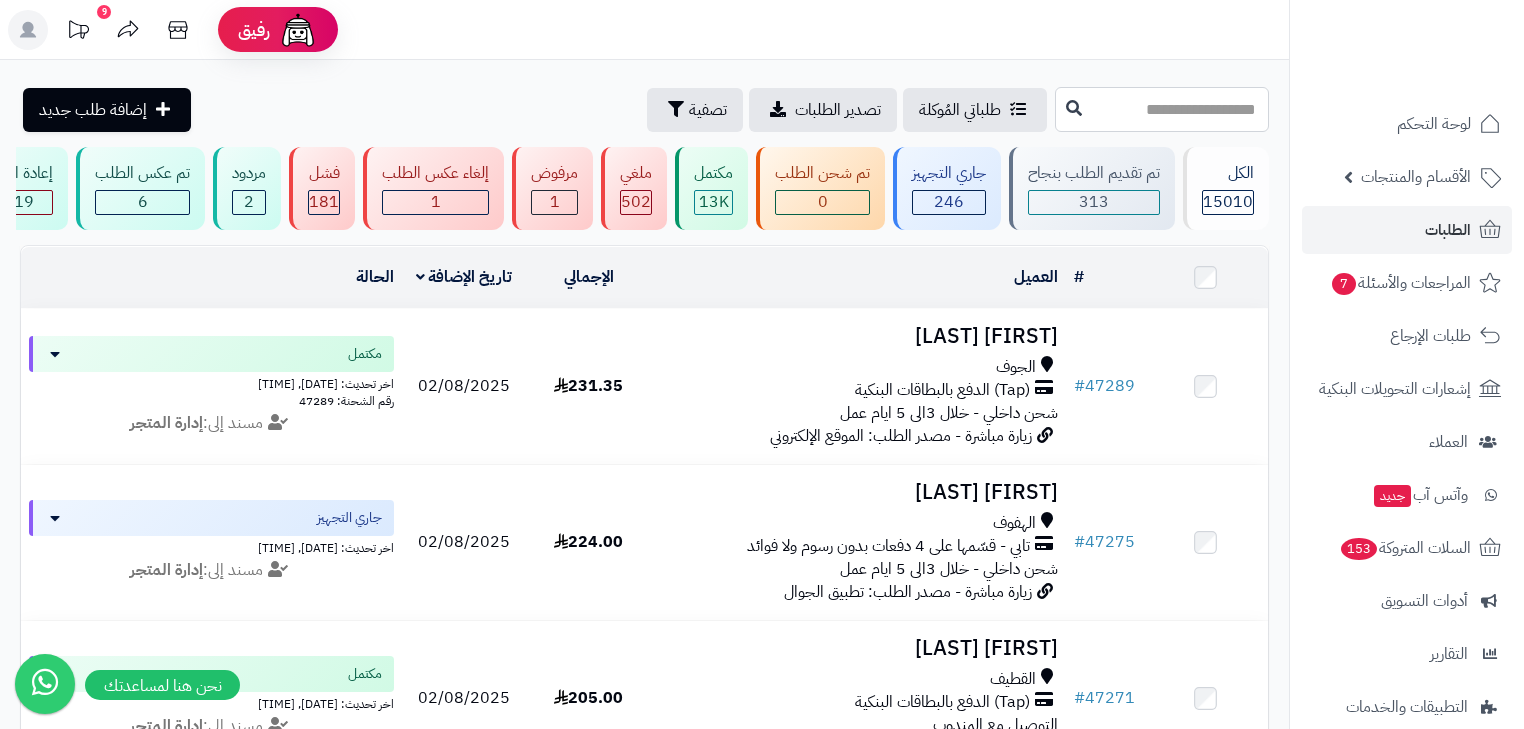 paste on "*****" 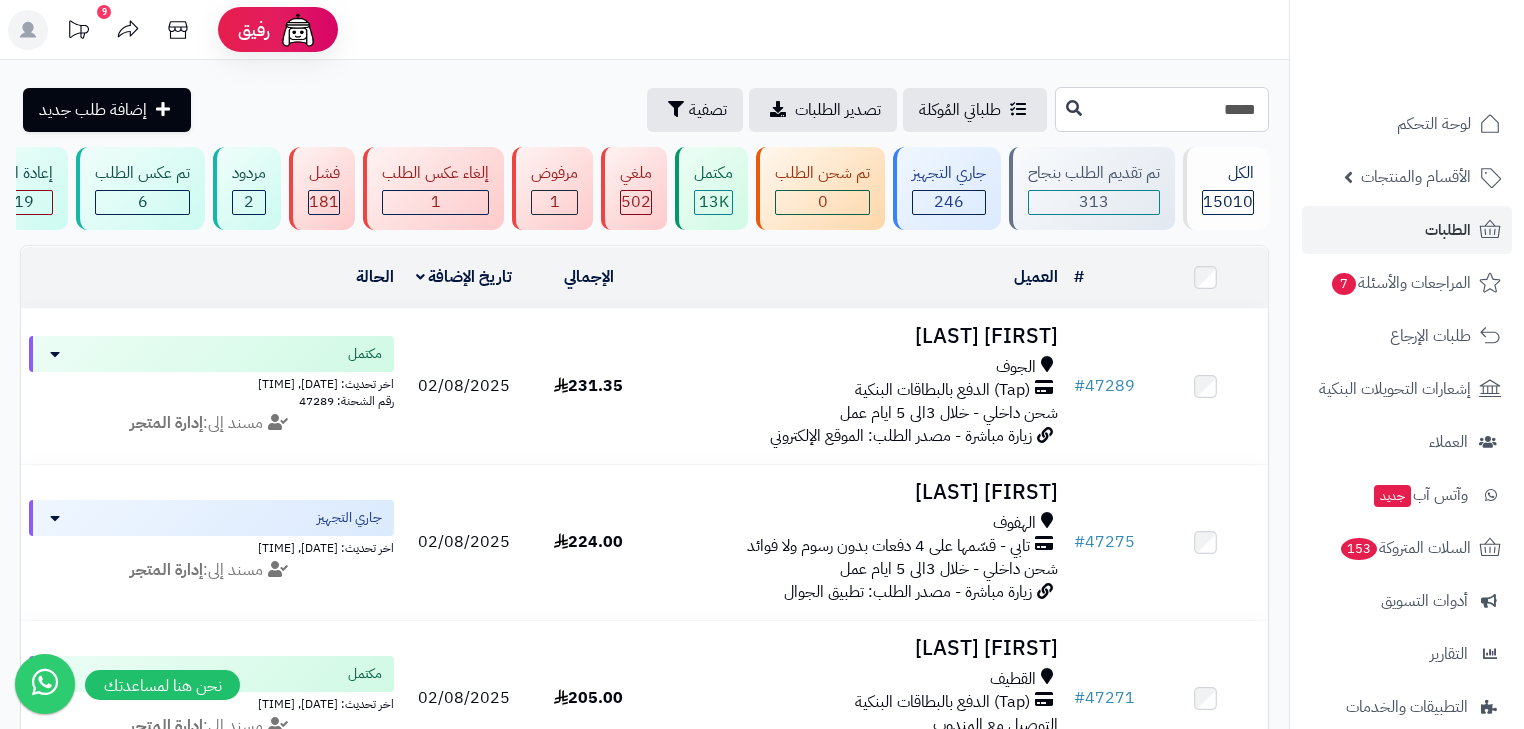 click on "*****" at bounding box center [1162, 109] 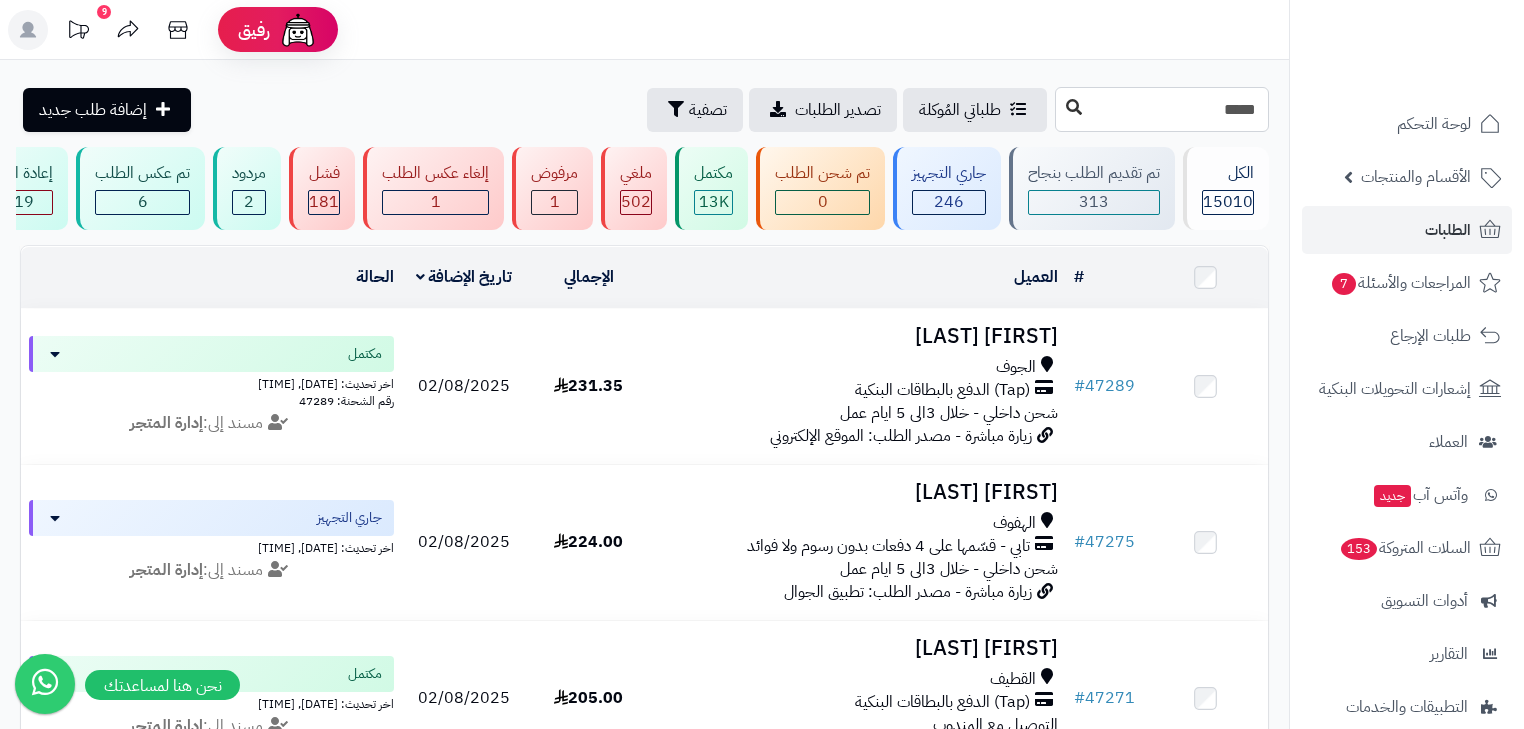 type on "*****" 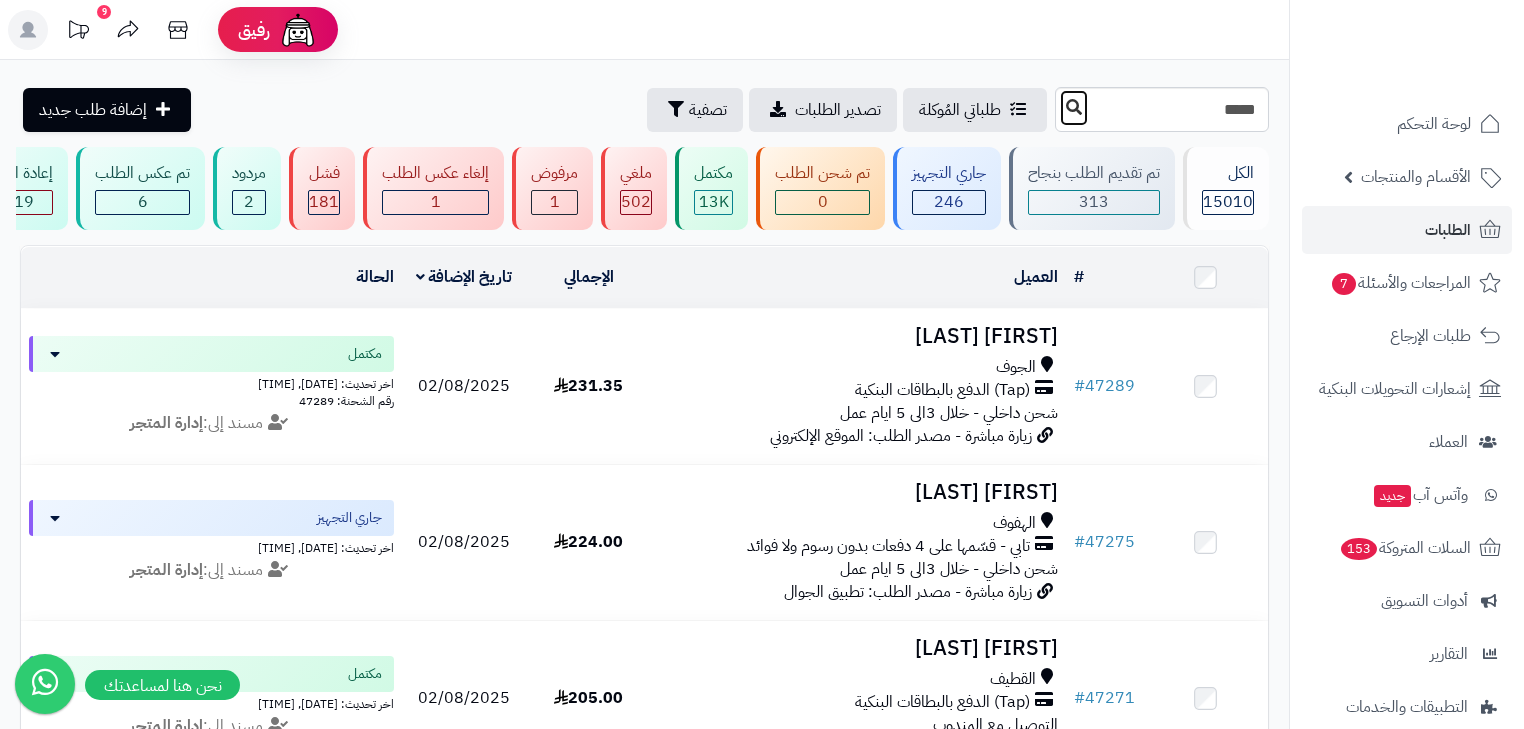 click at bounding box center (1074, 107) 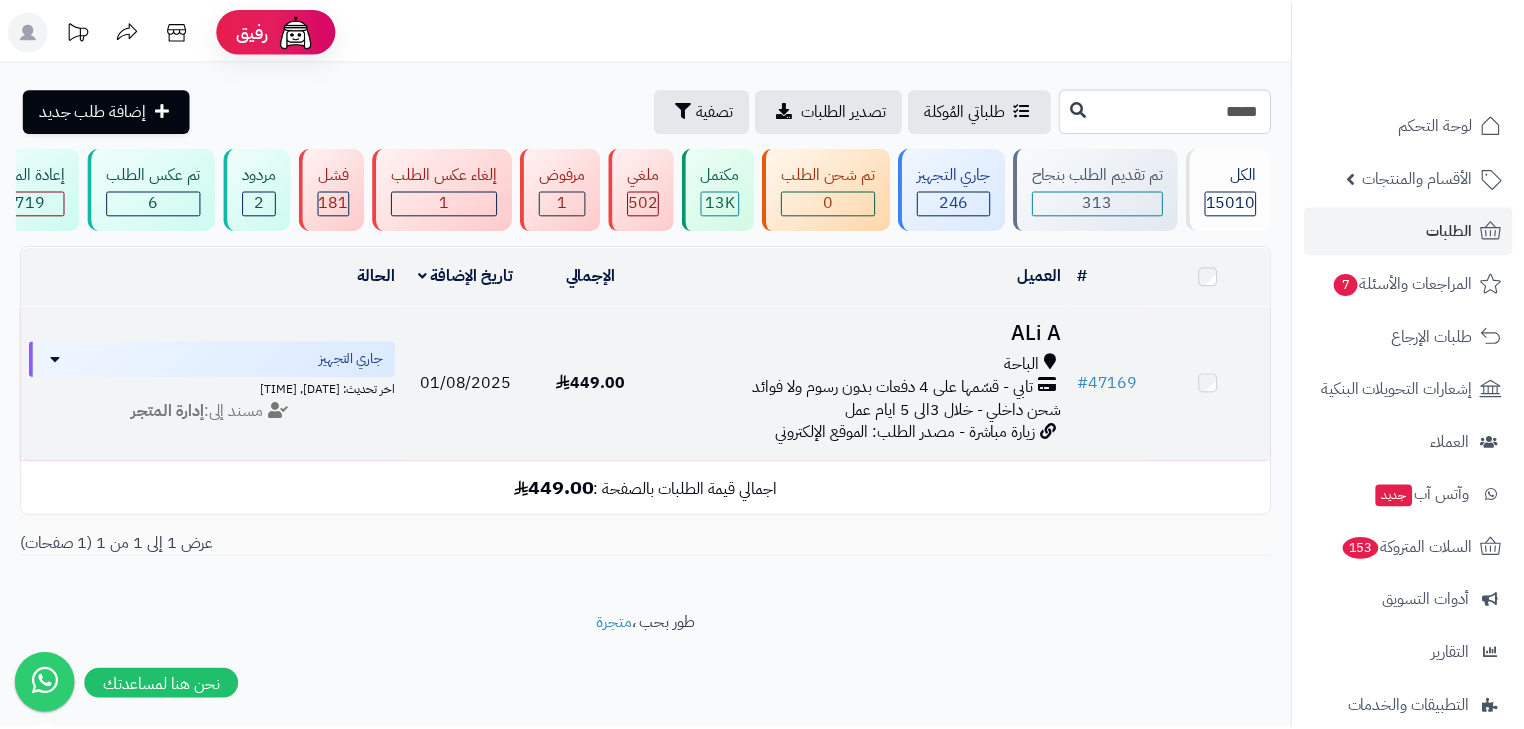 scroll, scrollTop: 0, scrollLeft: 0, axis: both 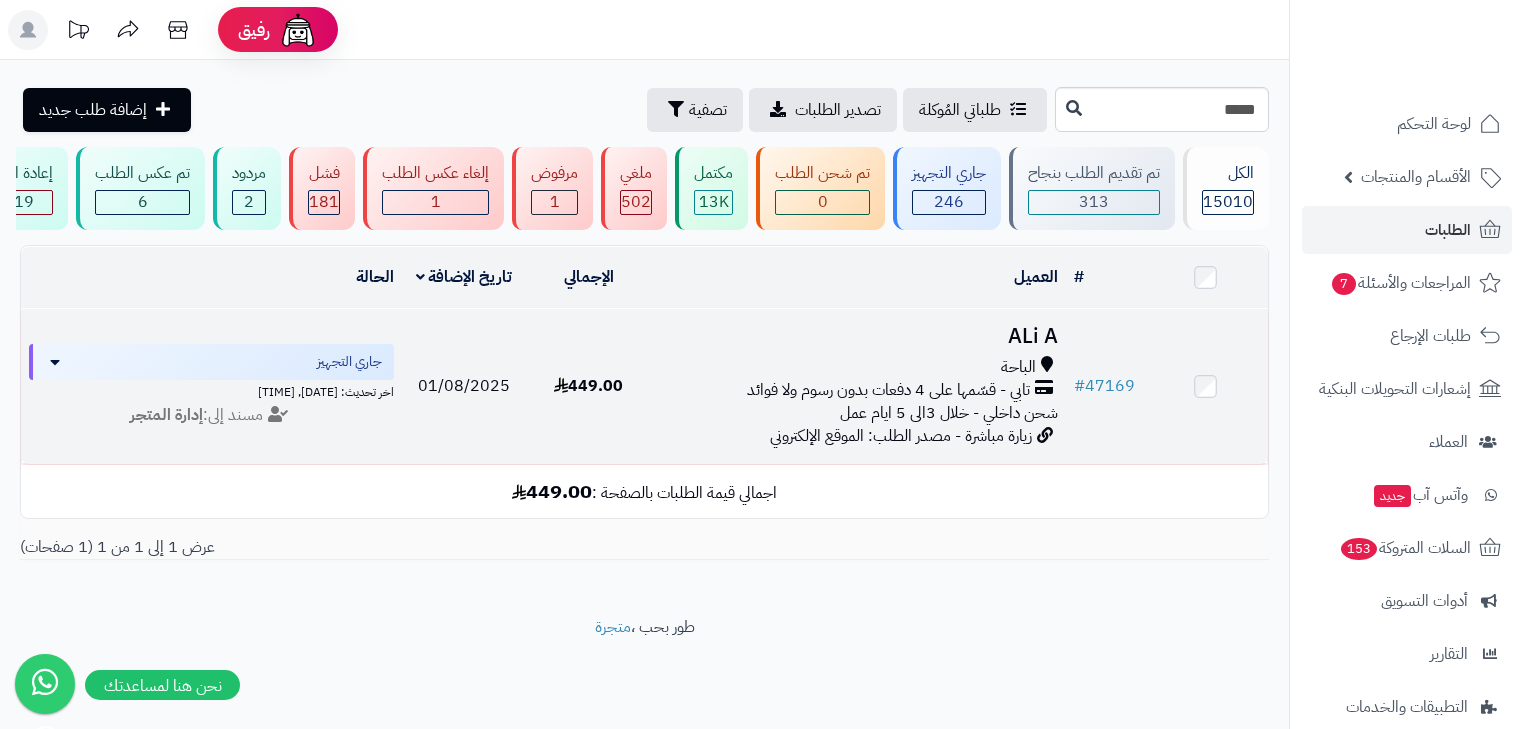 click on "شحن داخلي  - خلال 3الى 5 ايام عمل" at bounding box center [949, 413] 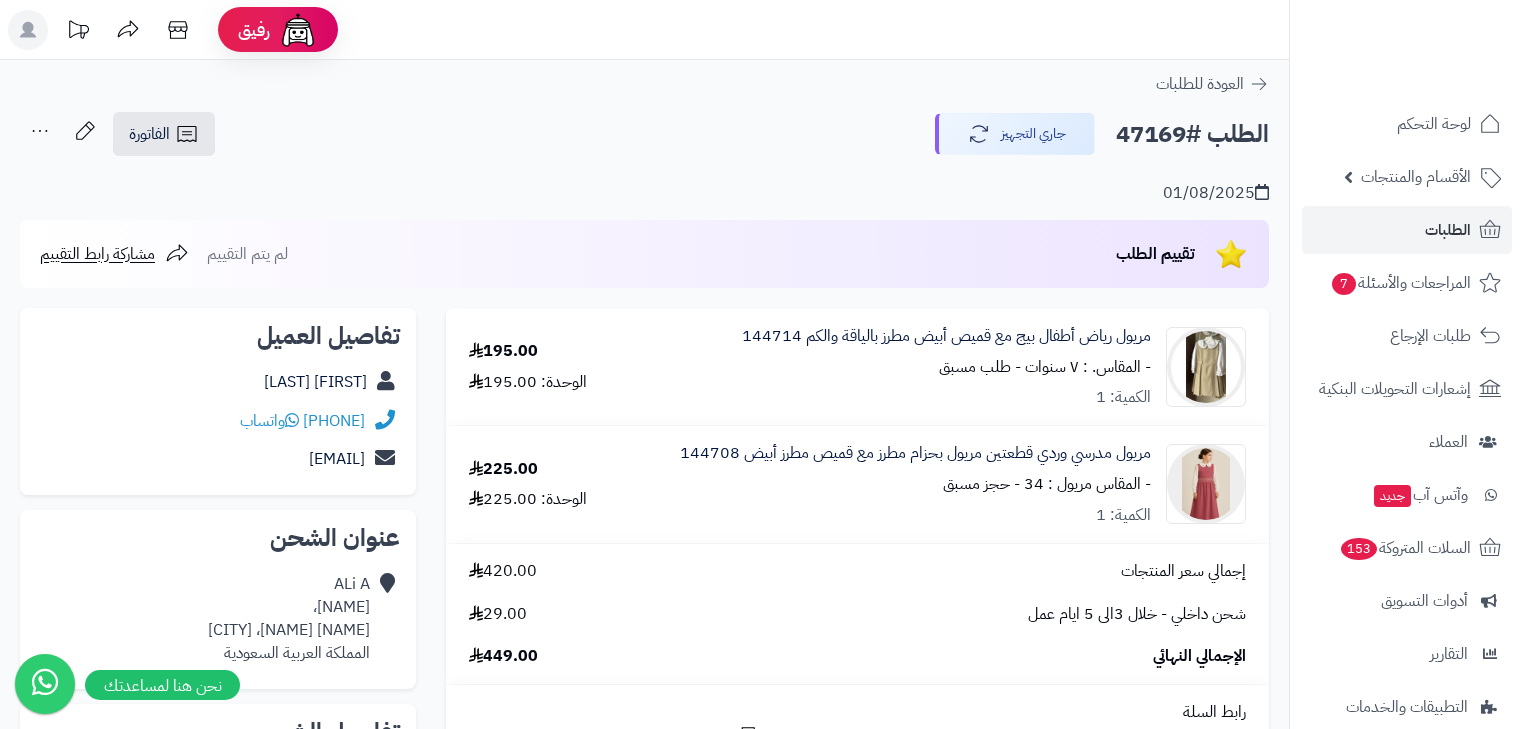 scroll, scrollTop: 0, scrollLeft: 0, axis: both 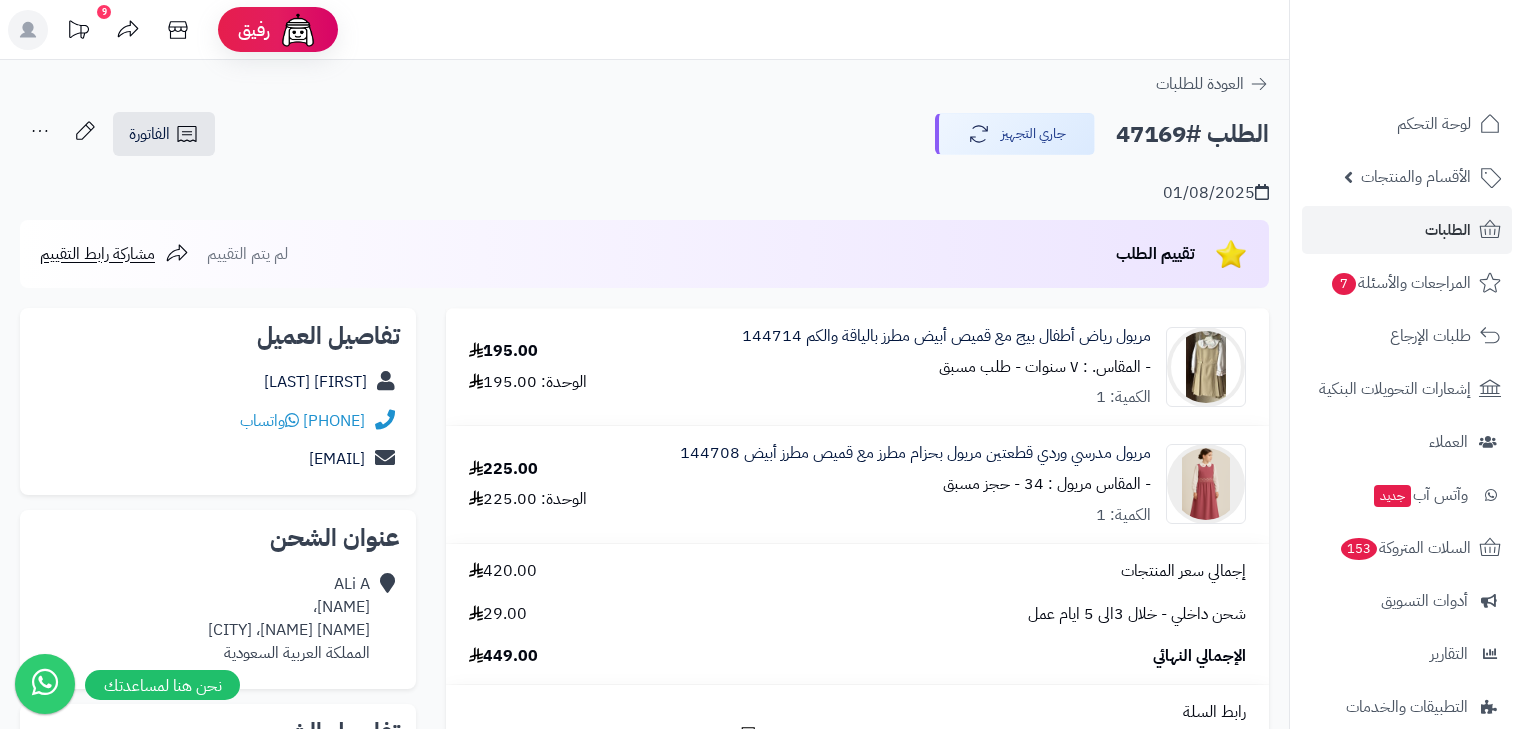 click 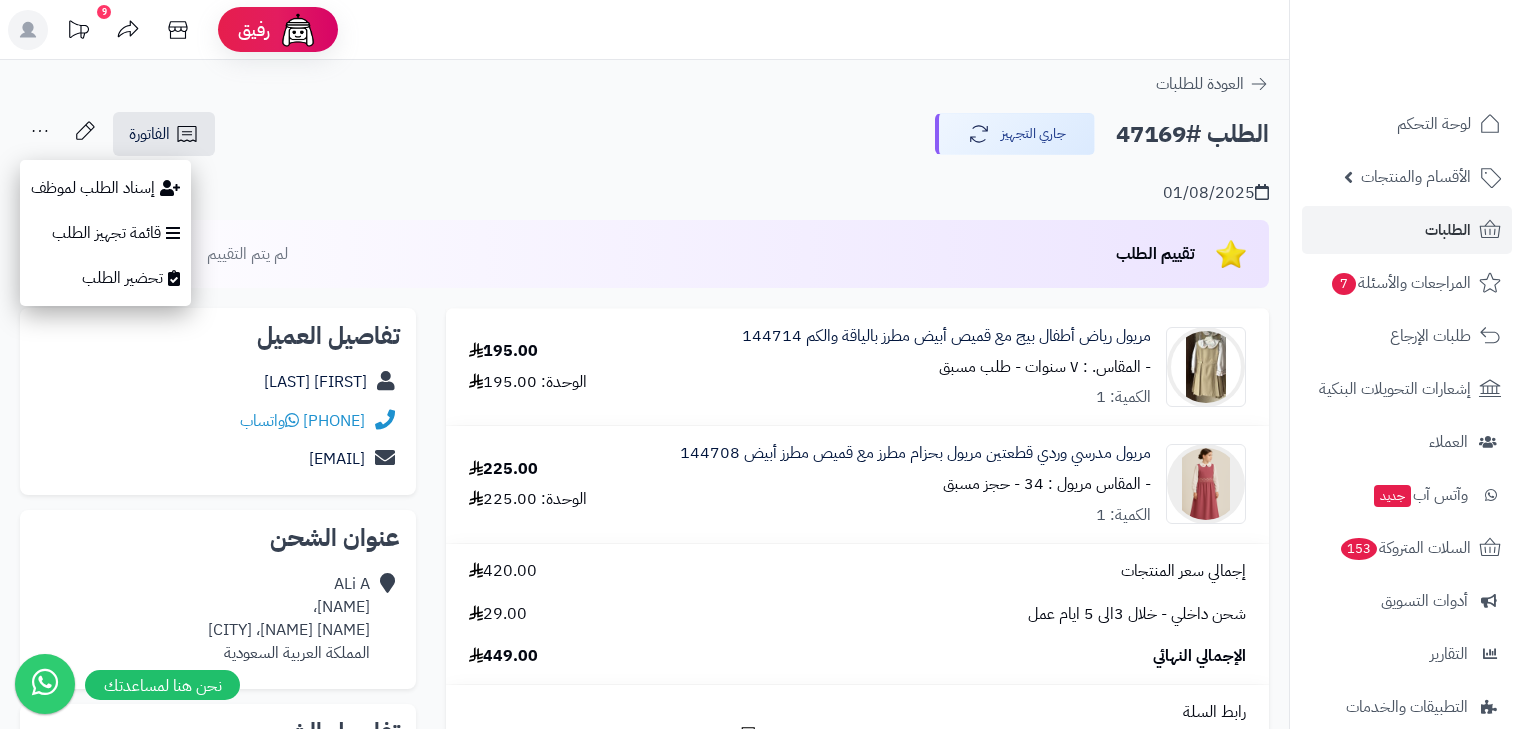 click 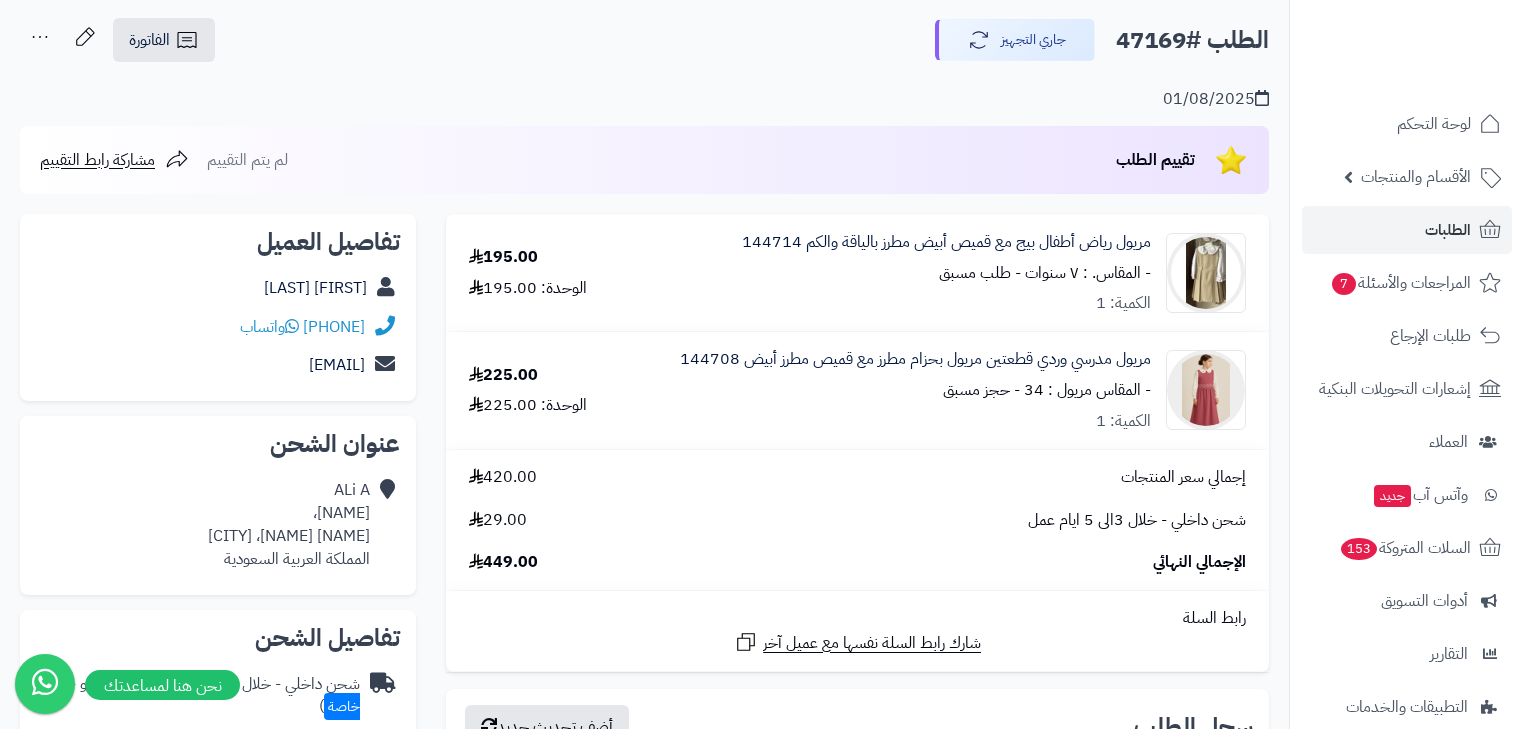 scroll, scrollTop: 80, scrollLeft: 0, axis: vertical 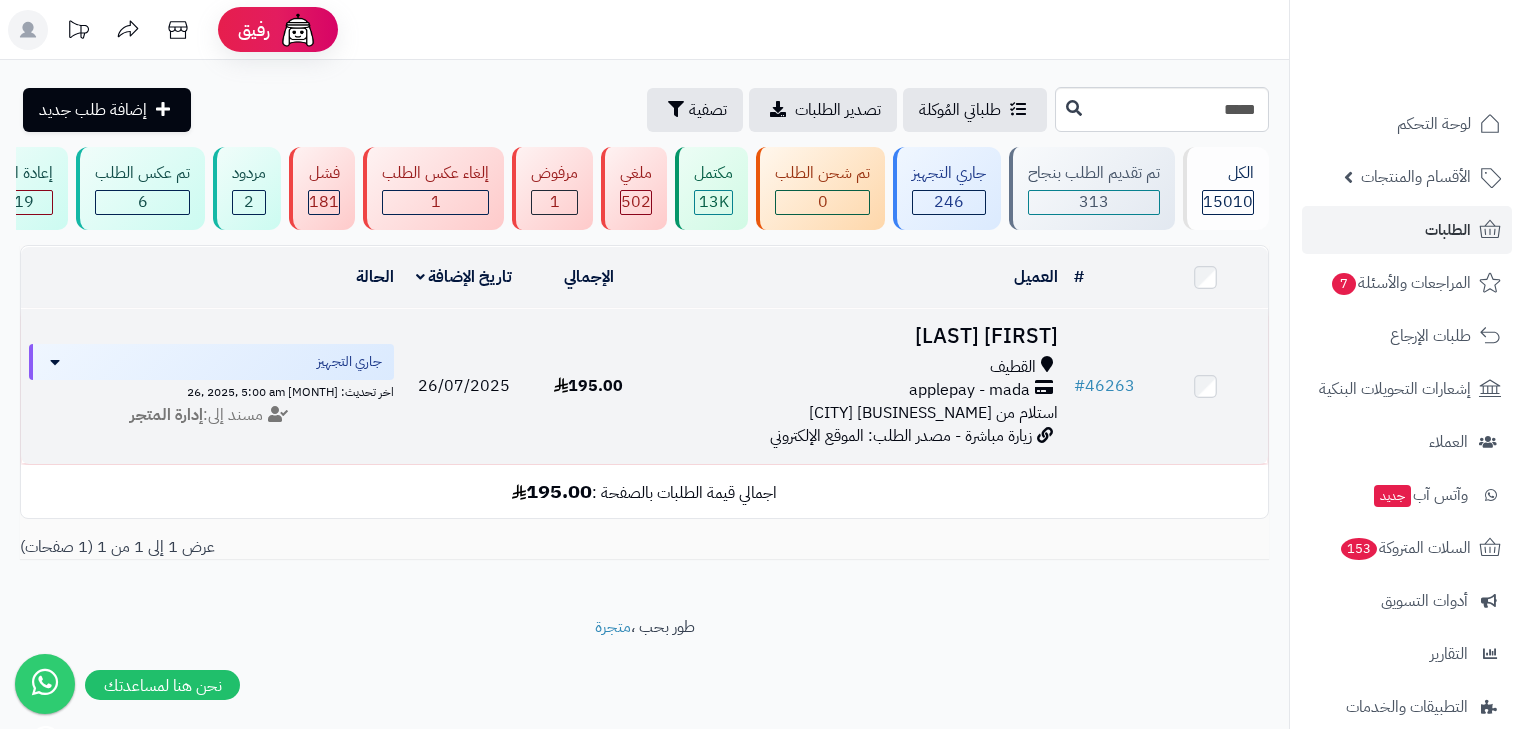 click on "applepay - mada" at bounding box center (969, 390) 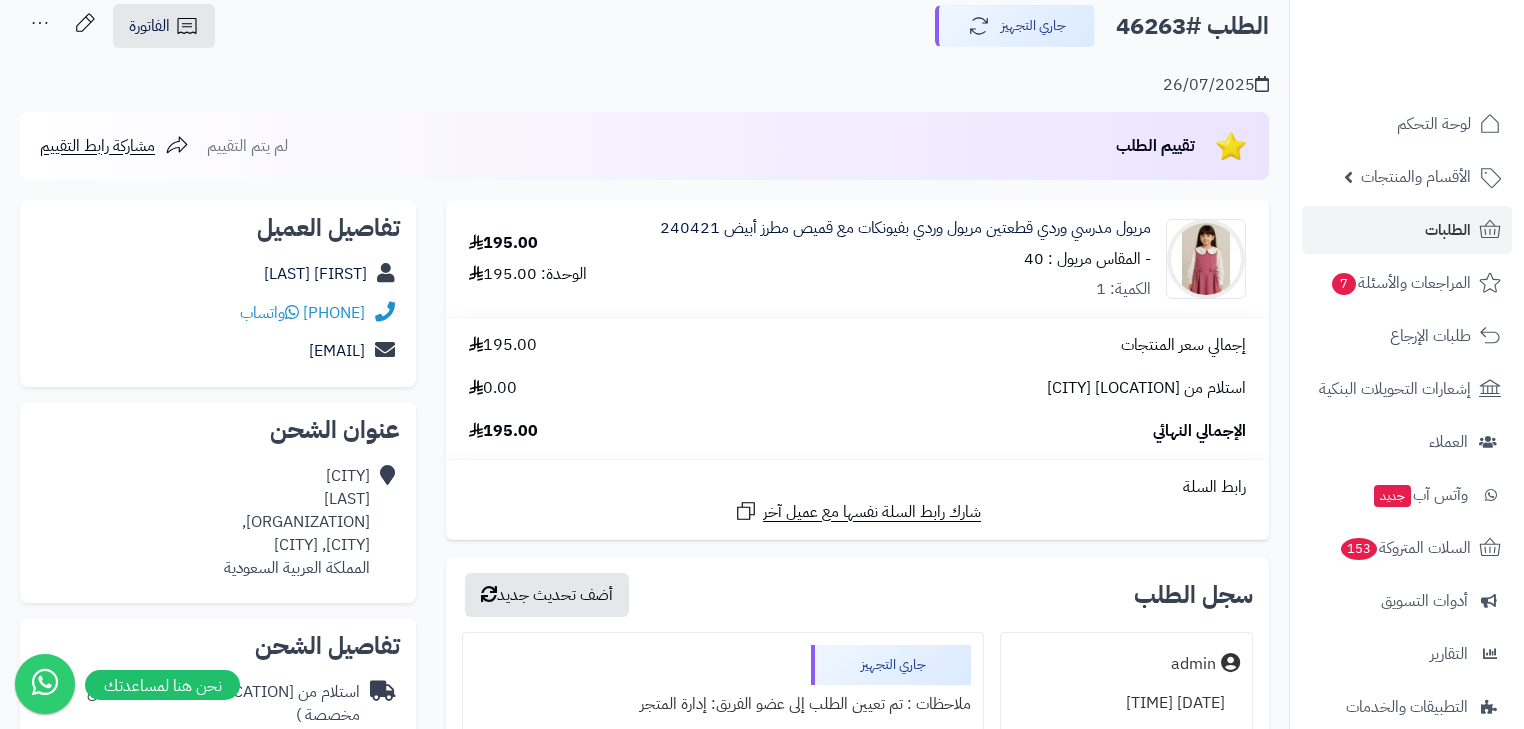 scroll, scrollTop: 160, scrollLeft: 0, axis: vertical 